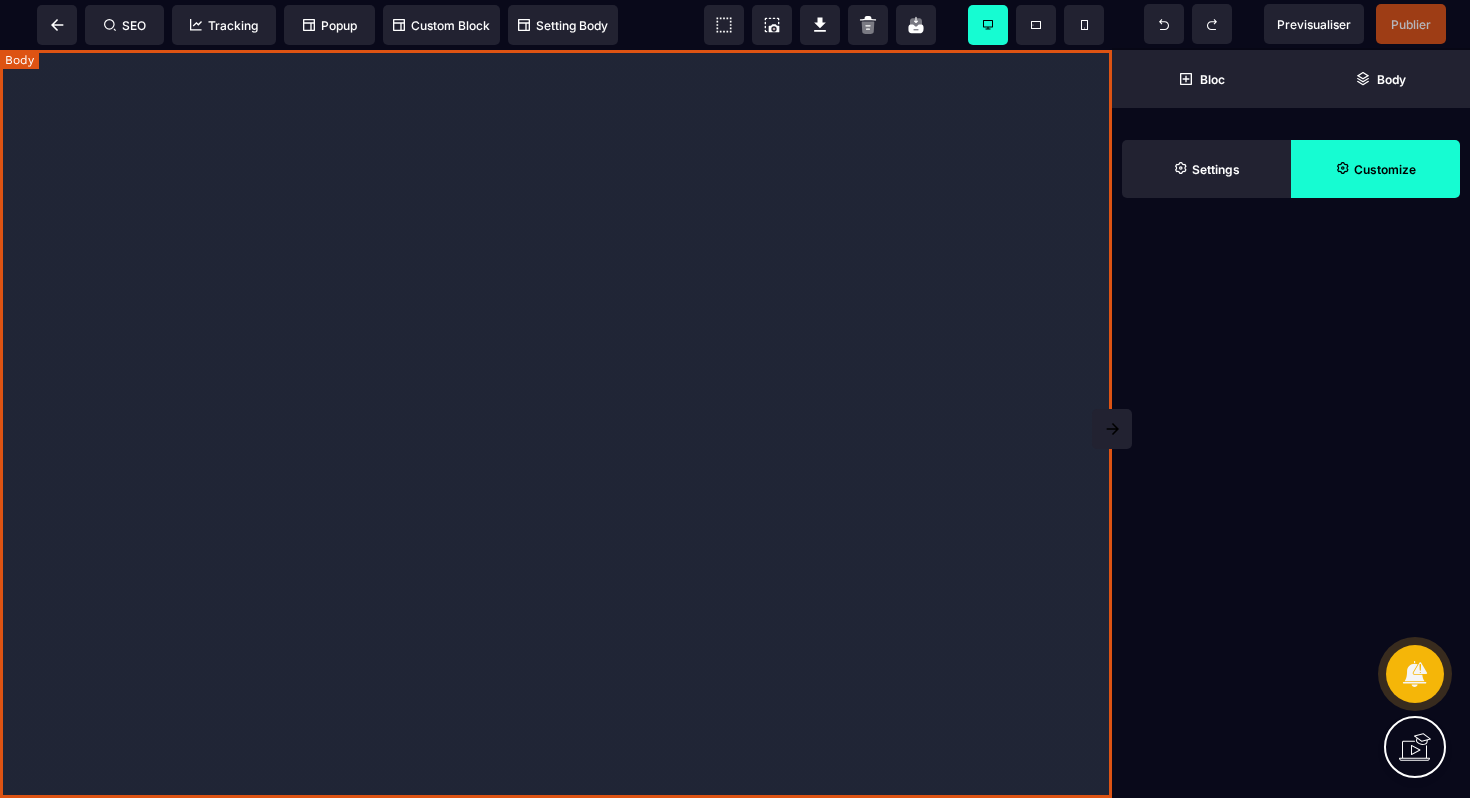 scroll, scrollTop: 0, scrollLeft: 0, axis: both 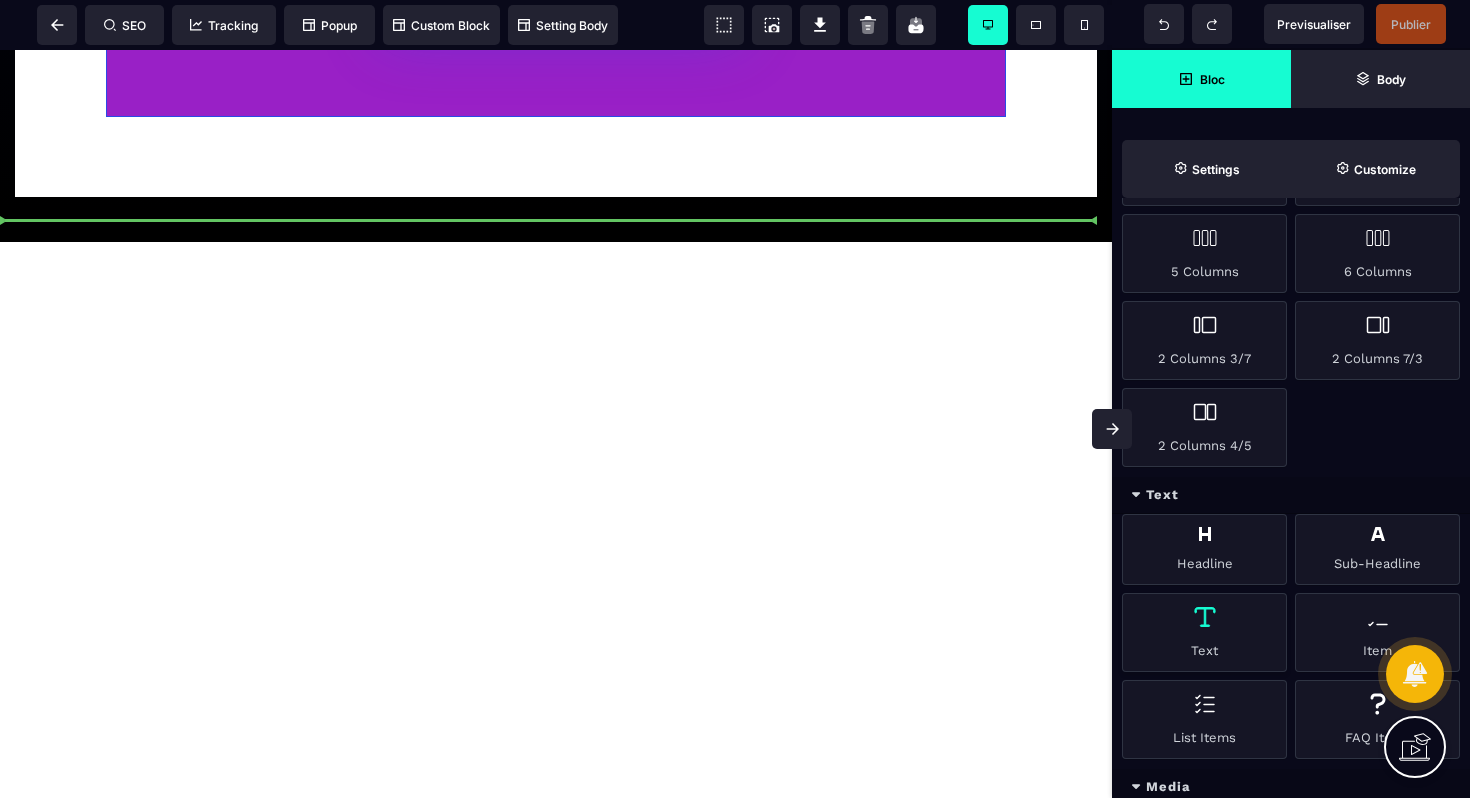 select on "***" 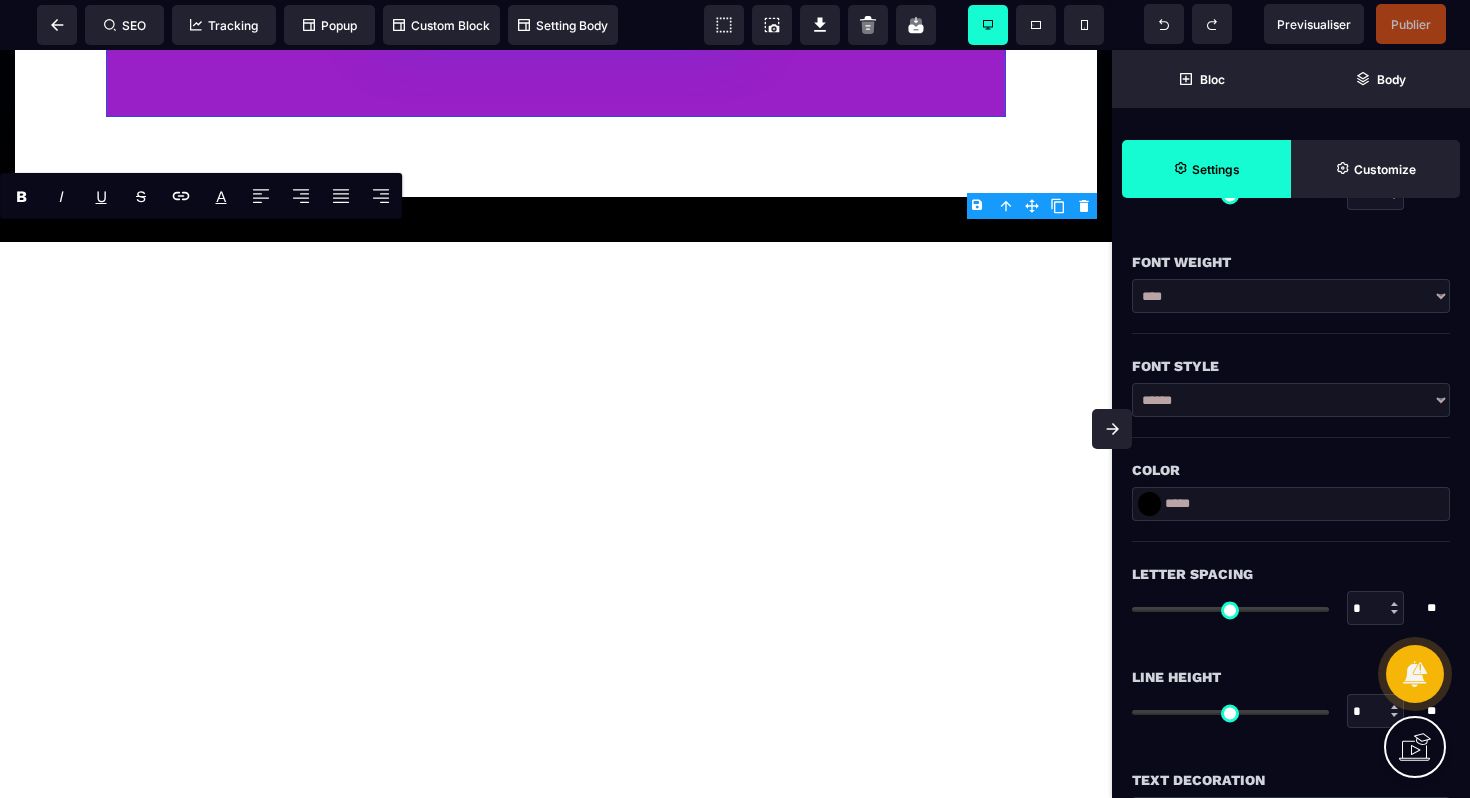 type on "*" 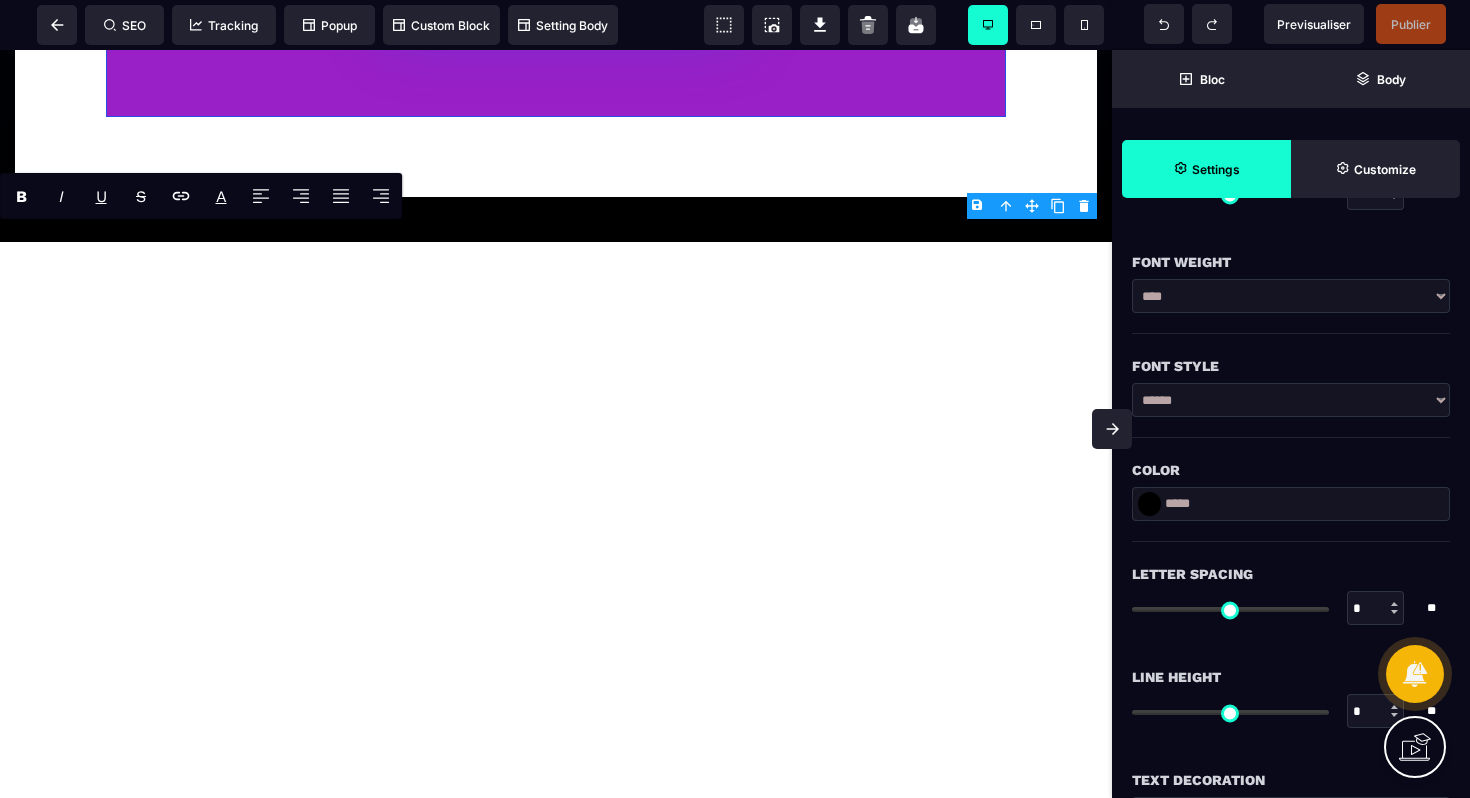 type on "*" 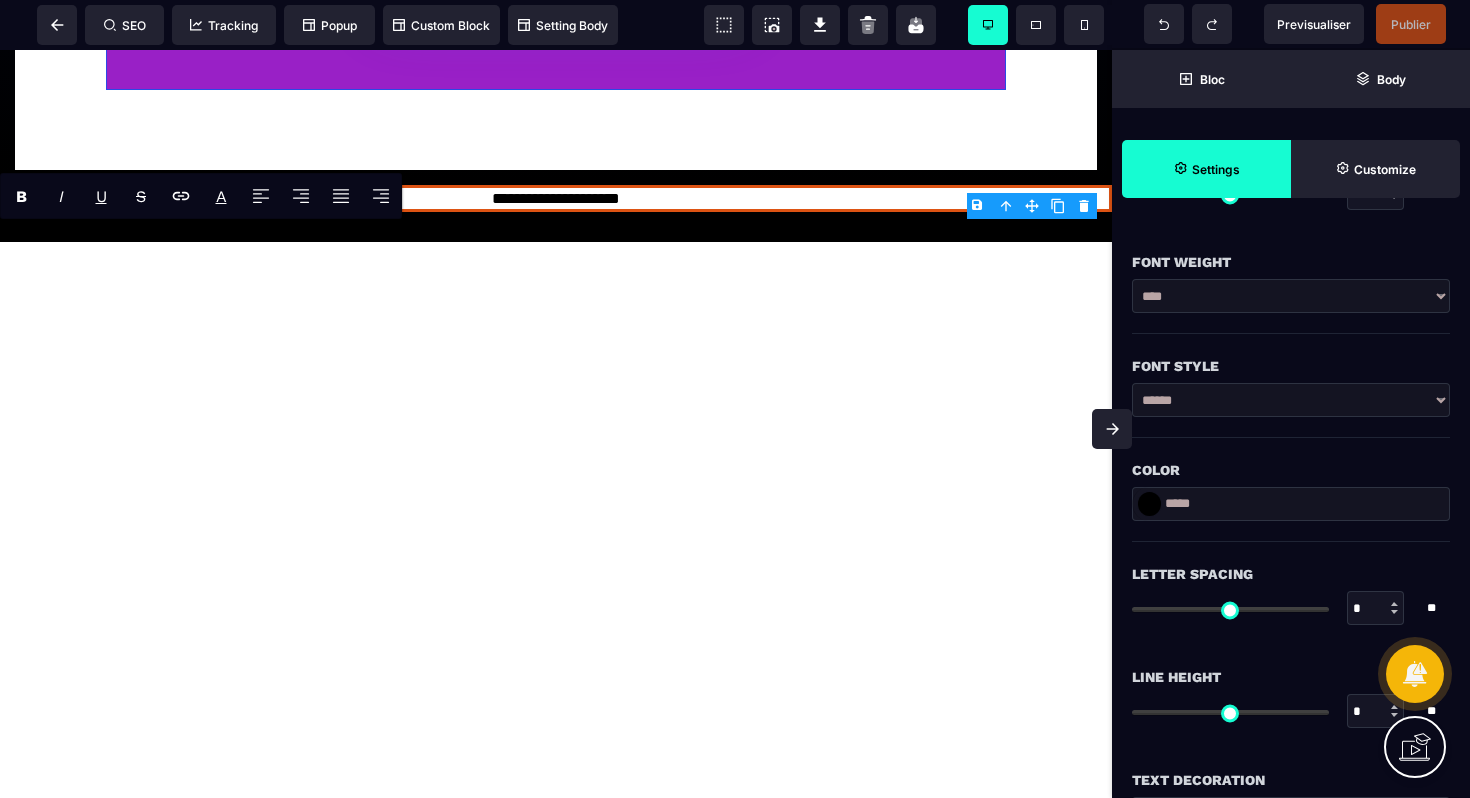 scroll, scrollTop: 0, scrollLeft: 0, axis: both 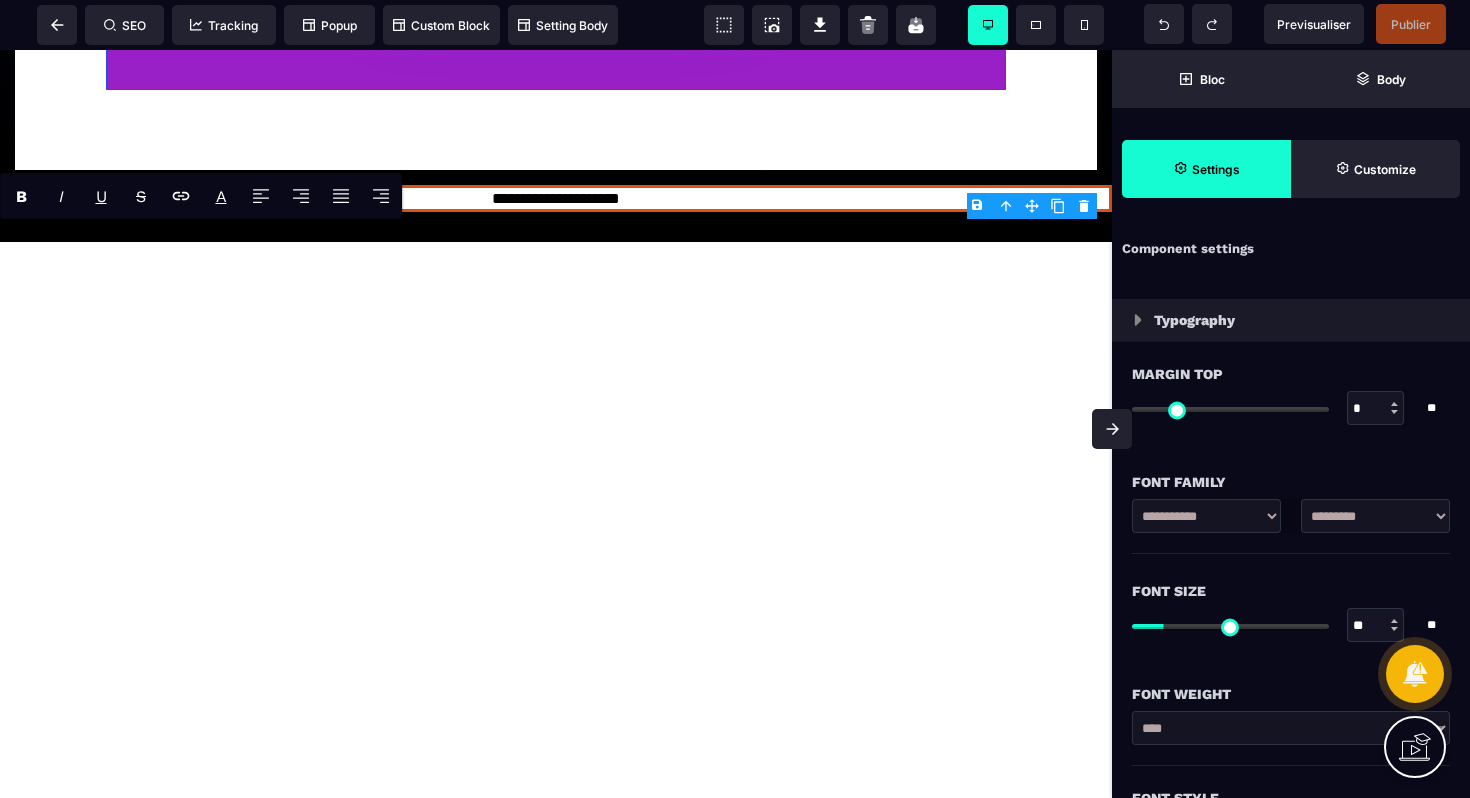 type on "***" 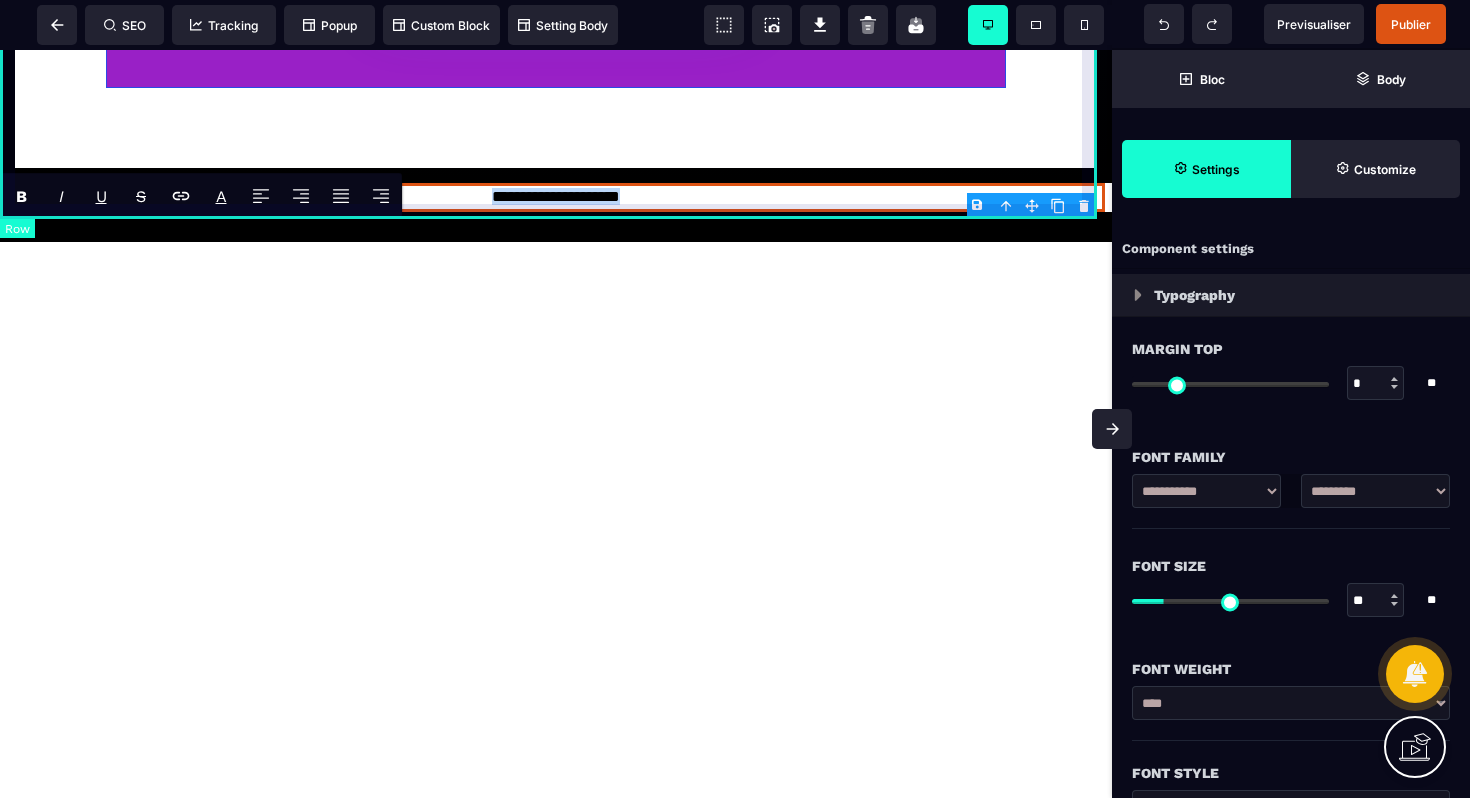 drag, startPoint x: 624, startPoint y: 234, endPoint x: 453, endPoint y: 211, distance: 172.53986 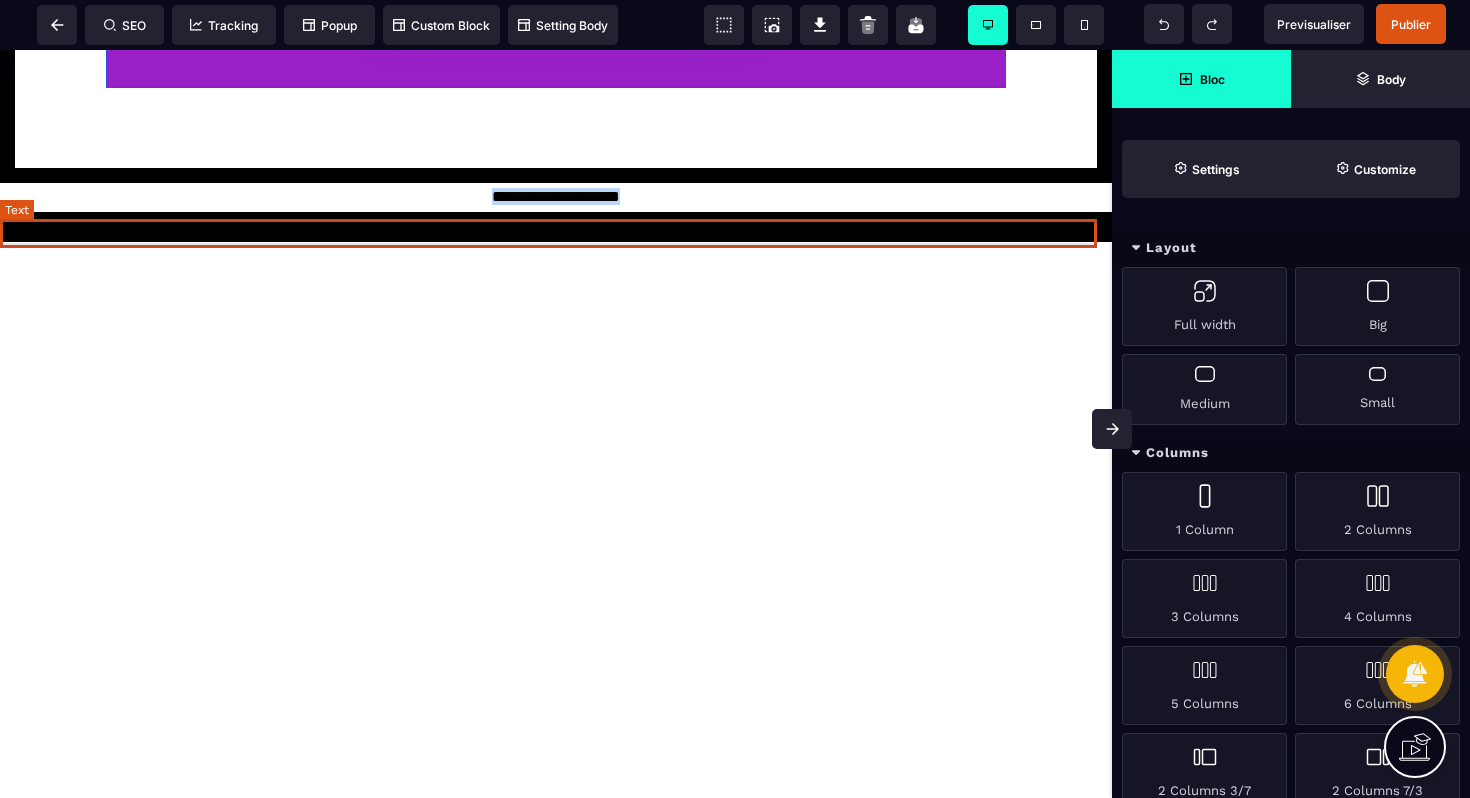 type 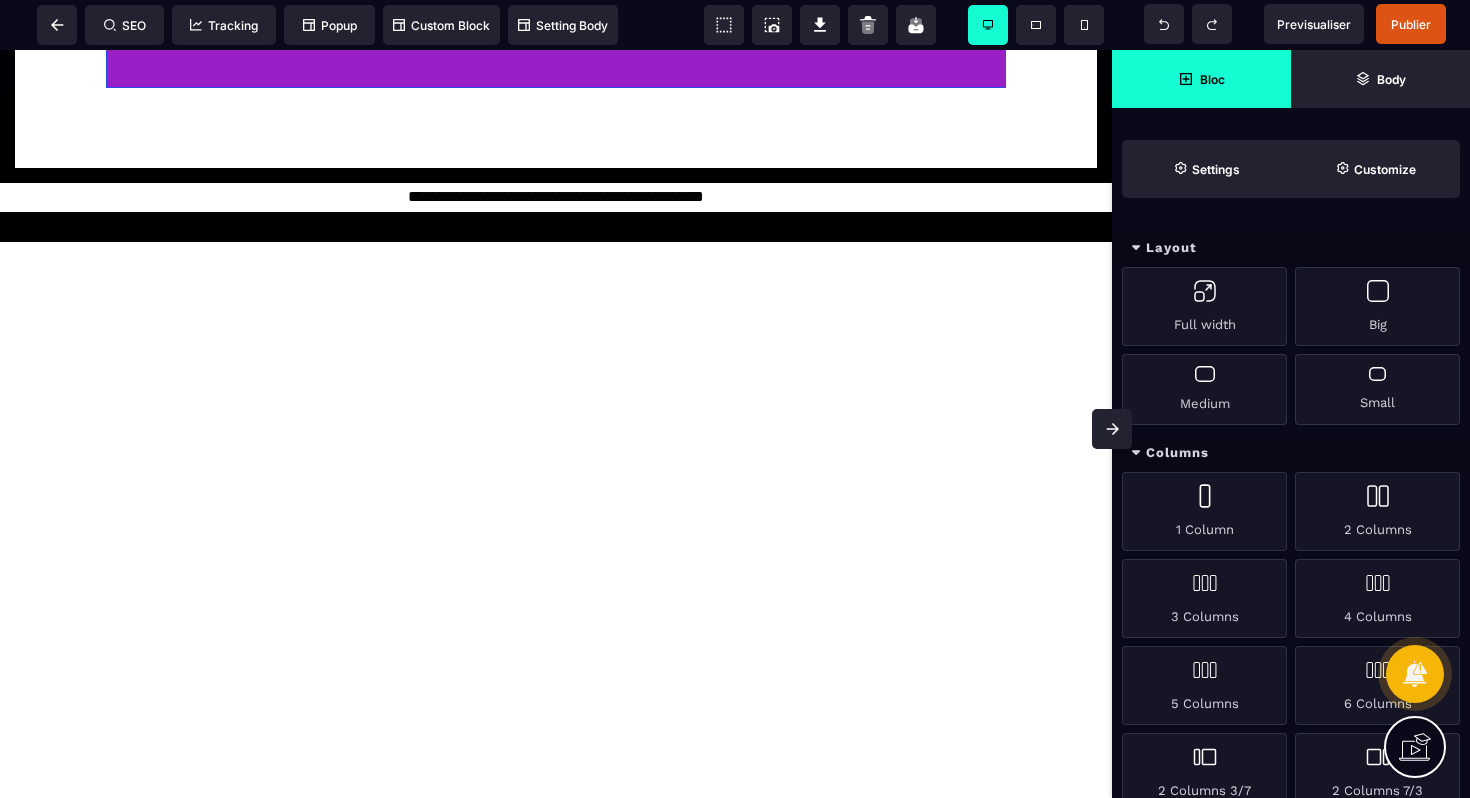 click on "Deviens une Pro du Piercing – La formation en ligne pour révéler ton art et ta posture de pro Le programme incontournable pour celles et ceux qui veulent vivre du piercing avec éthique, maîtrise… et beaucoup de style ! 100% en ligne – Accessible 24h/24, 7j/7 À ton rythme, depuis chez toi + accompagnement personnalisé La formation que j’aurais rêvé d’avoir quand j’ai débuté. Quand j’ai commencé le piercing, j’étais passionnée… mais clairement livrée à moi-même. Je cherchais : – À comprendre vraiment ce que je faisais (pas juste copier des gestes) – À savoir où percer, comment, et surtout pourquoi – À pratiquer en sécurité, avec des vraies bases pro Mais autour de moi, je voyais trop de jeunes pierceur·se·s livré·e·s à l’impro, sans cadre, sans vraie méthode… Et souvent mal accompagné·e·s. C’est pour ça que j’ai créé cette formation : C’est pour répondre à ce besoin que j’ai créé cette formation en piercing : REJOINDRE LA FORMATION BONUS" at bounding box center [556, -3704] 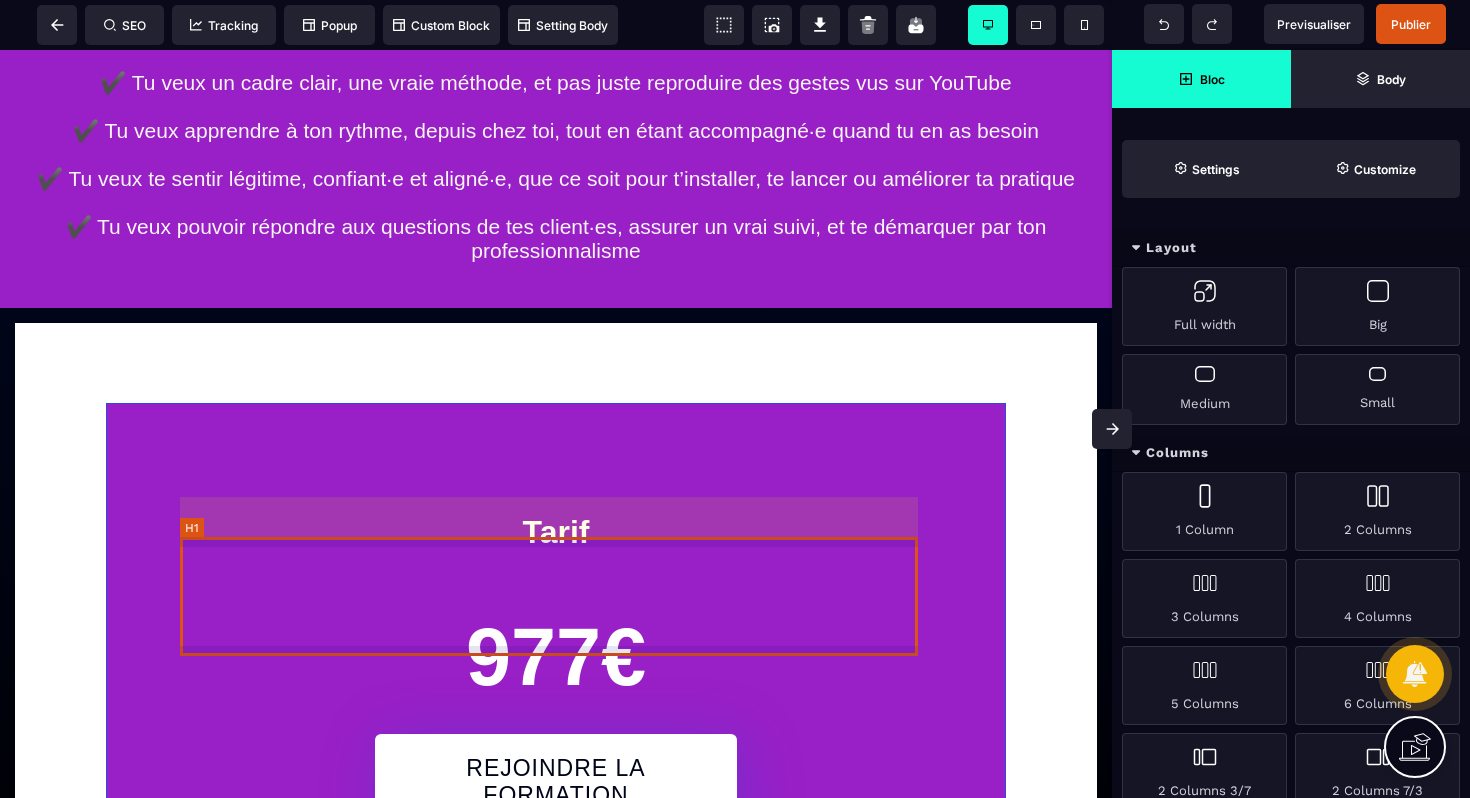 scroll, scrollTop: 7677, scrollLeft: 0, axis: vertical 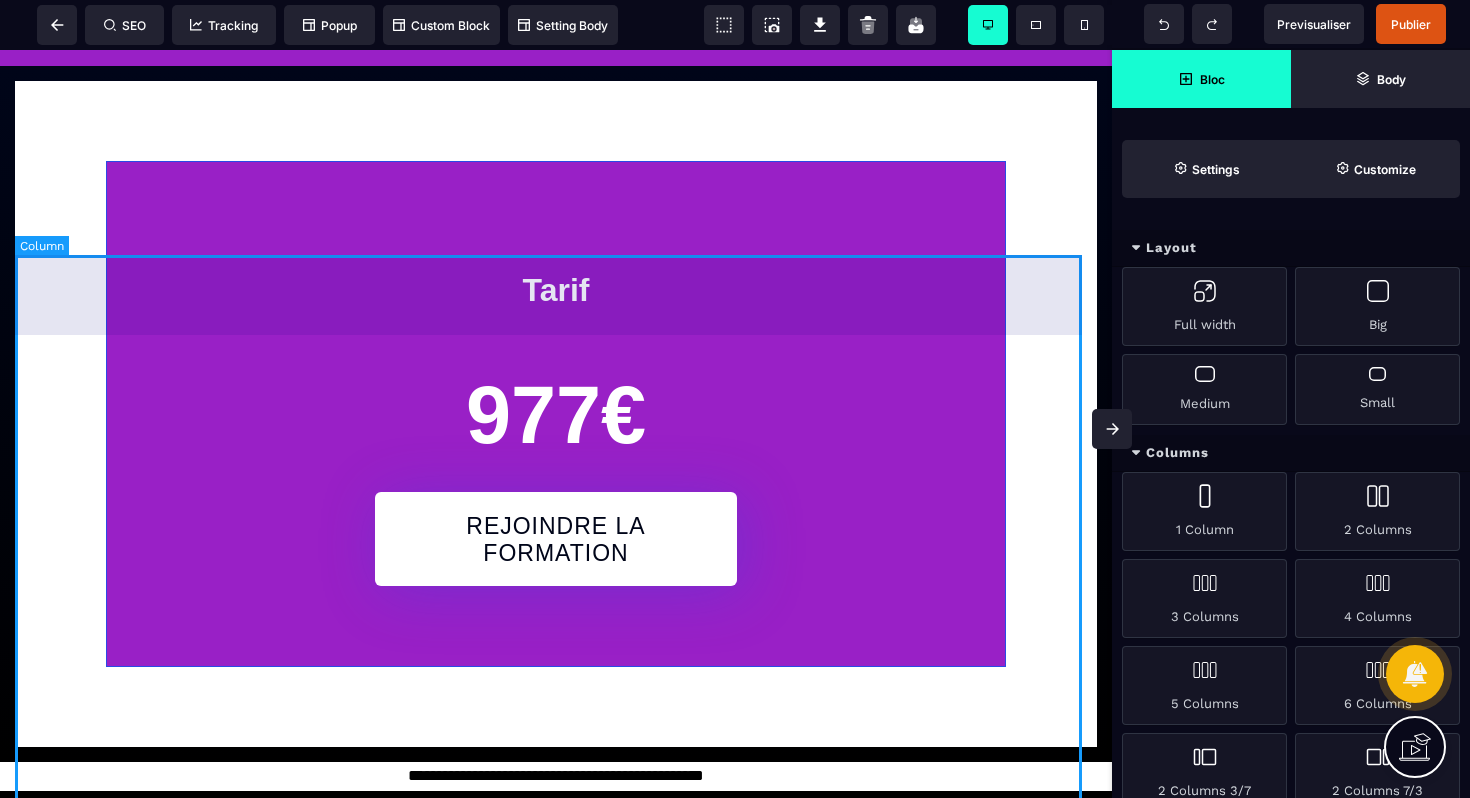 click on "Tarif 977€ REJOINDRE LA FORMATION" at bounding box center [556, 414] 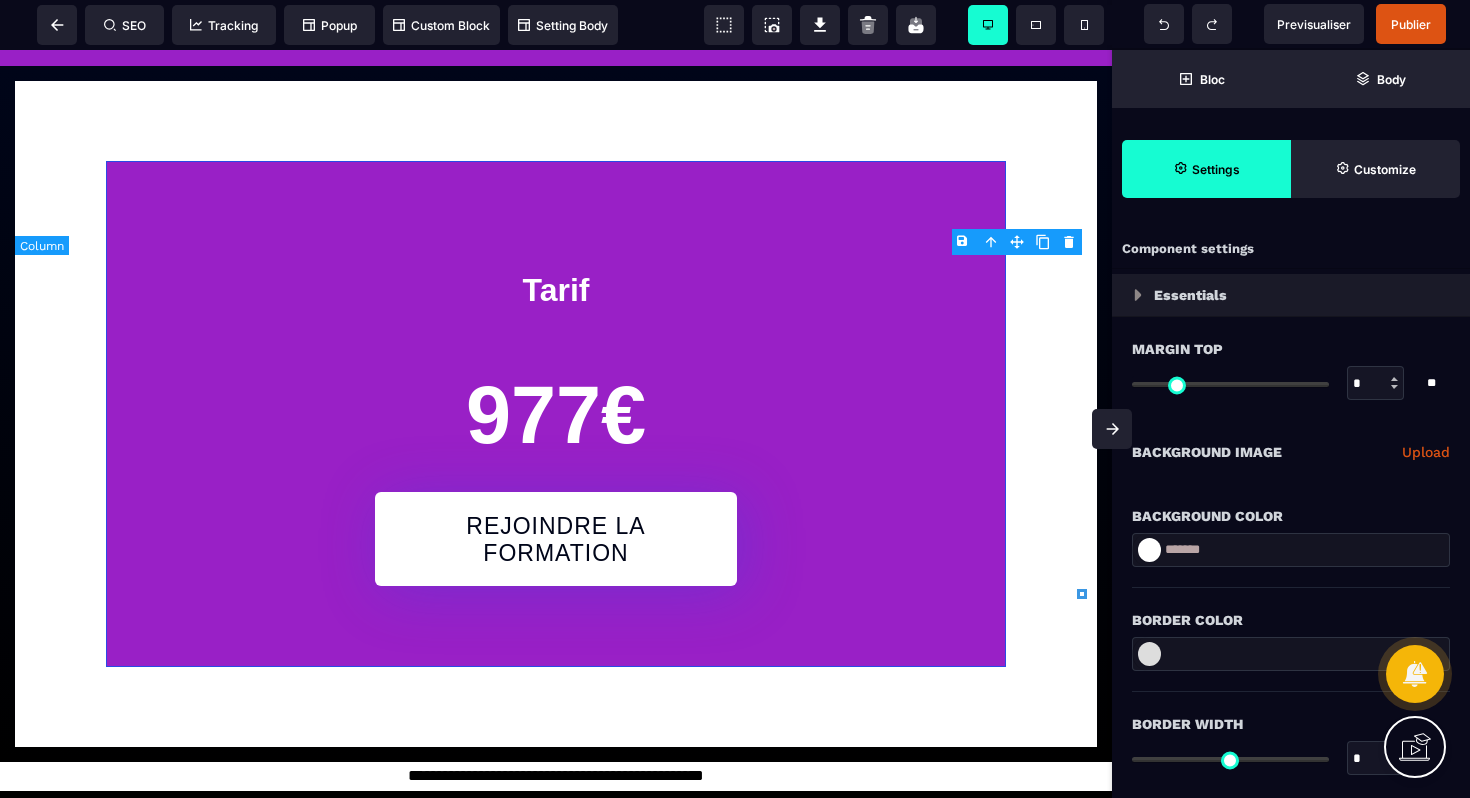 type on "****" 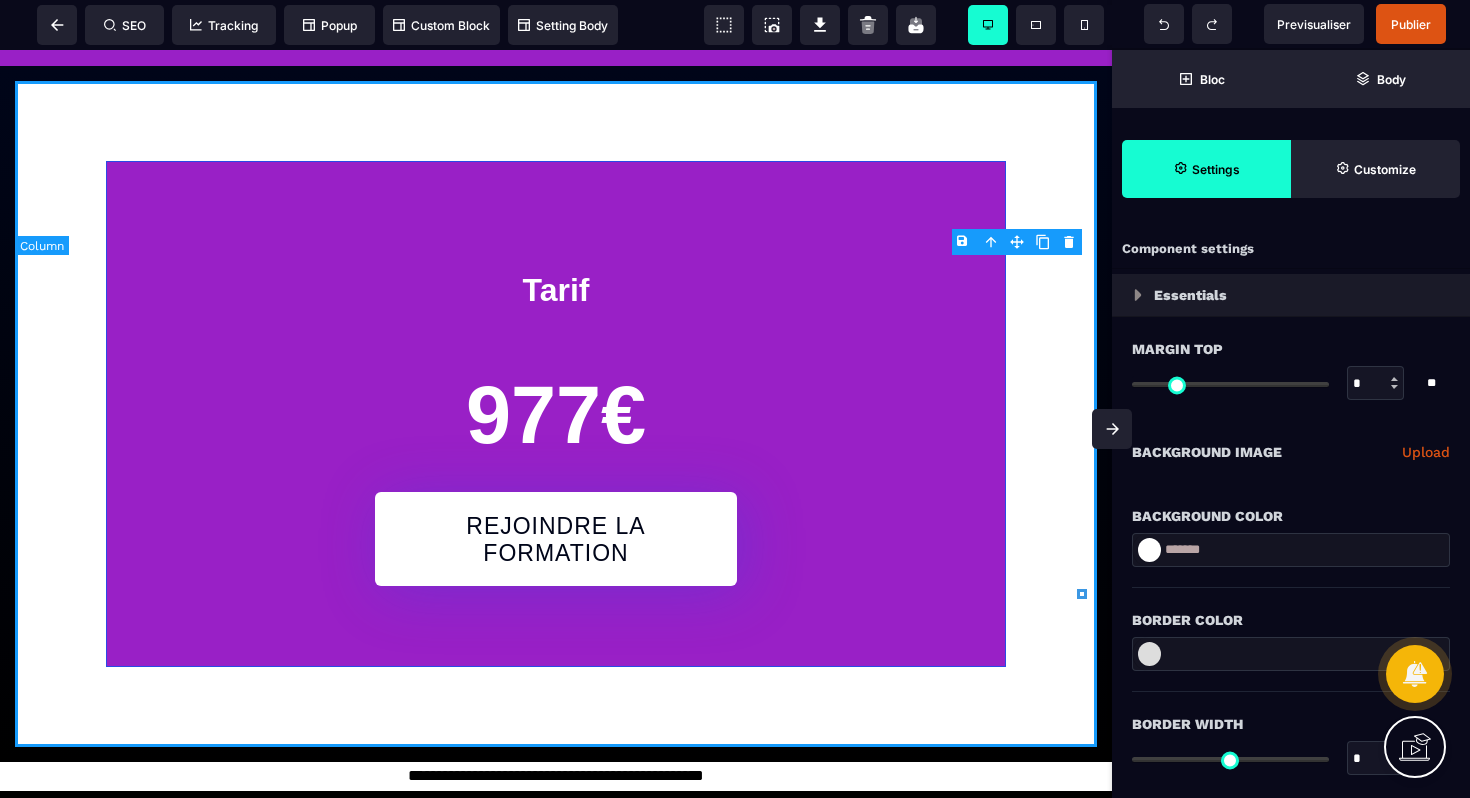 select on "**" 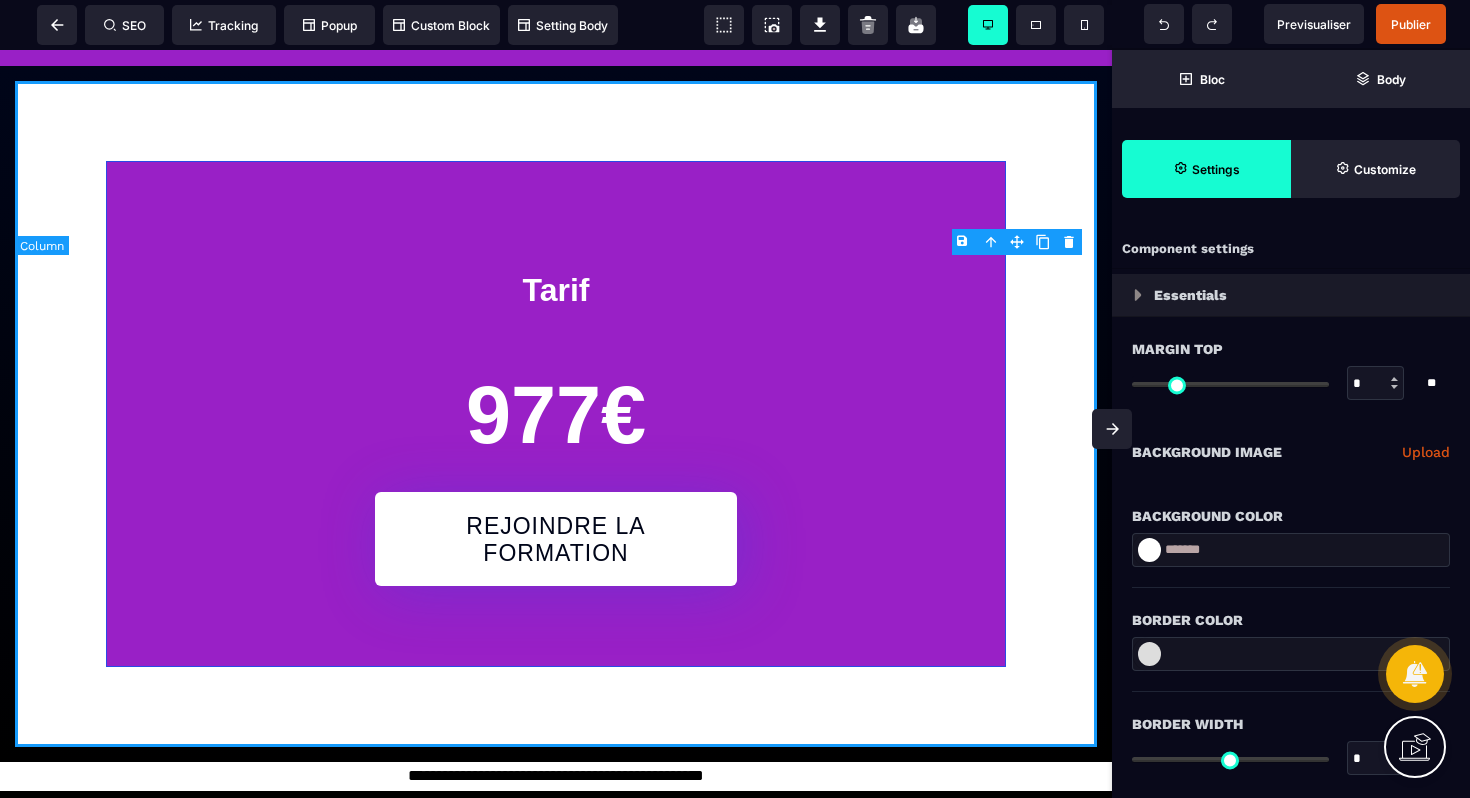 click on "Tarif 977€ REJOINDRE LA FORMATION" at bounding box center (556, 414) 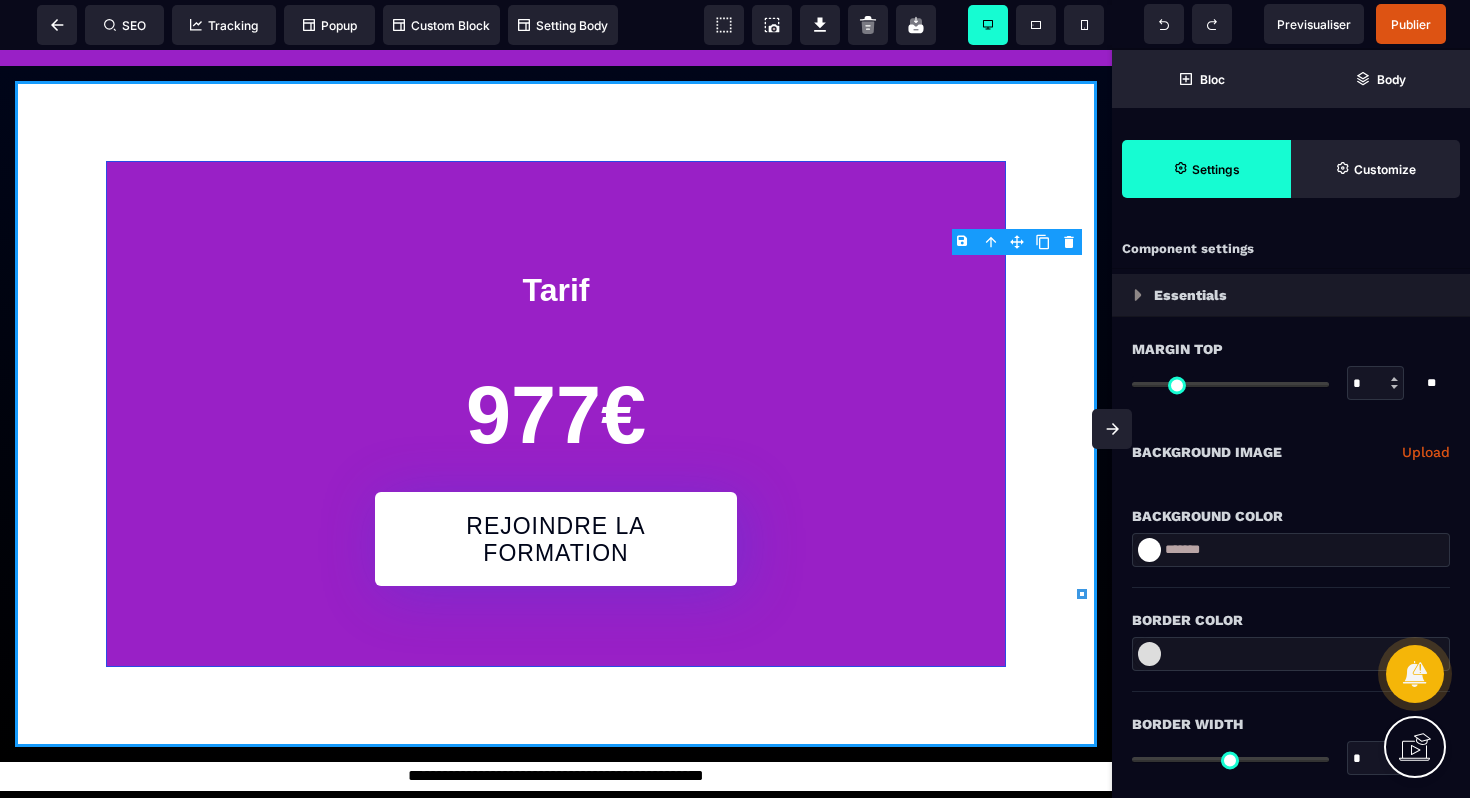 type on "**" 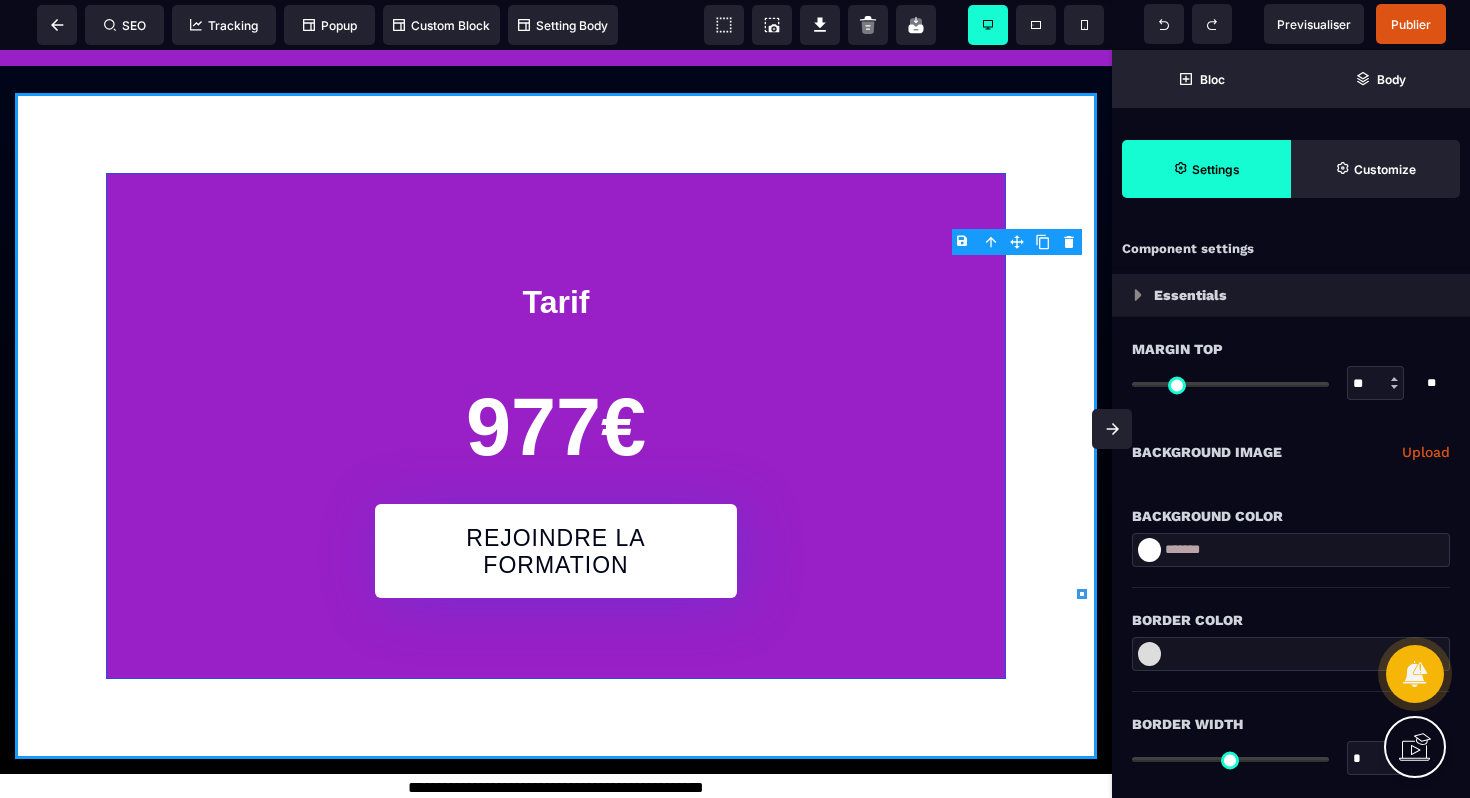 type on "**" 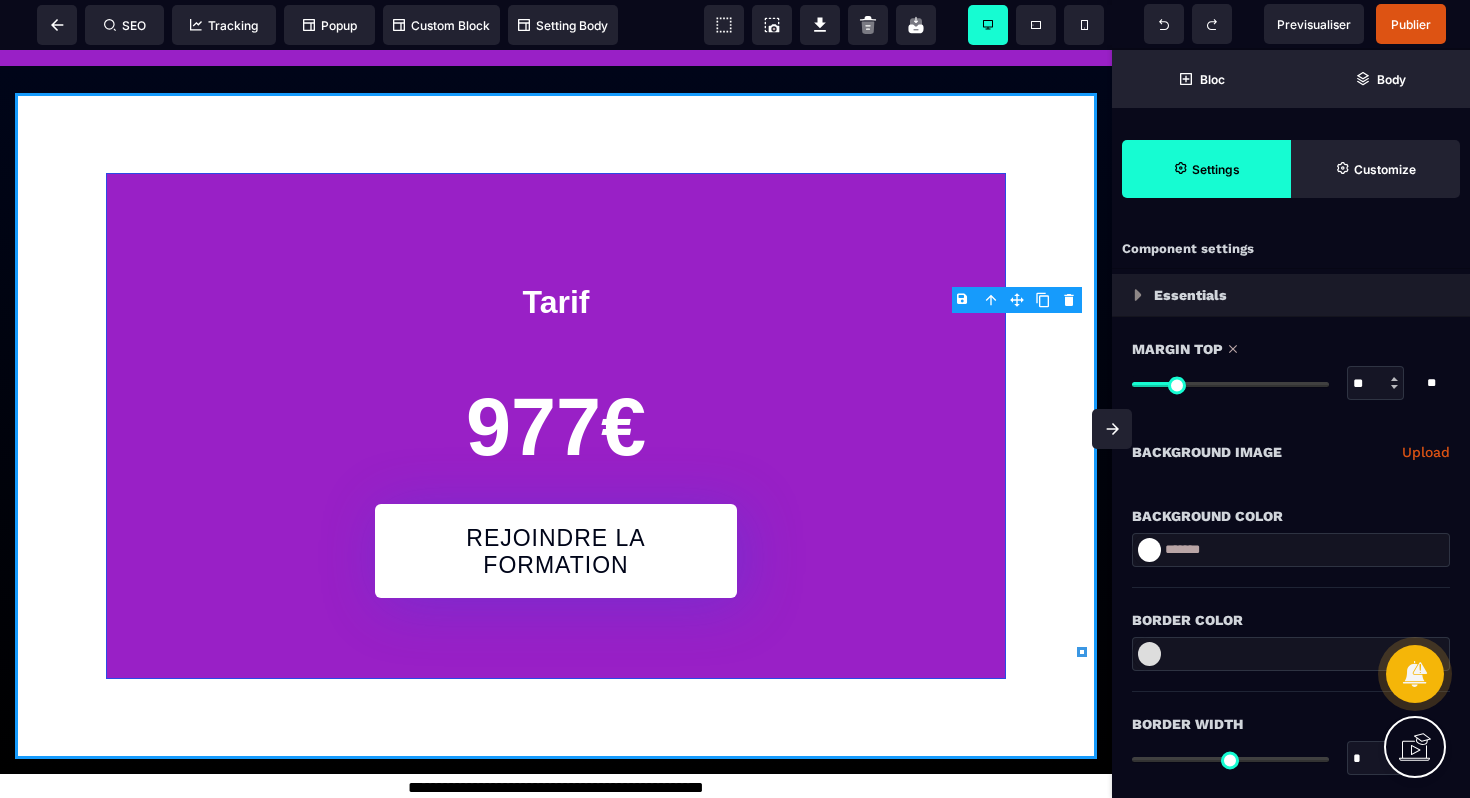 type on "**" 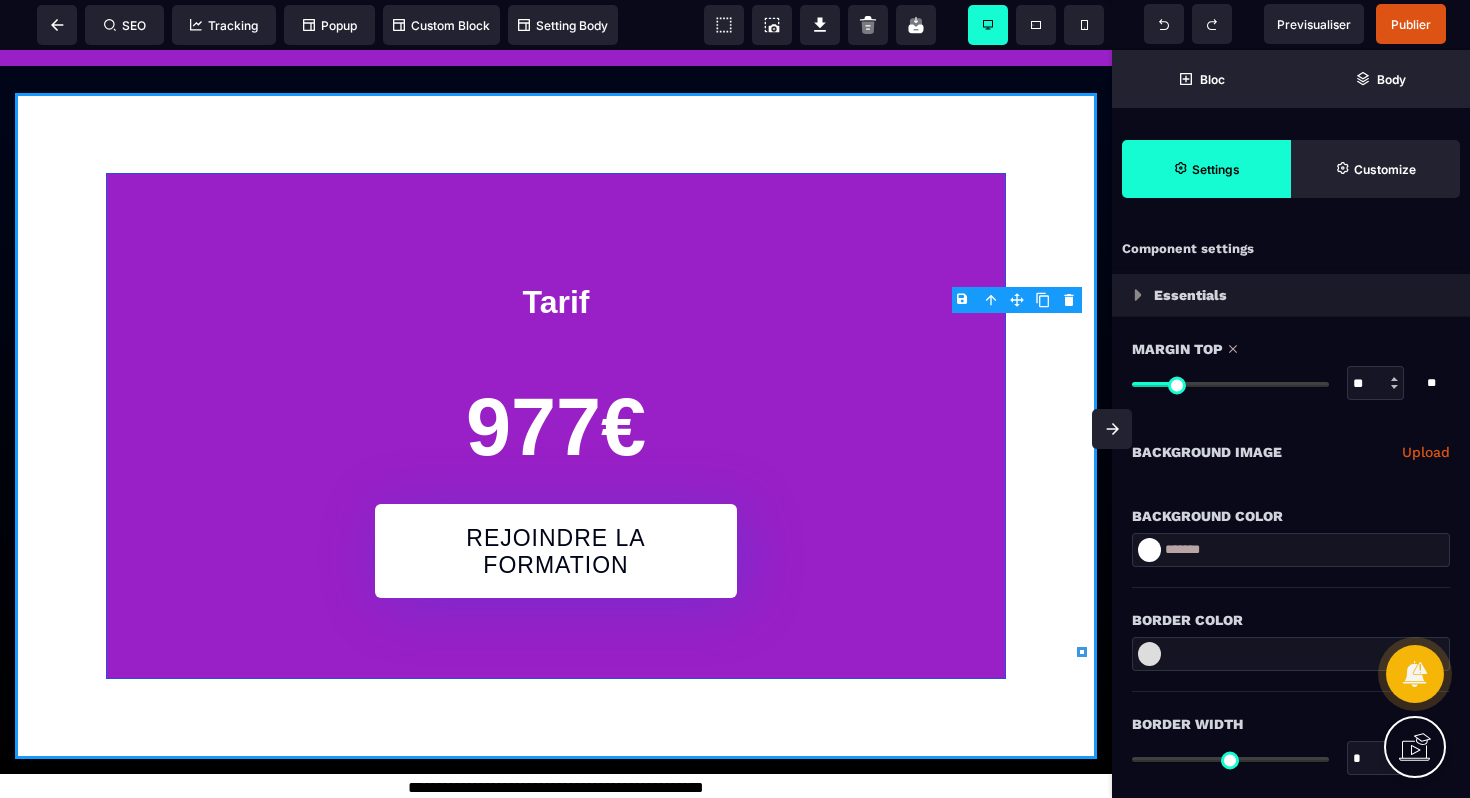 type on "**" 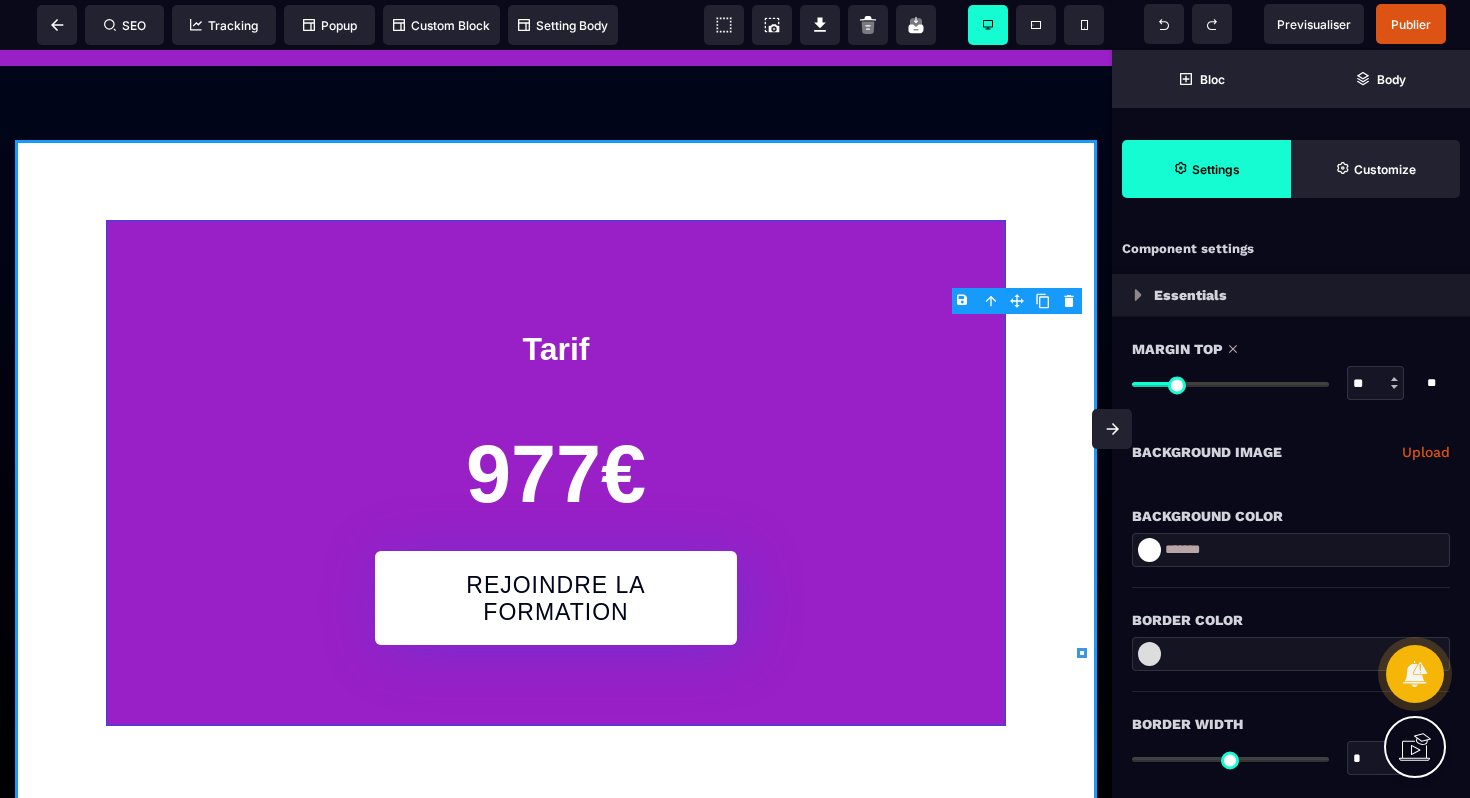 type on "**" 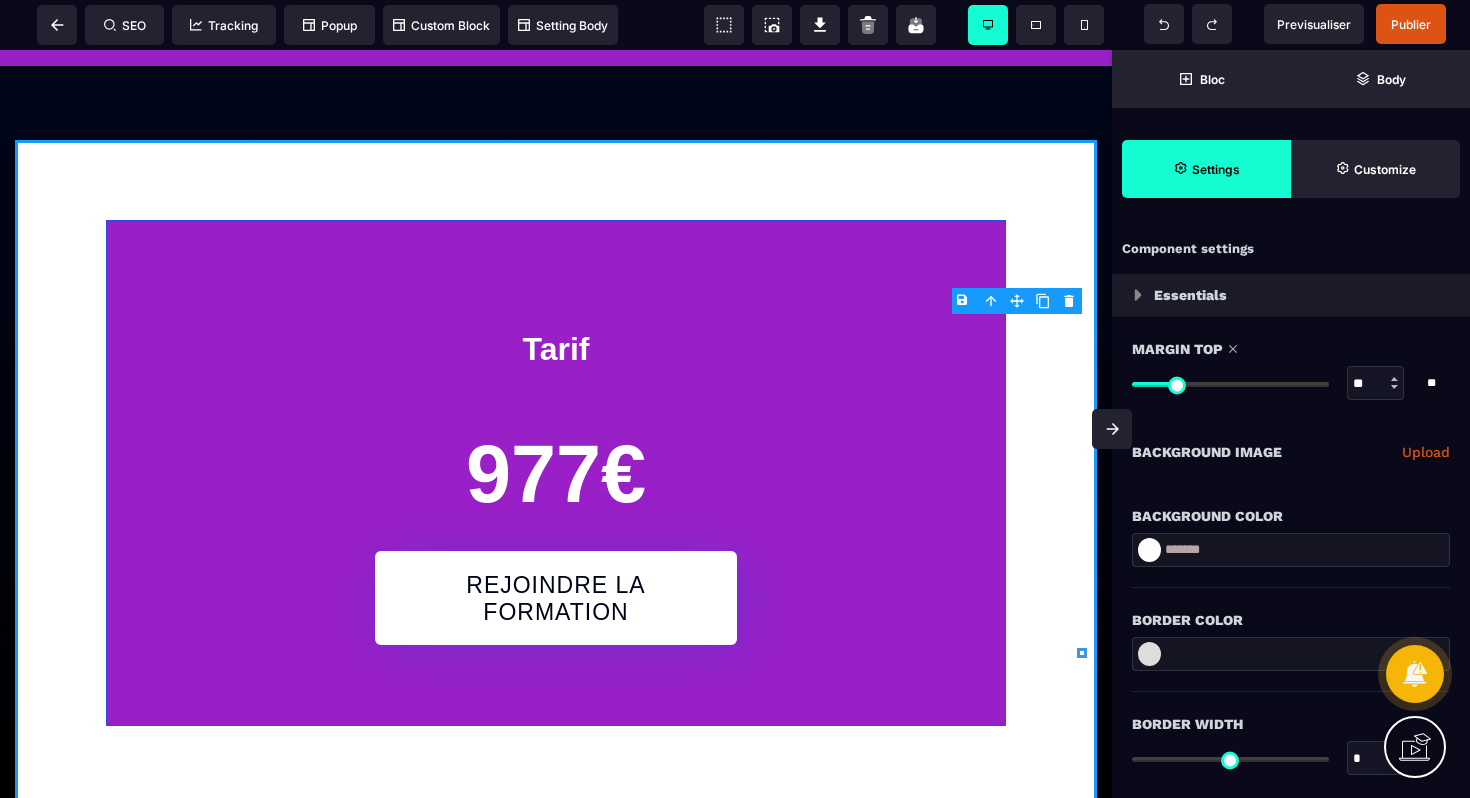 type on "**" 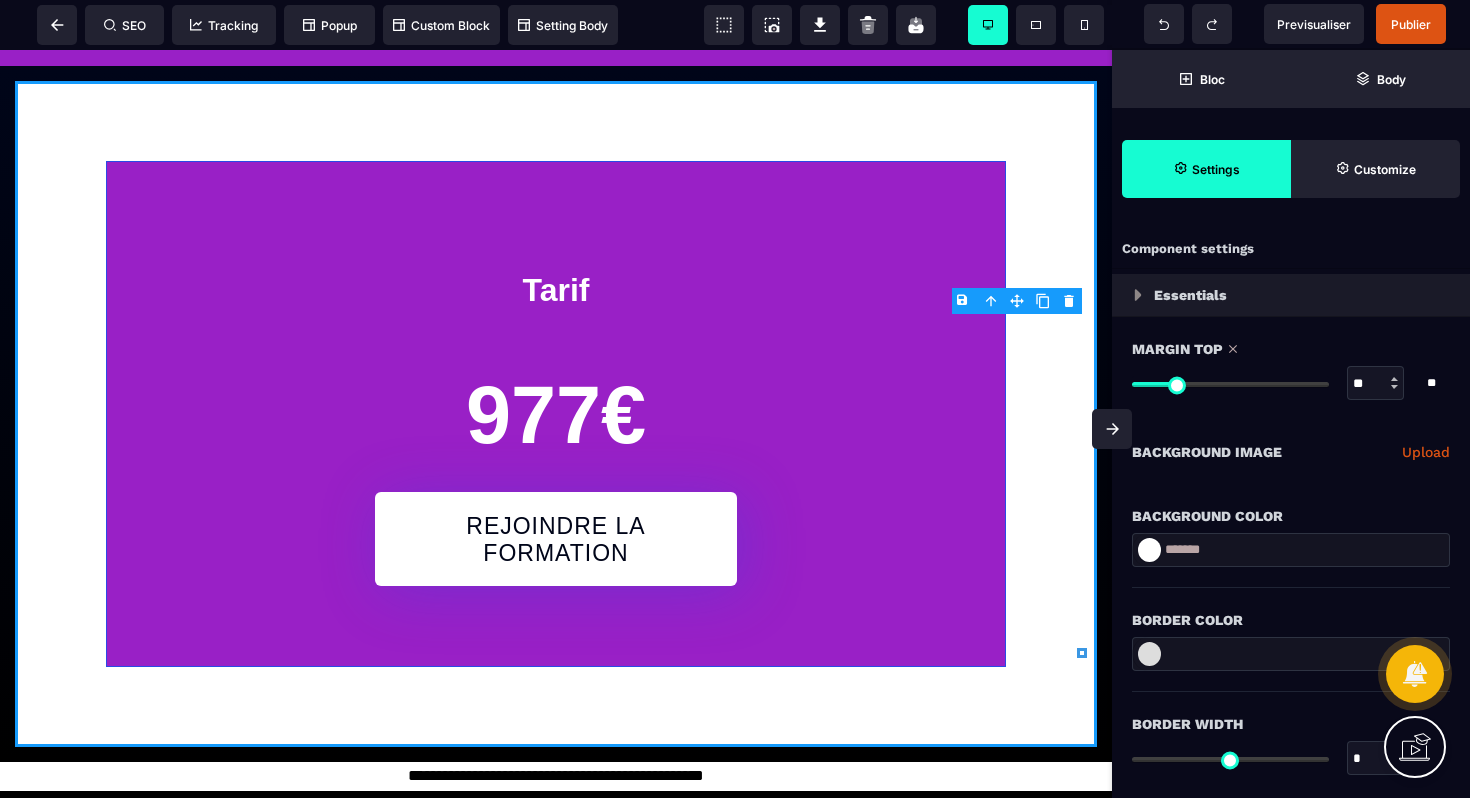 type on "*" 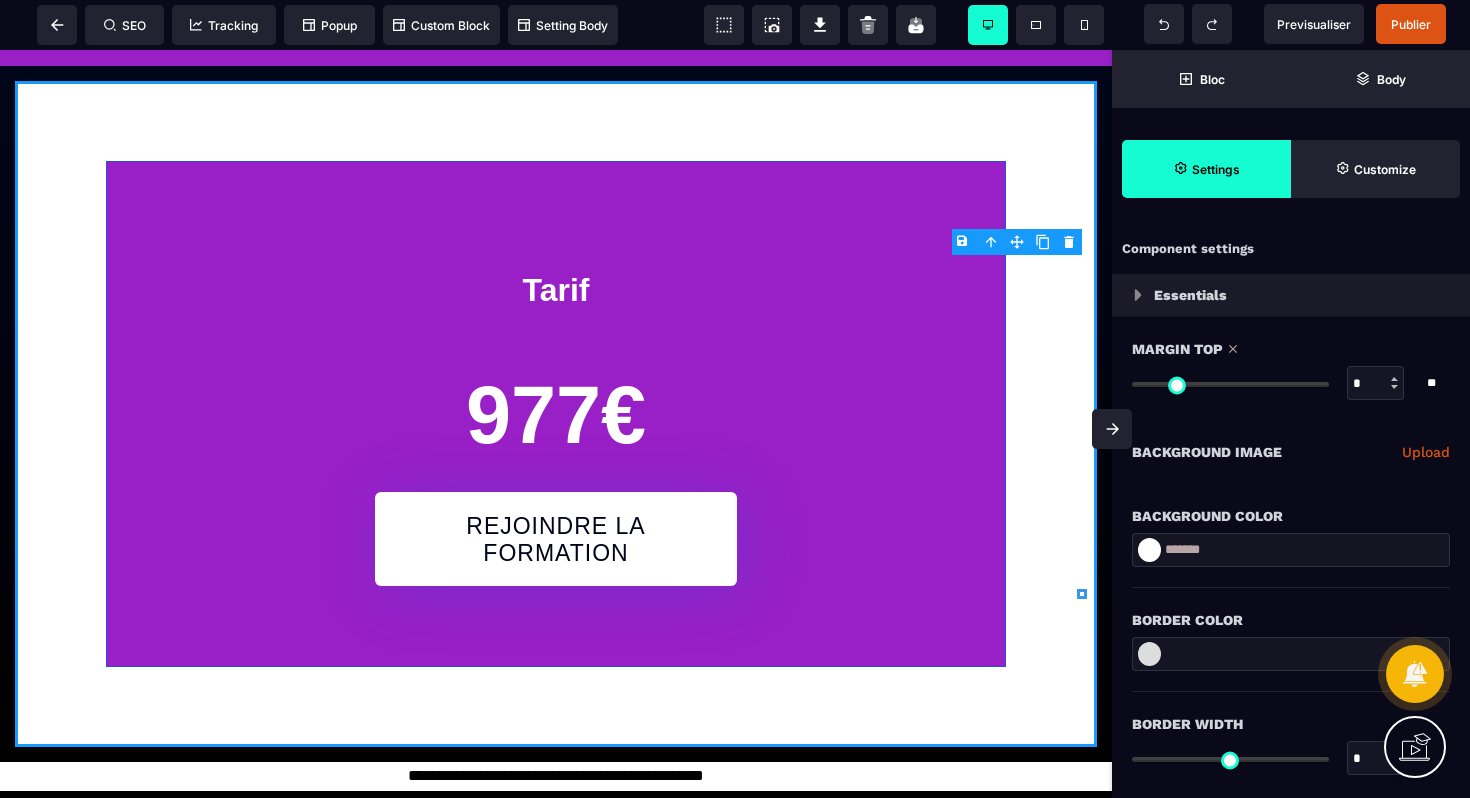 drag, startPoint x: 1149, startPoint y: 387, endPoint x: 1099, endPoint y: 322, distance: 82.006096 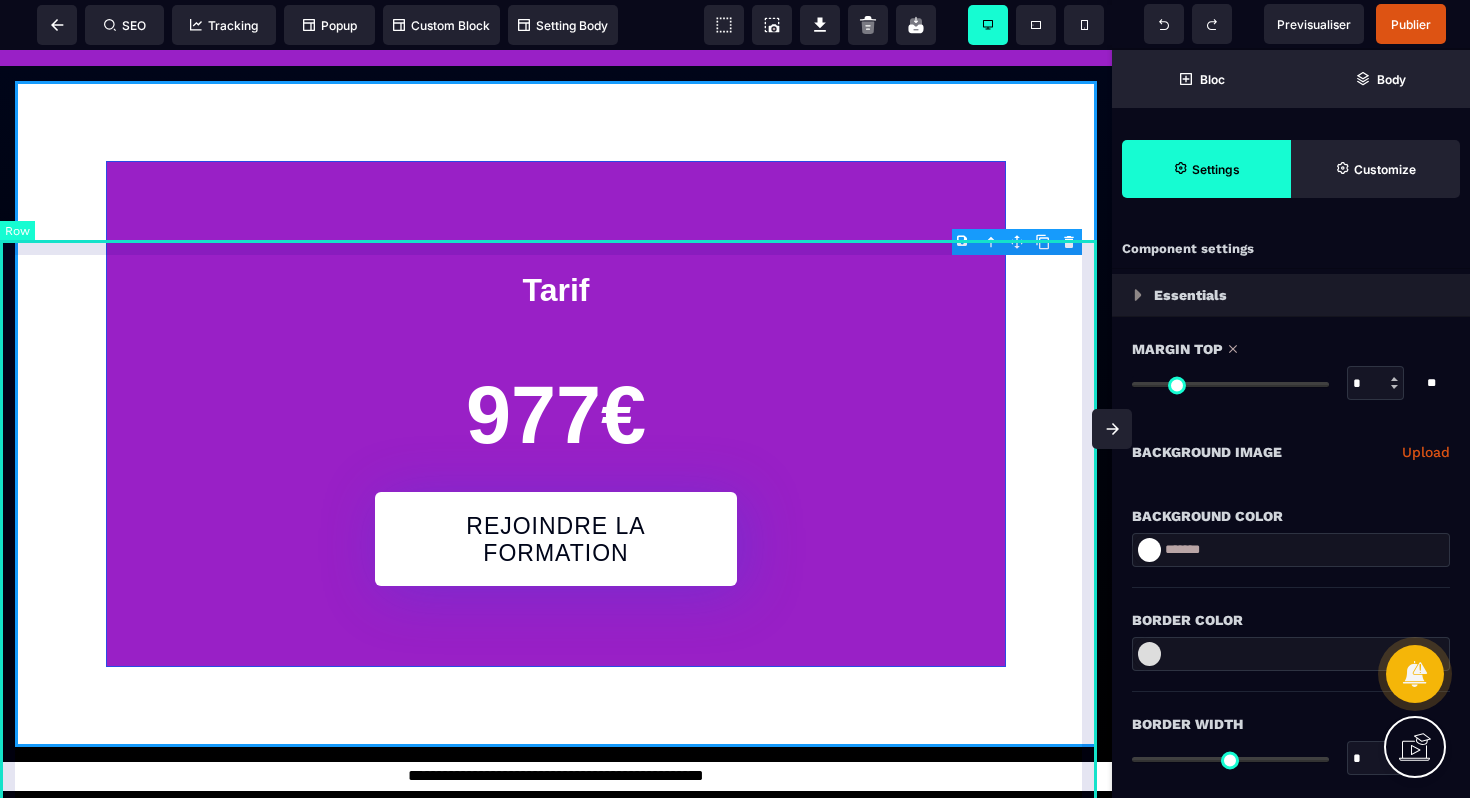 click on "Tarif 977€ REJOINDRE LA FORMATION" at bounding box center [556, 414] 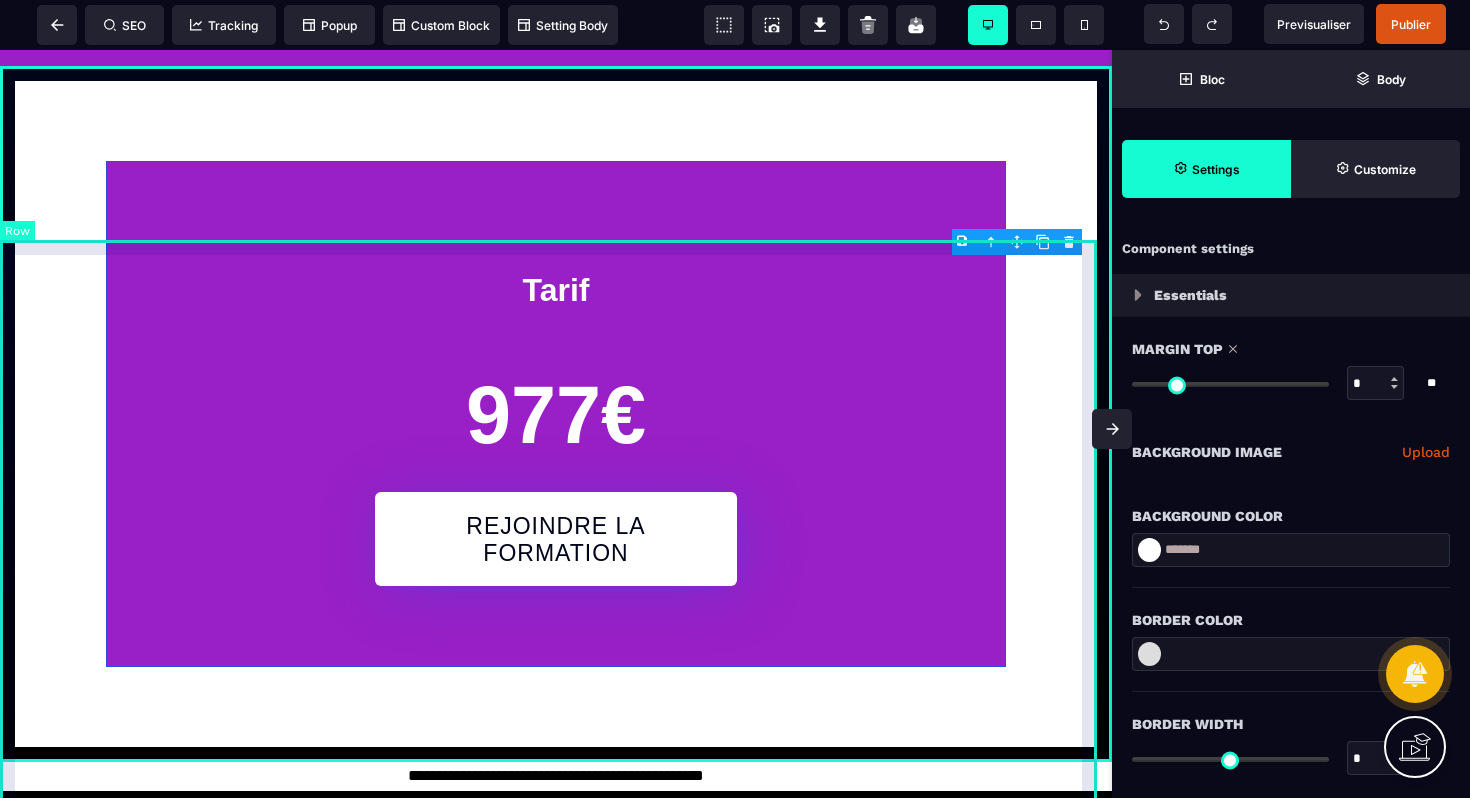 select on "*" 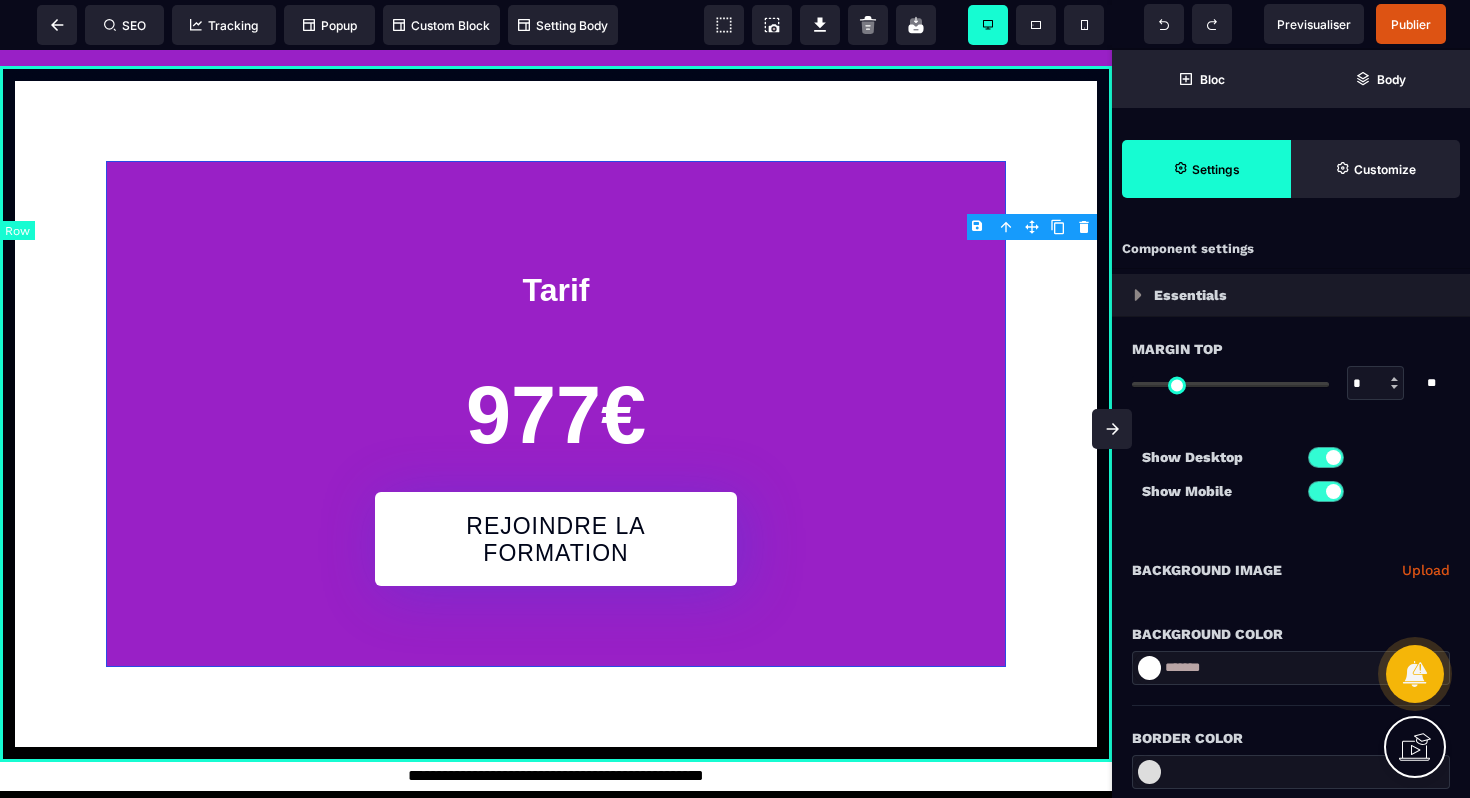 type on "*" 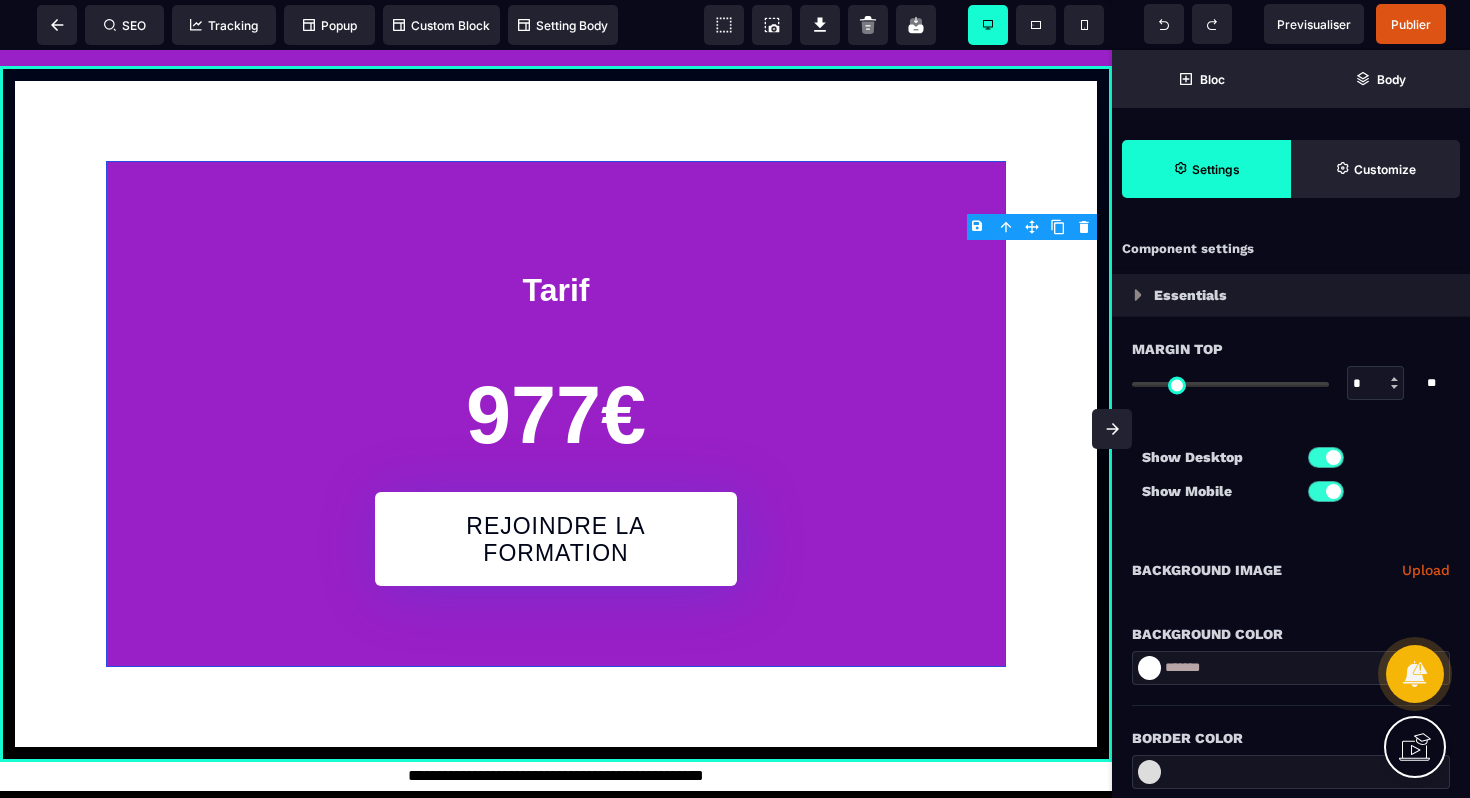type on "**" 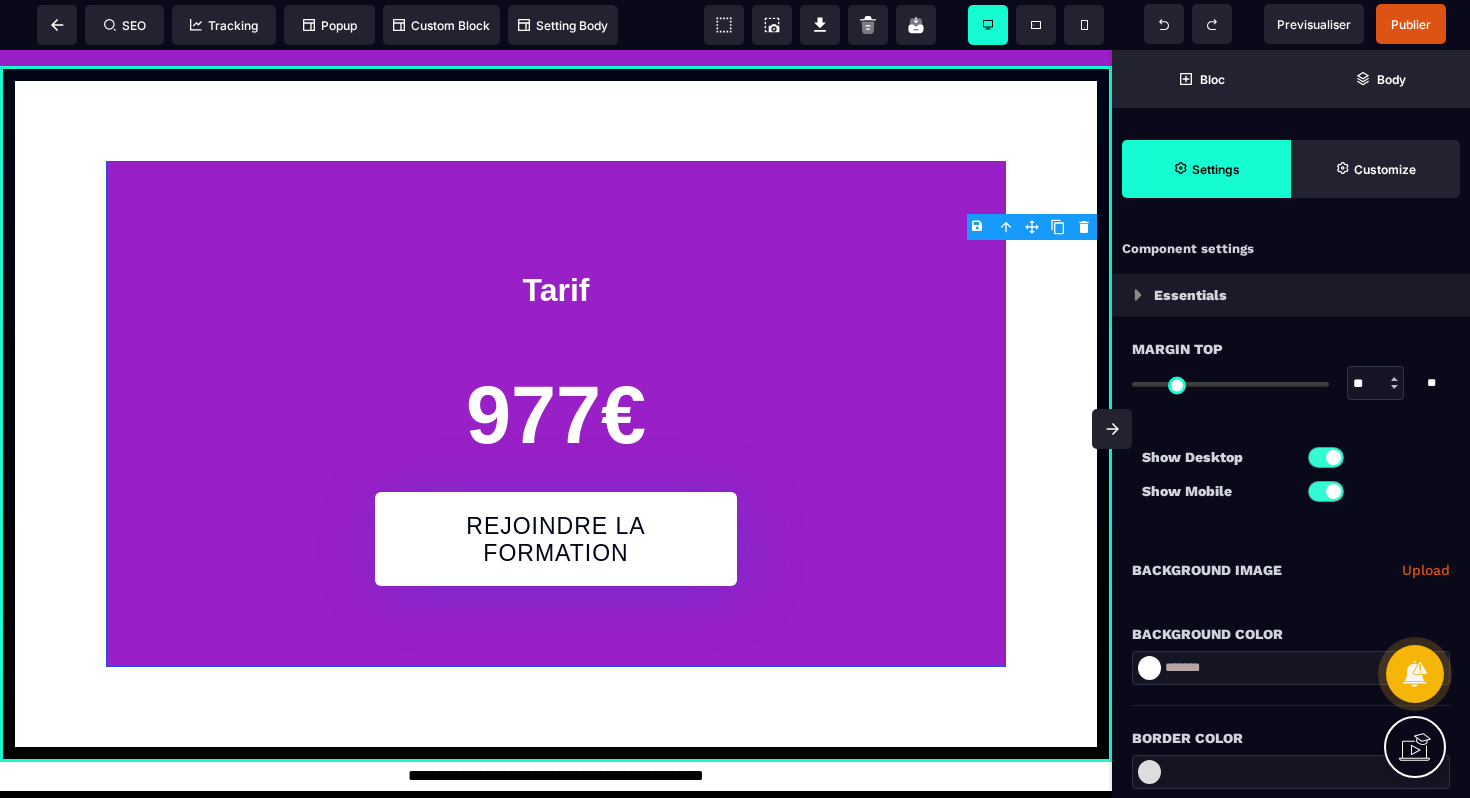 type on "**" 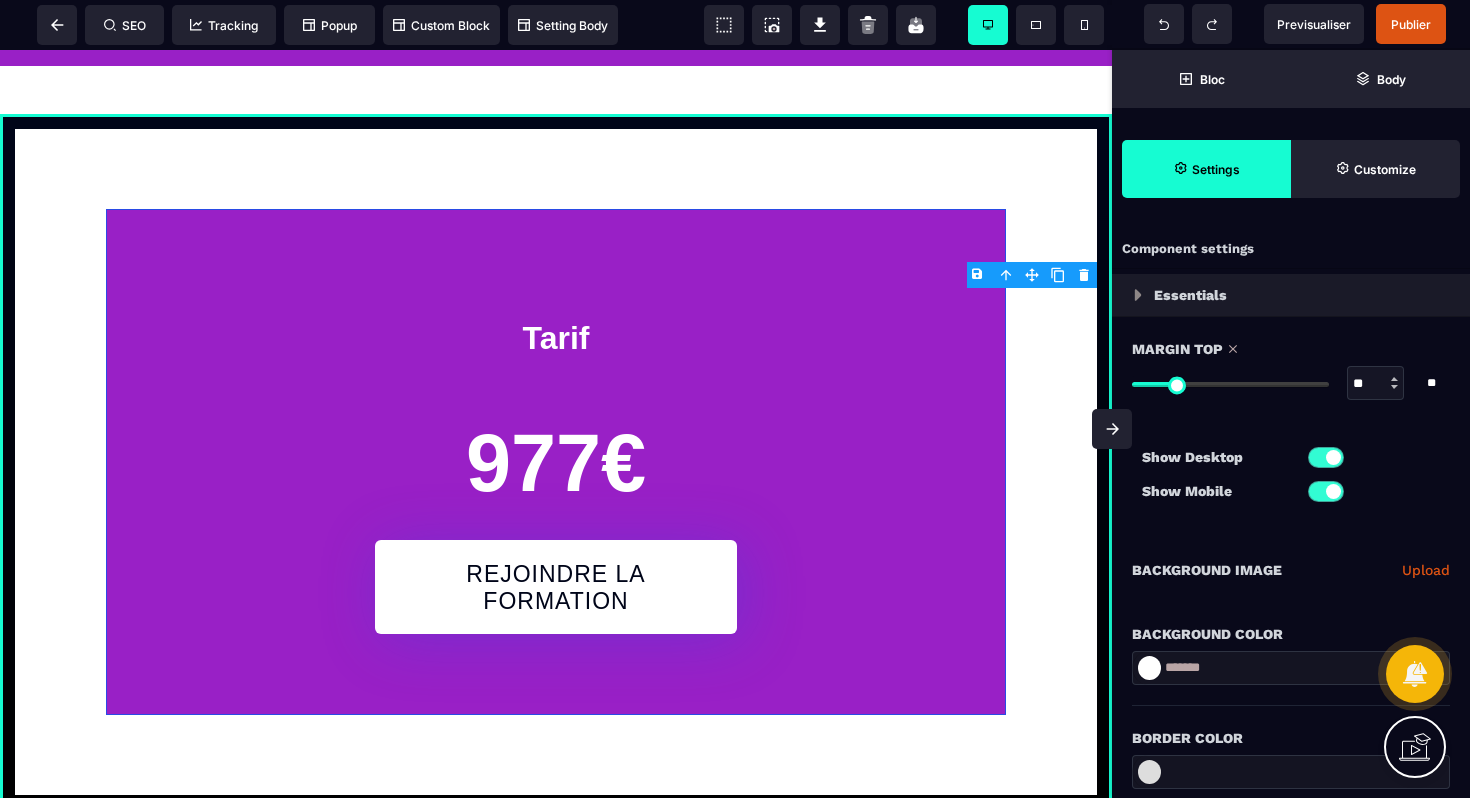 type on "*" 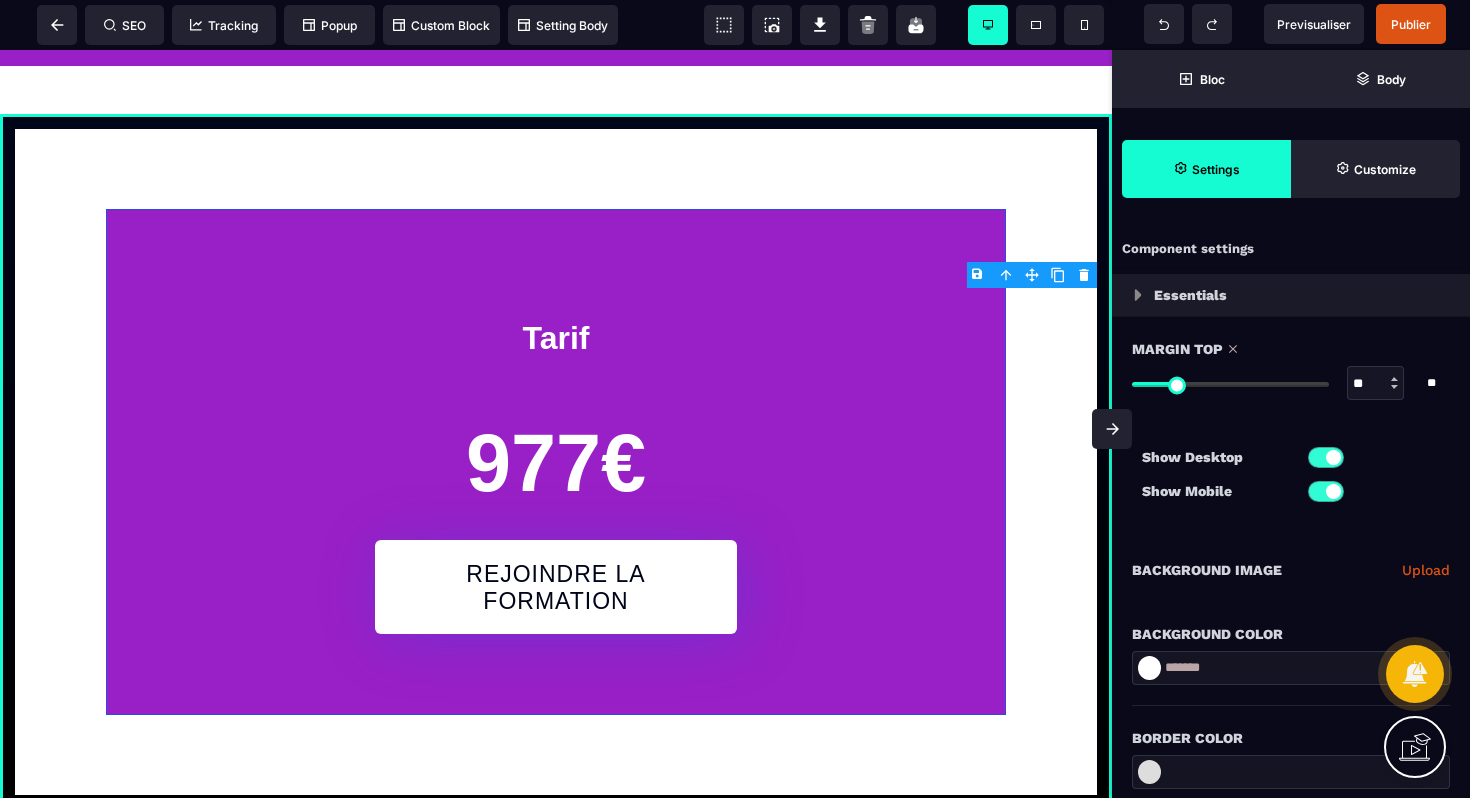 type on "*" 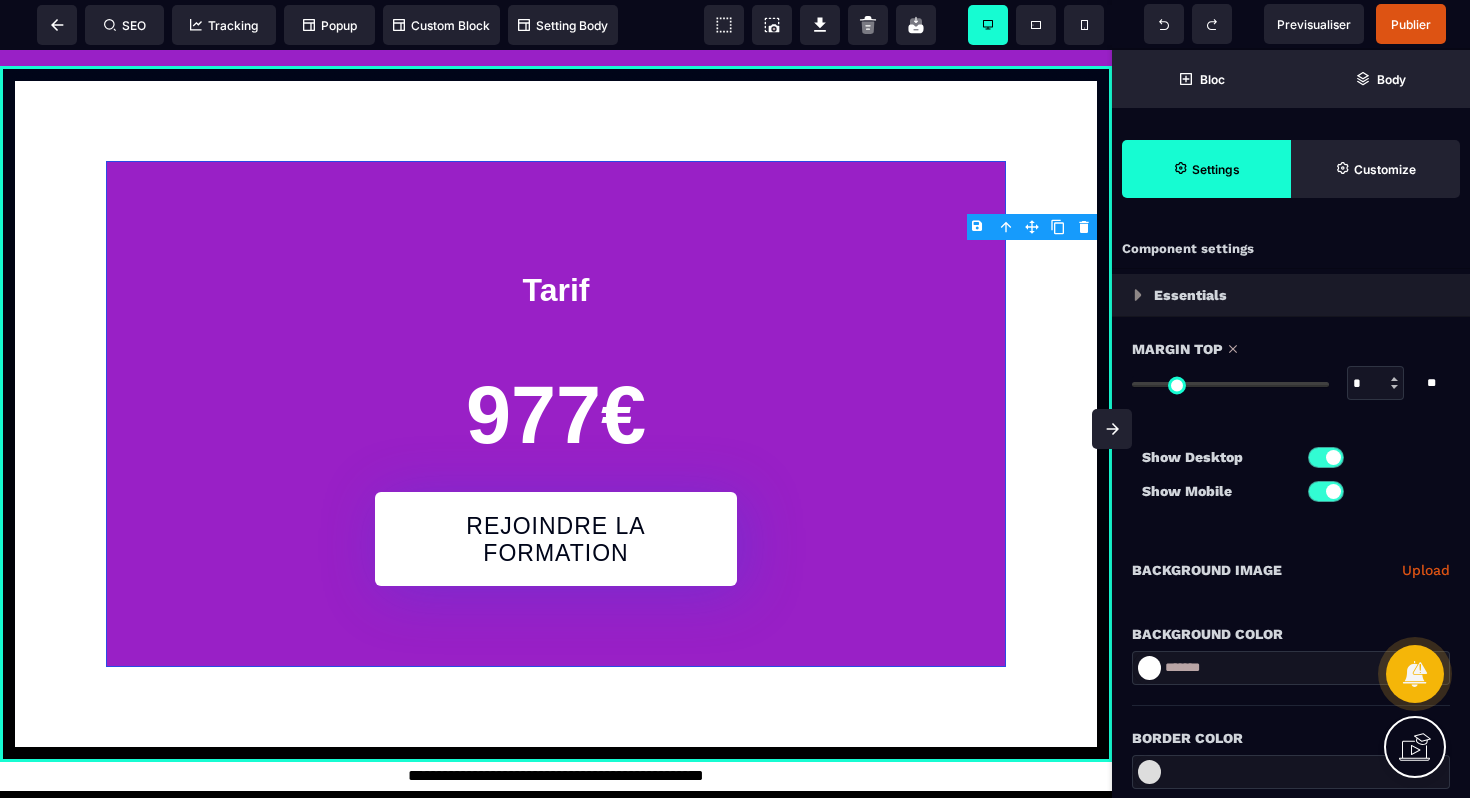 drag, startPoint x: 1148, startPoint y: 385, endPoint x: 1086, endPoint y: 381, distance: 62.1289 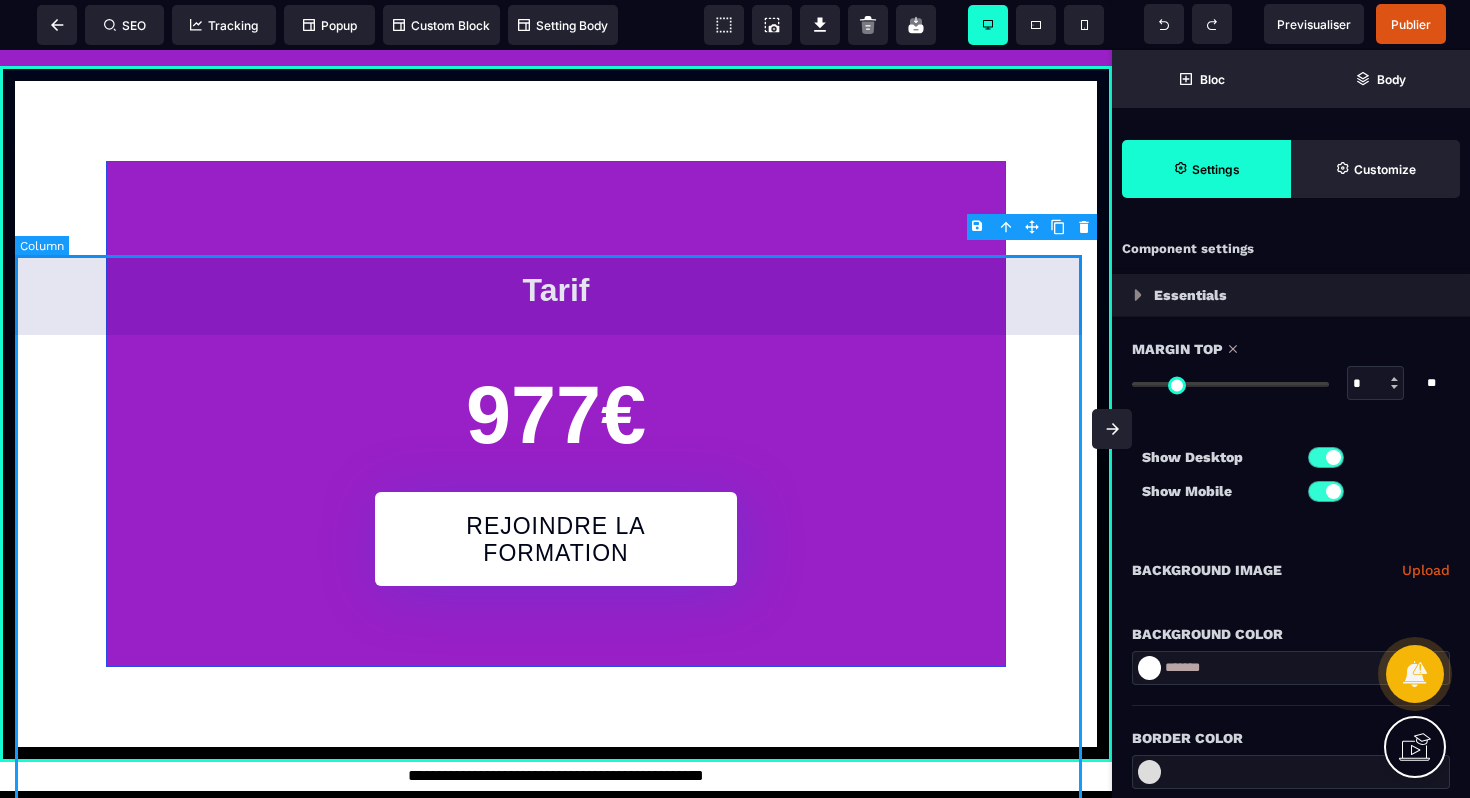 click on "Tarif 977€ REJOINDRE LA FORMATION" at bounding box center [556, 414] 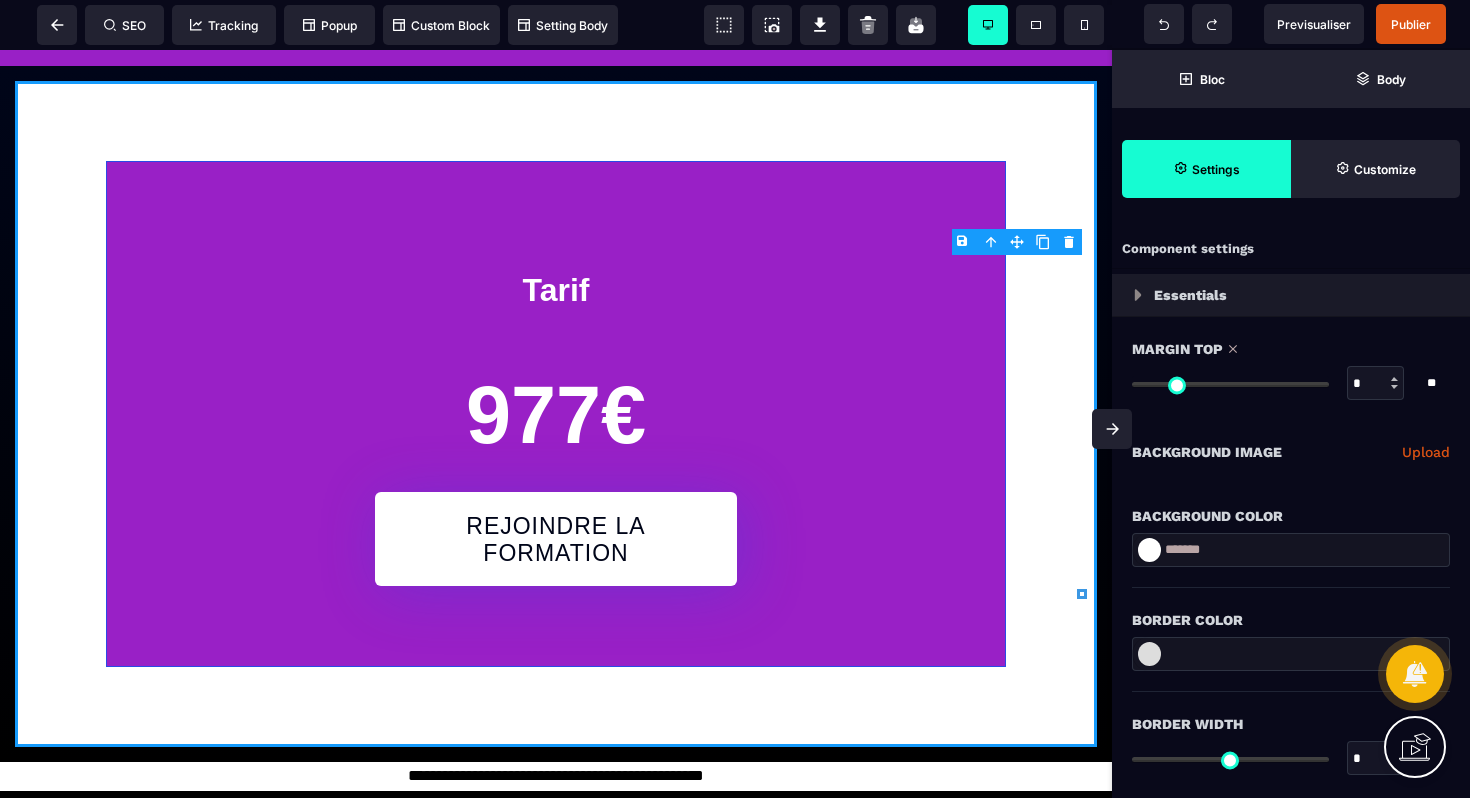 click at bounding box center [1149, 550] 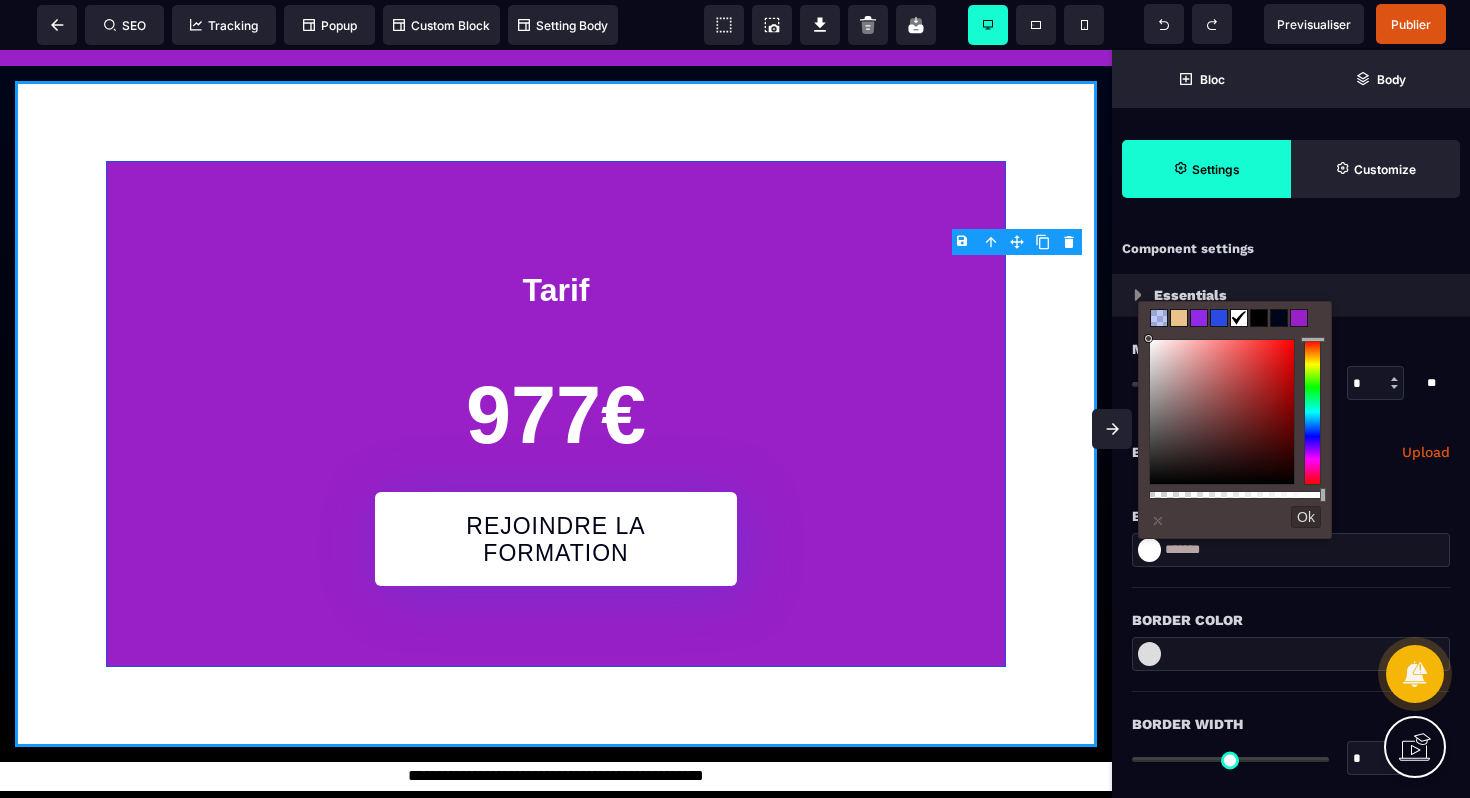 click at bounding box center [1279, 318] 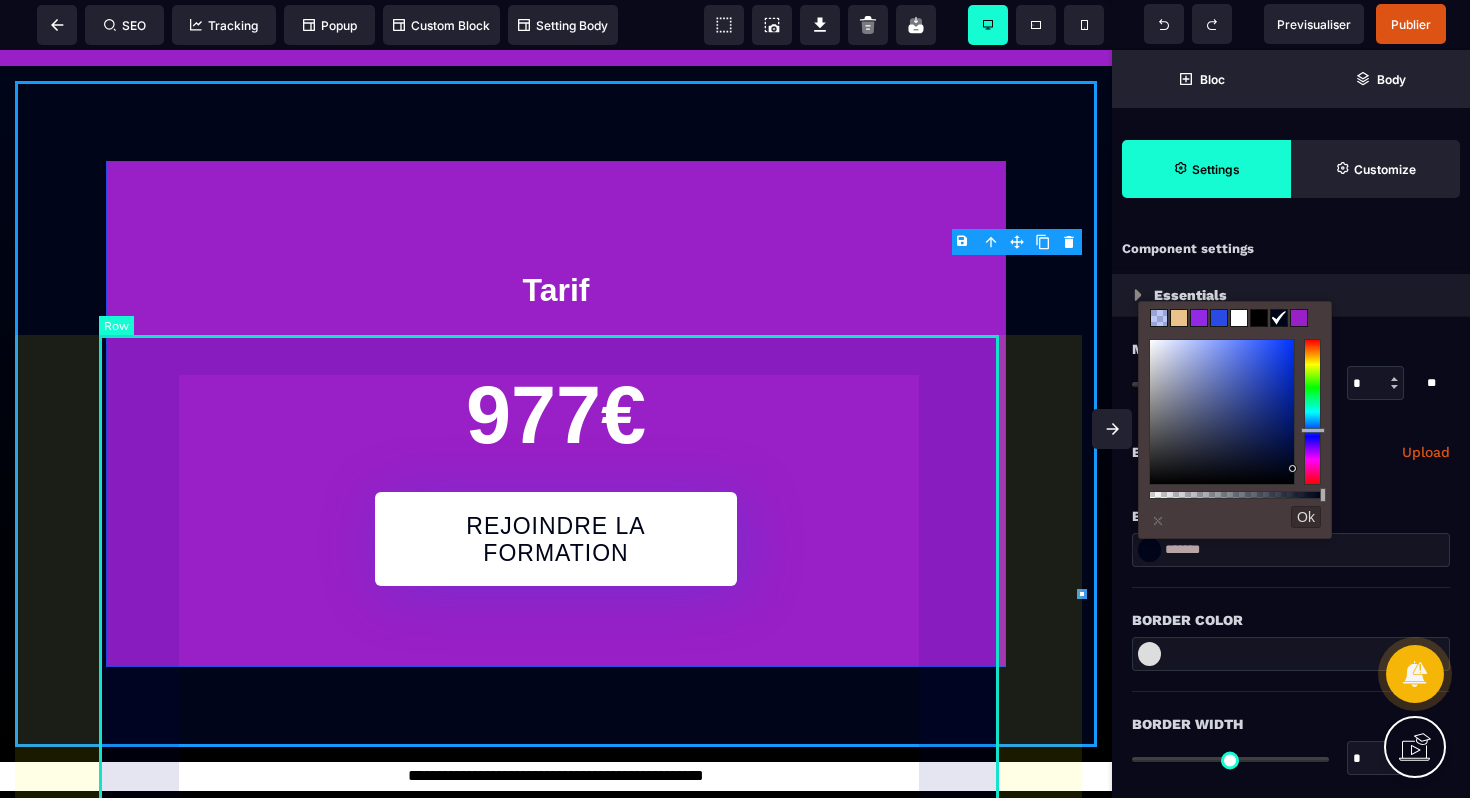 click on "Tarif 977€ REJOINDRE LA FORMATION" at bounding box center (556, 414) 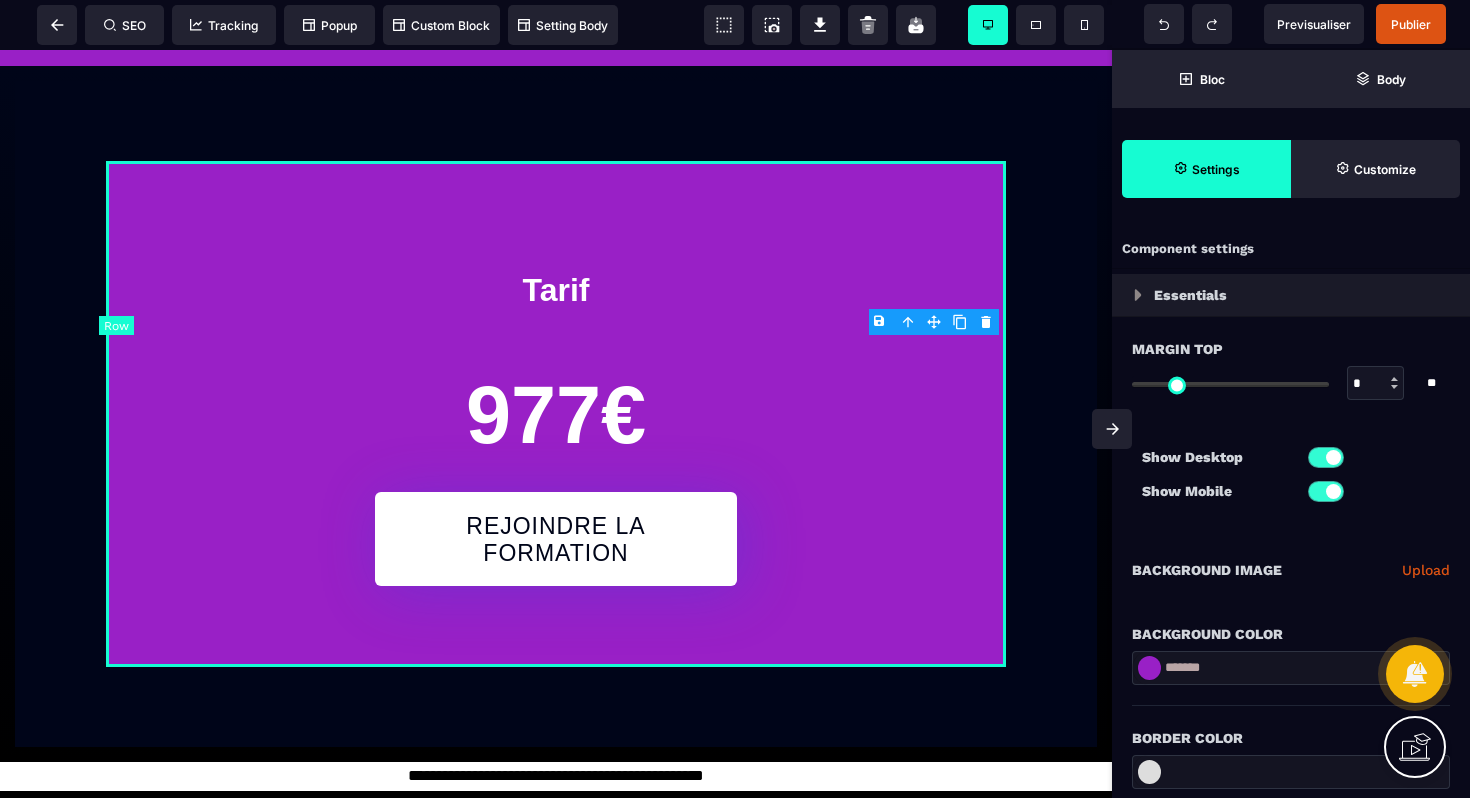type on "*" 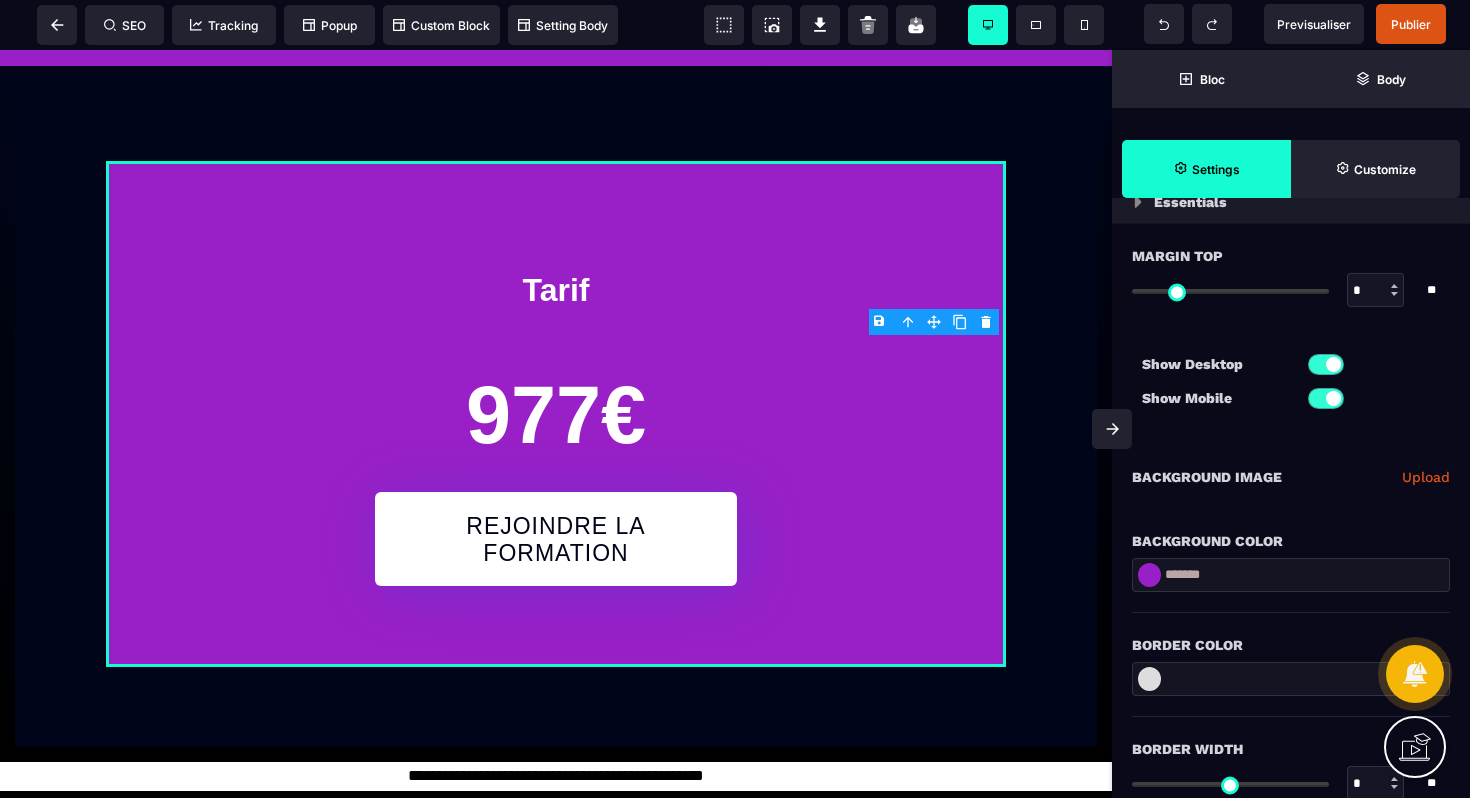 scroll, scrollTop: 350, scrollLeft: 0, axis: vertical 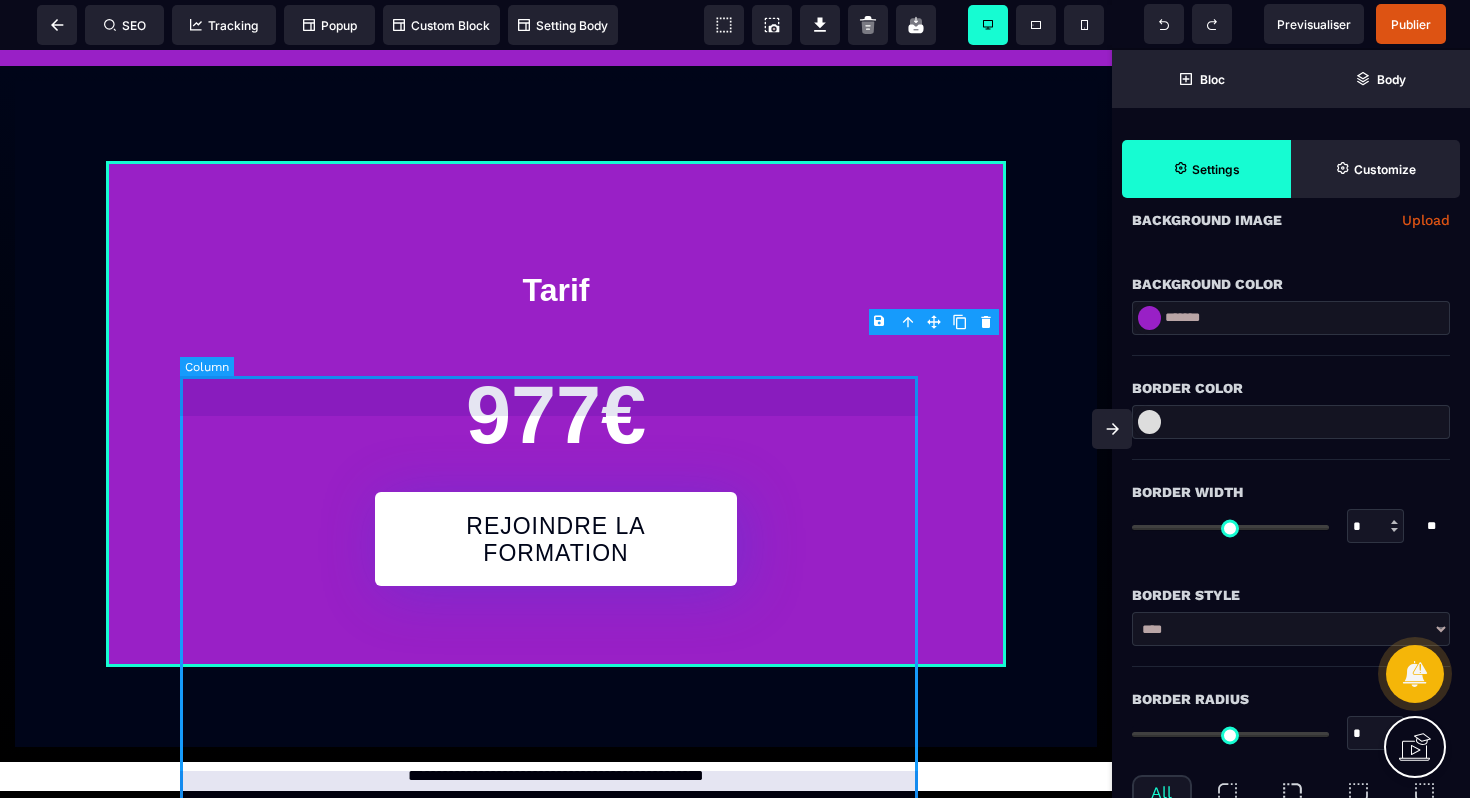 click on "Tarif 977€ REJOINDRE LA FORMATION" at bounding box center [556, 414] 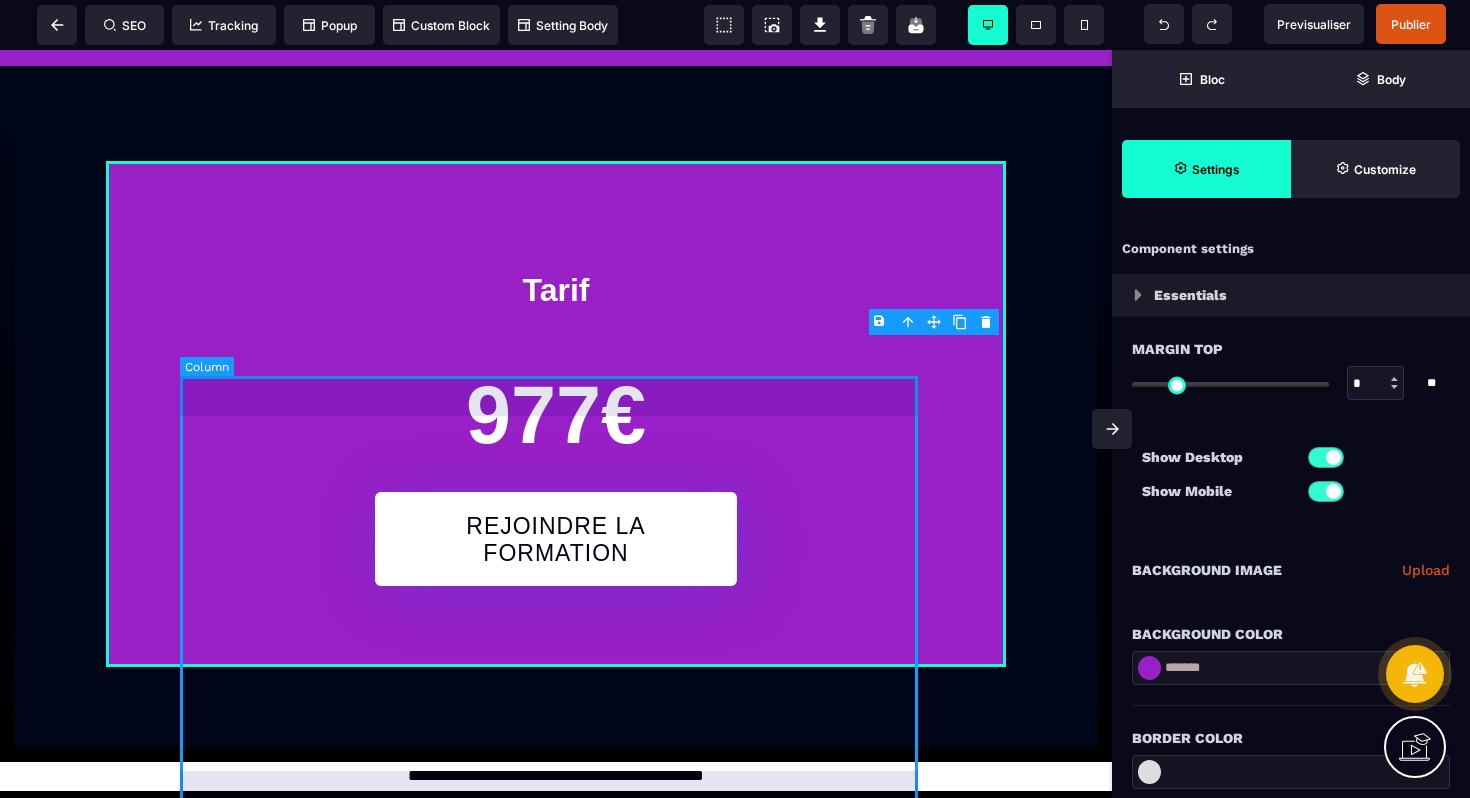 select on "*" 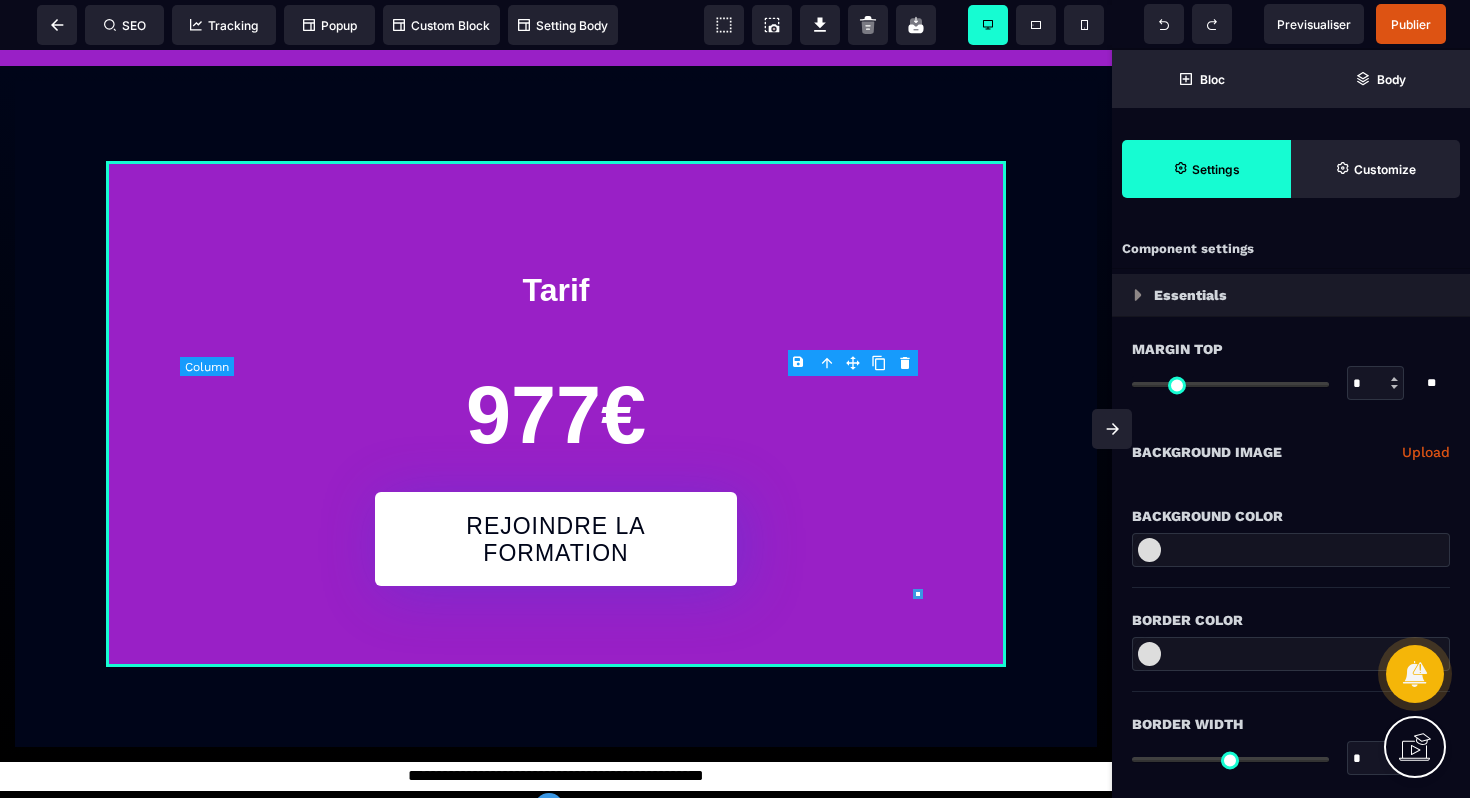 type on "****" 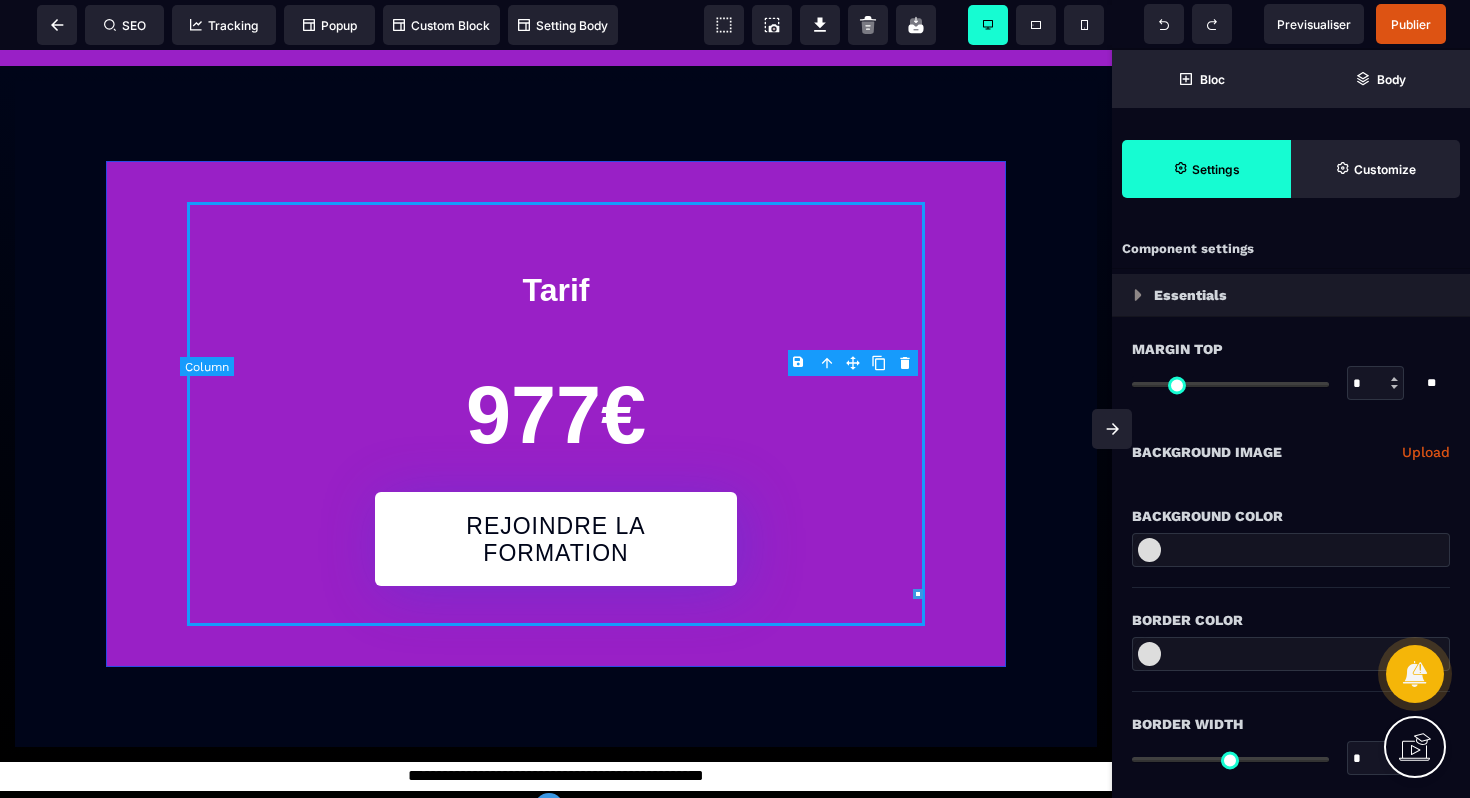 select on "**" 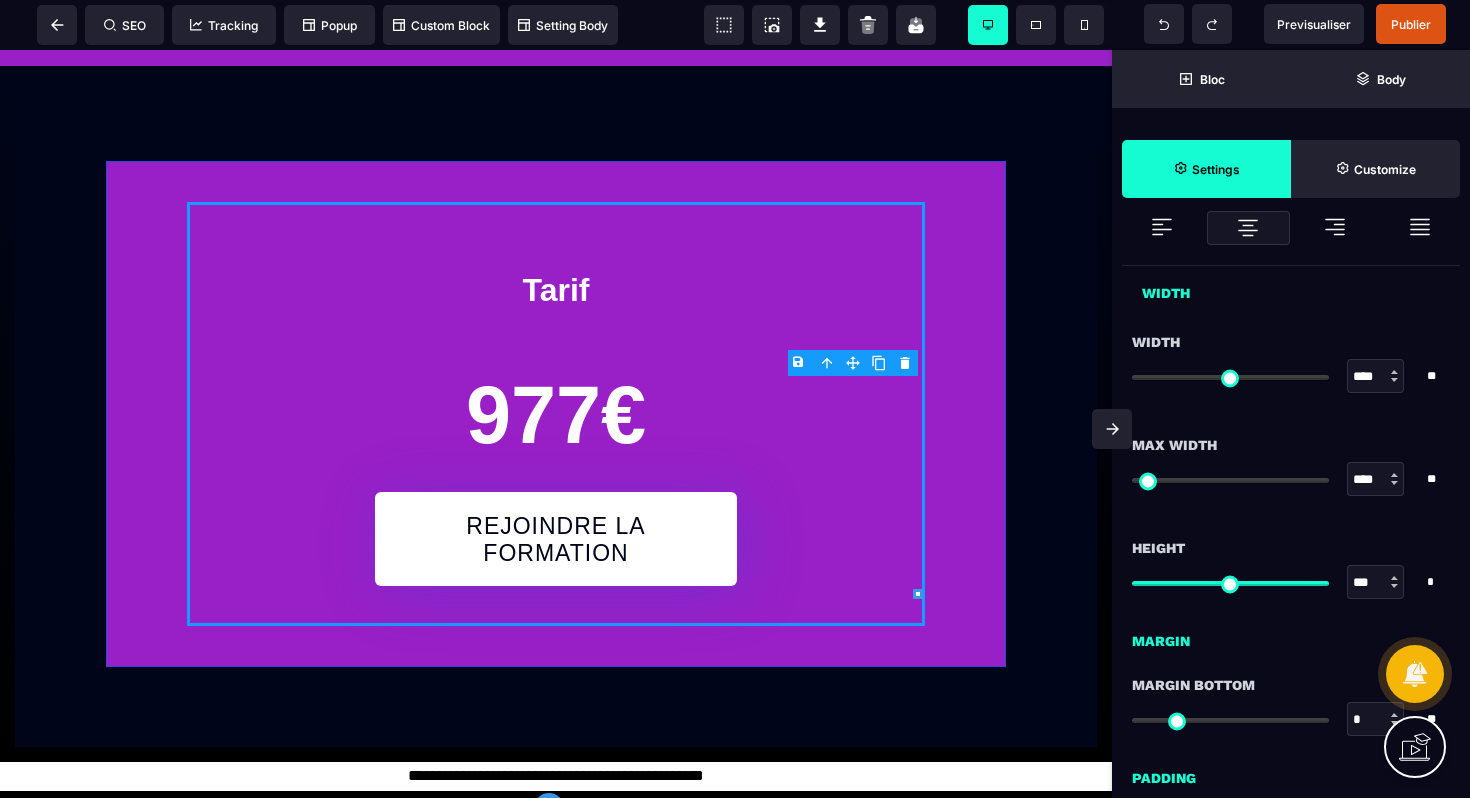 scroll, scrollTop: 1428, scrollLeft: 0, axis: vertical 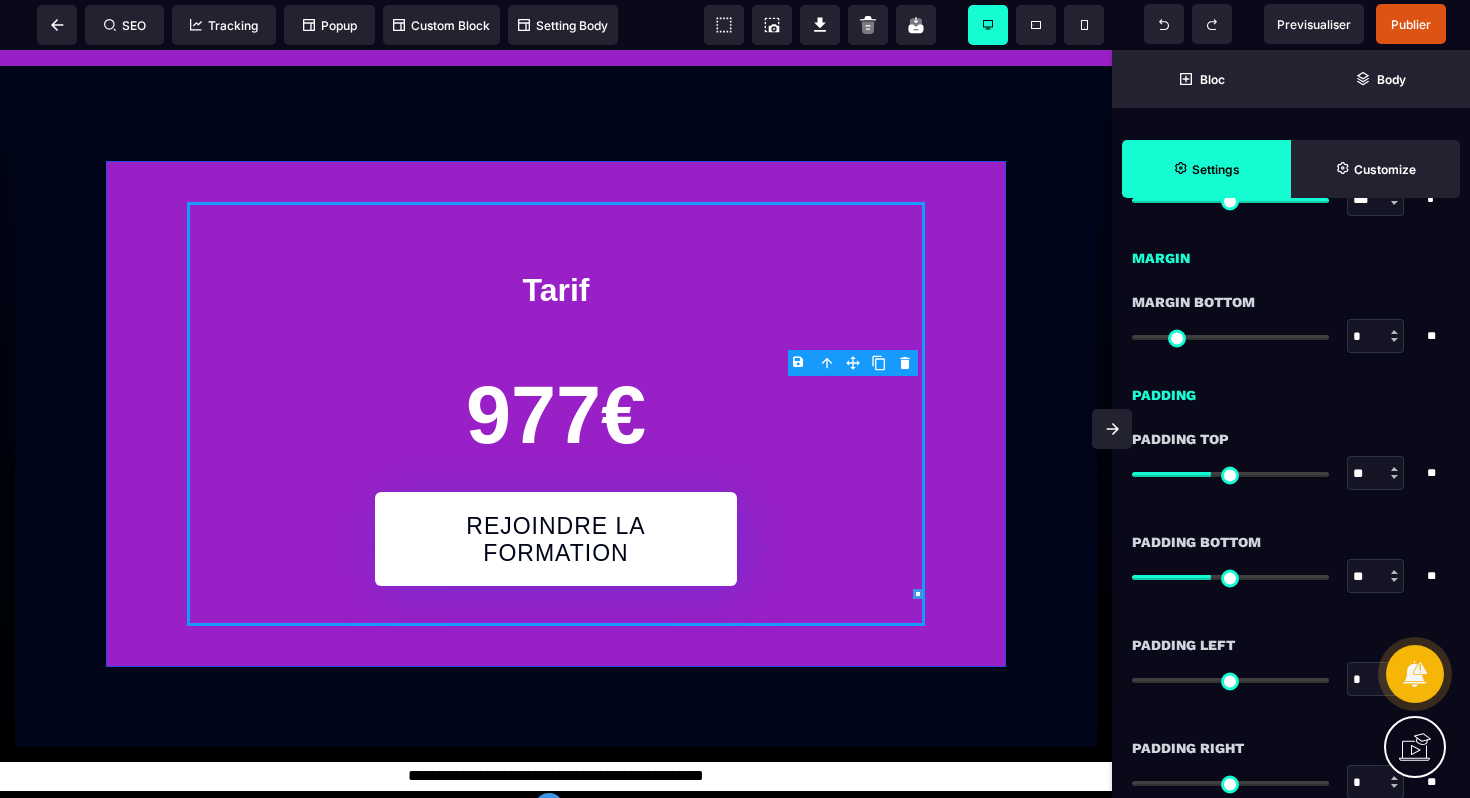 type on "**" 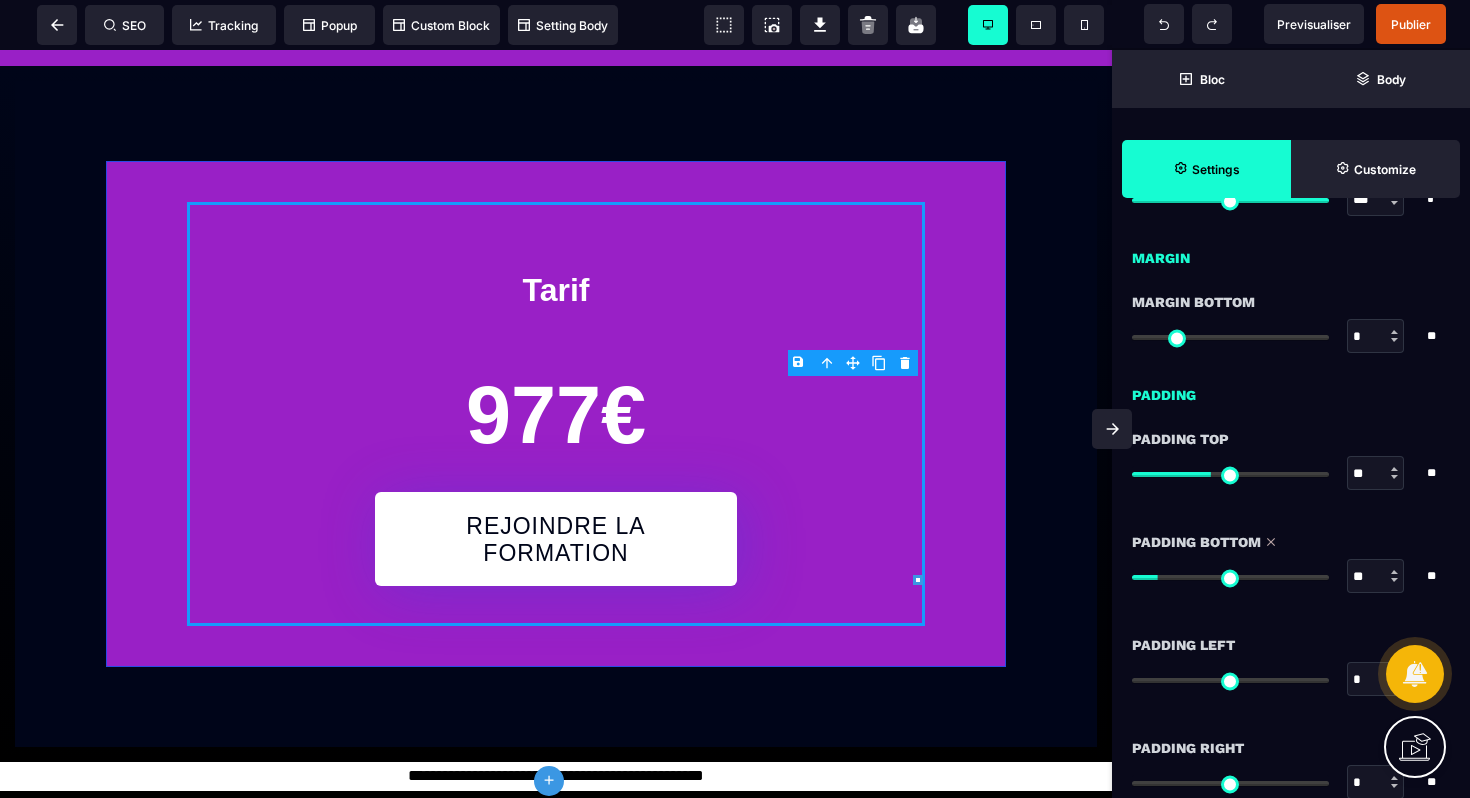 type on "**" 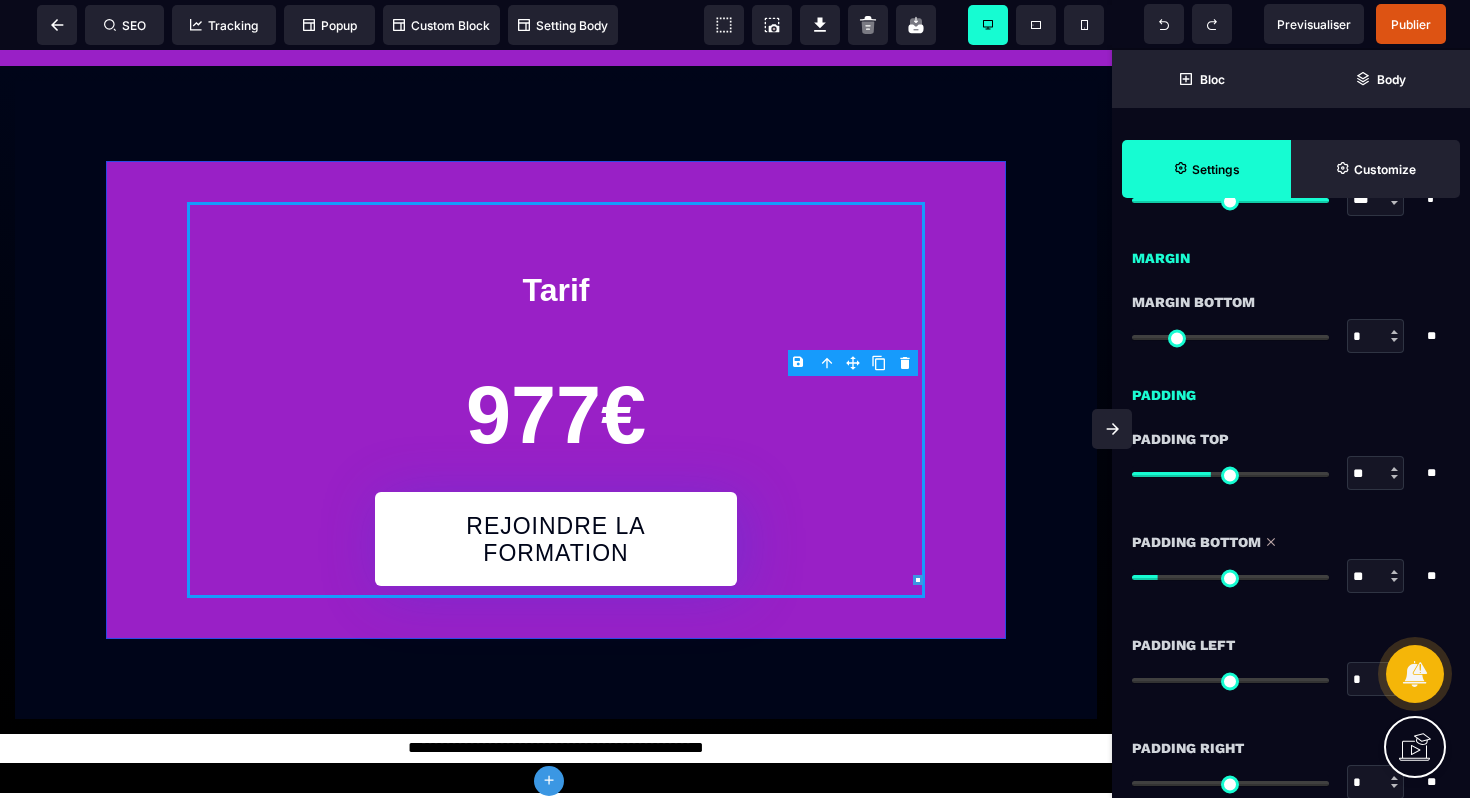type on "**" 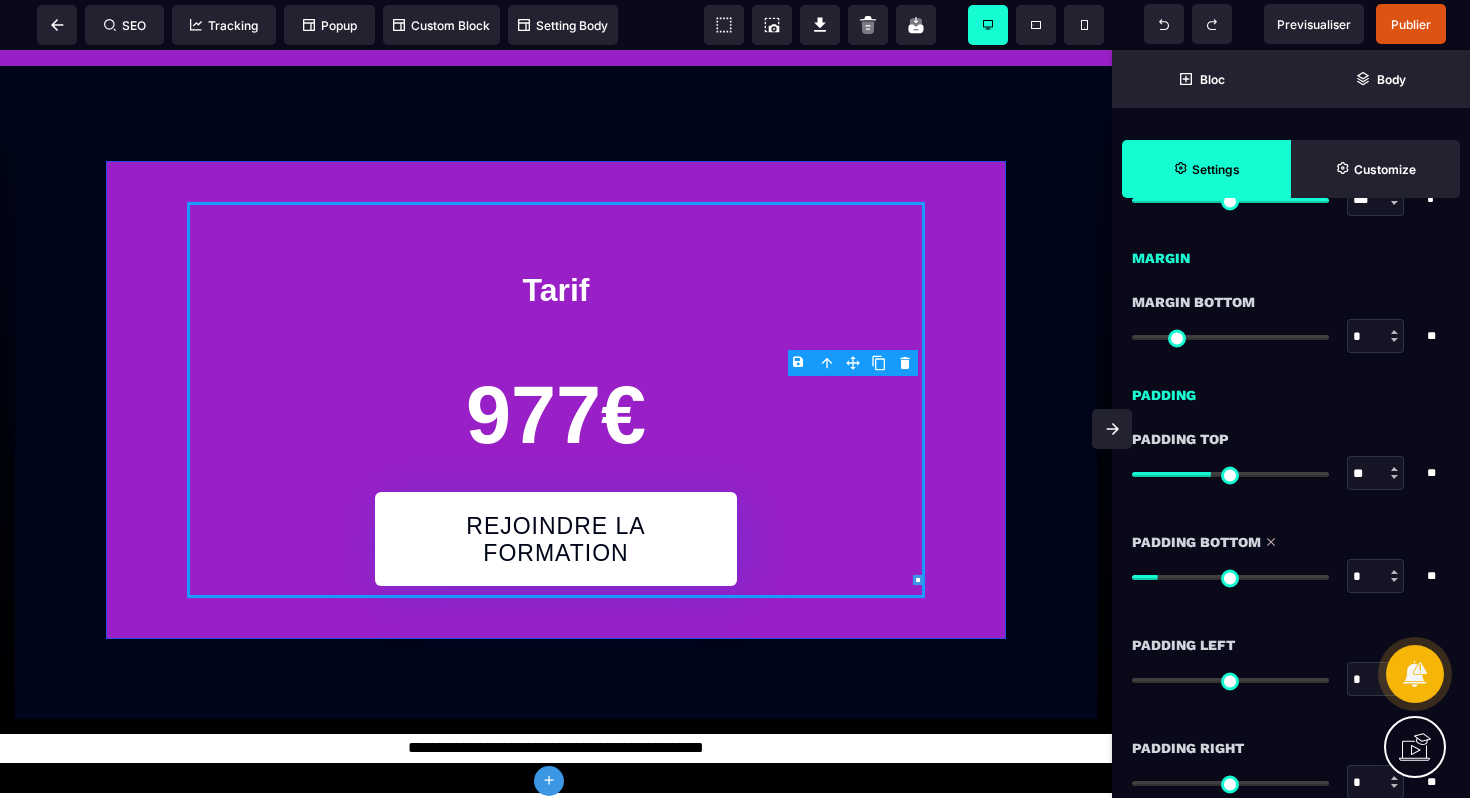 type on "*" 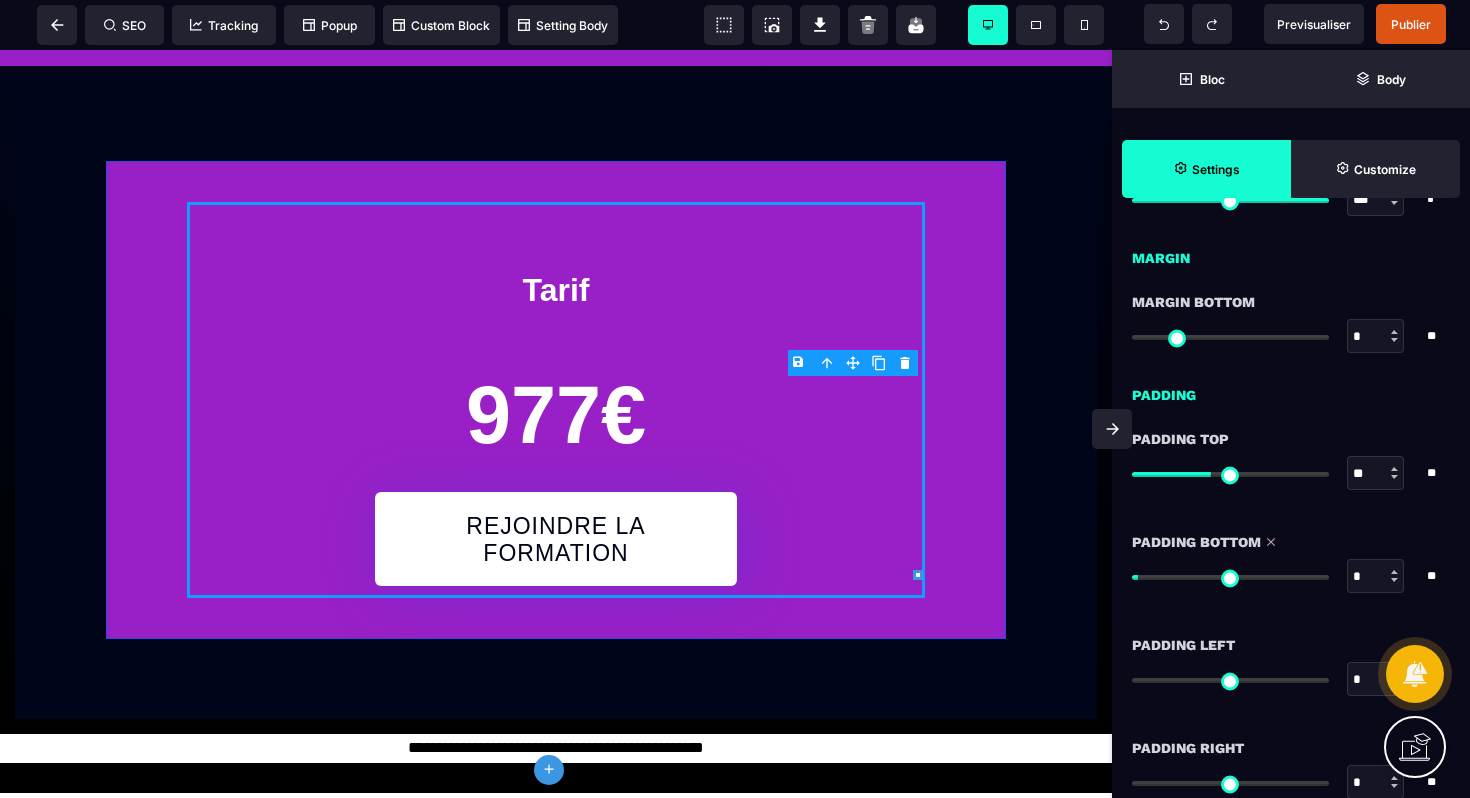 type on "*" 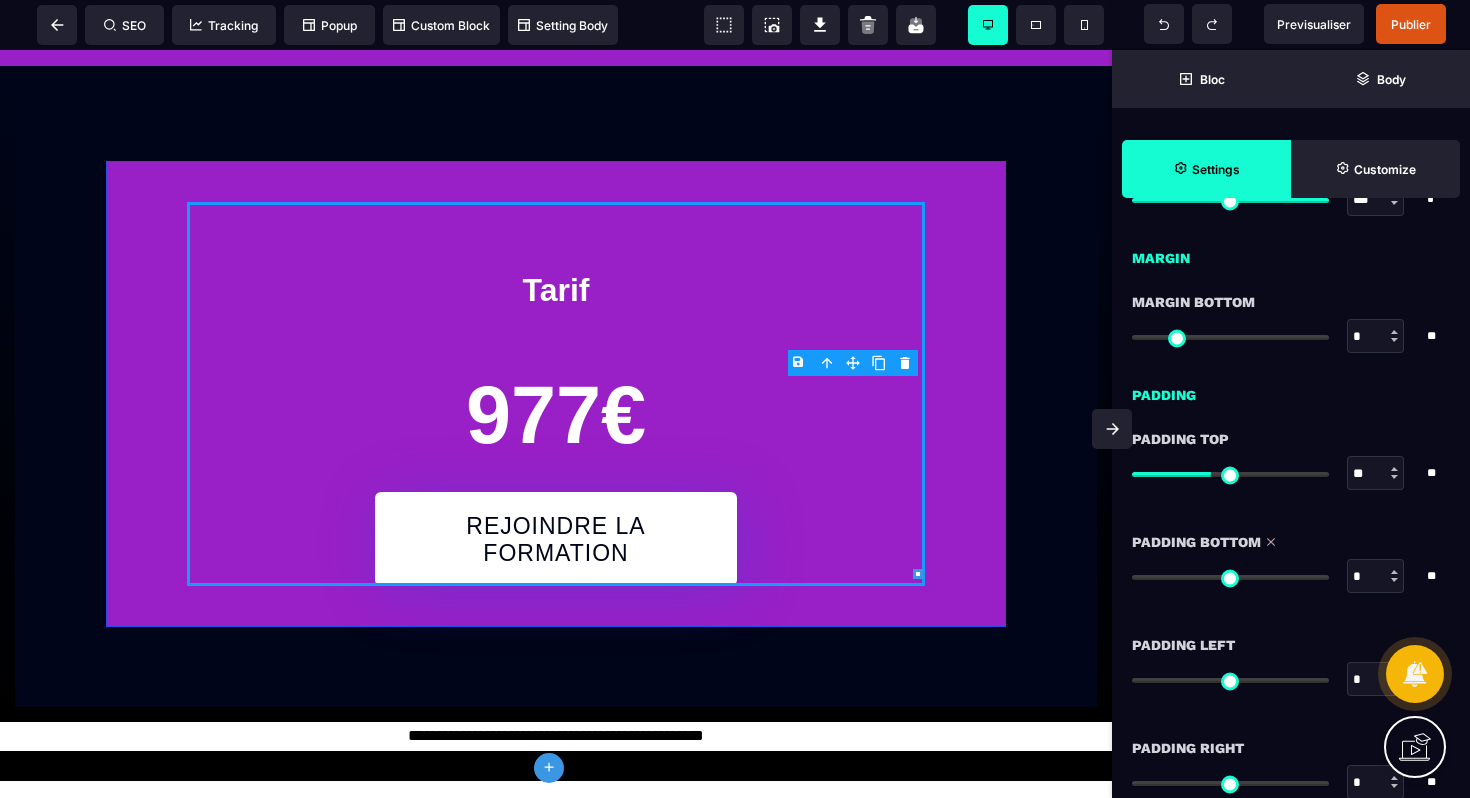 drag, startPoint x: 1216, startPoint y: 581, endPoint x: 1136, endPoint y: 578, distance: 80.05623 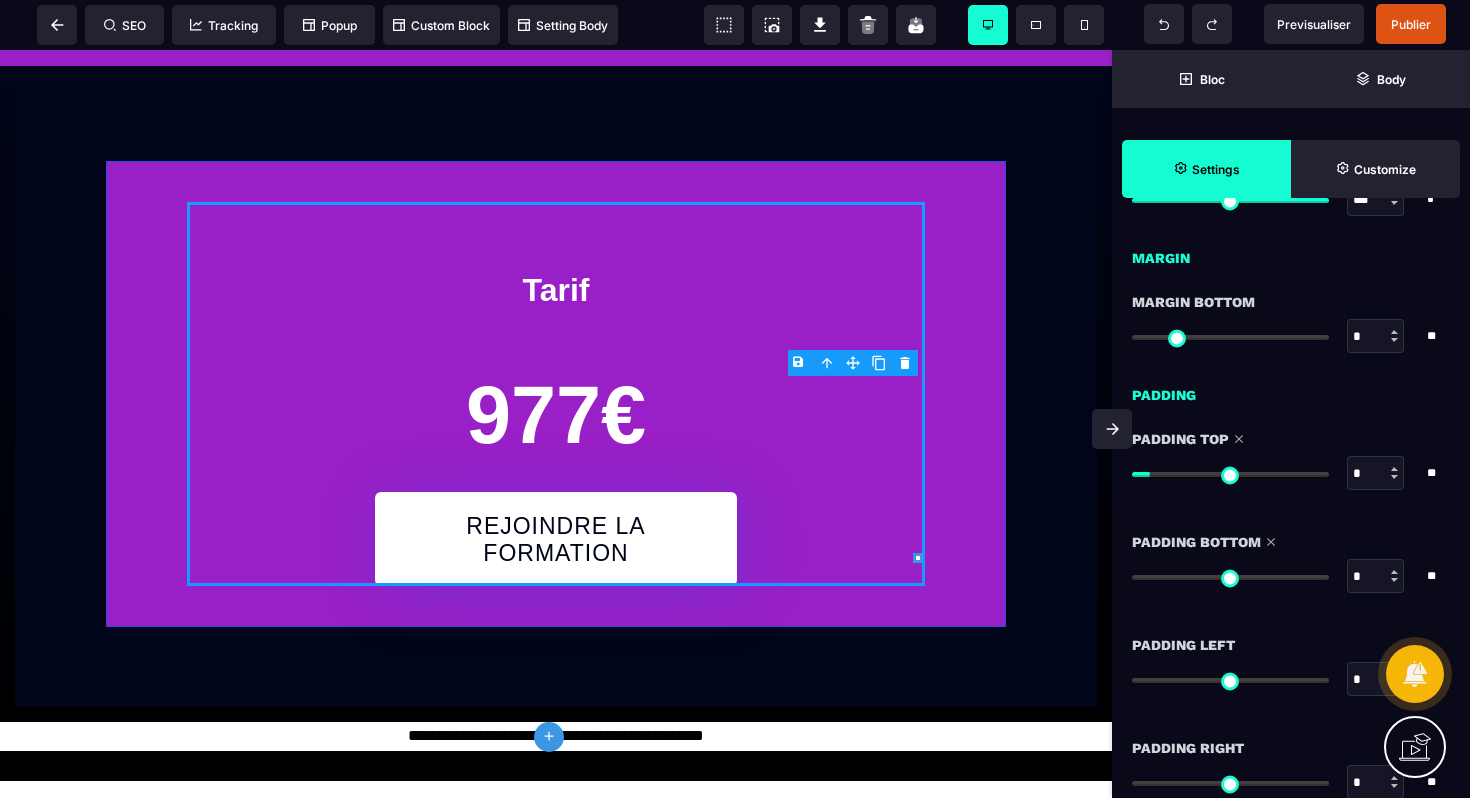 type on "*" 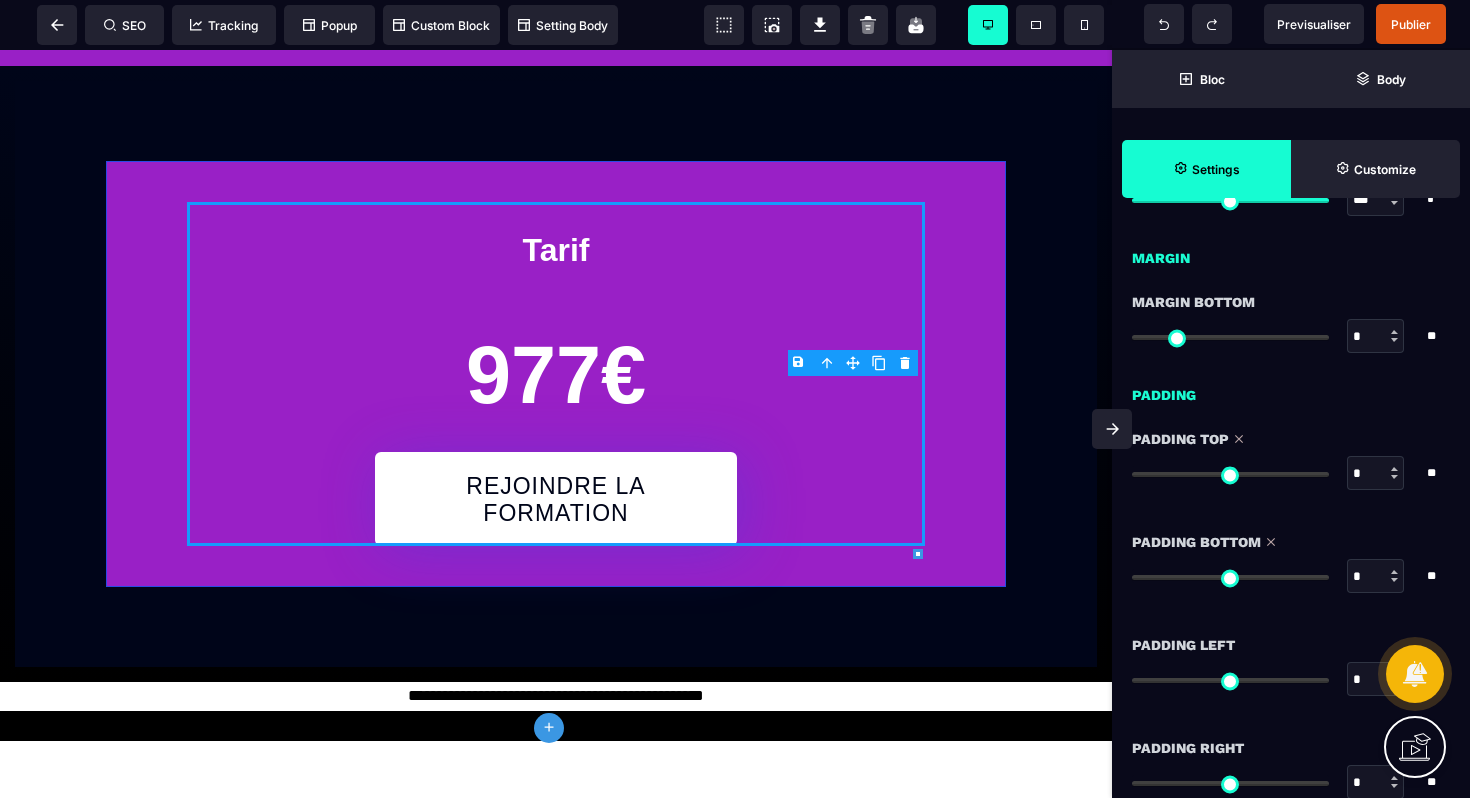 drag, startPoint x: 1209, startPoint y: 471, endPoint x: 1104, endPoint y: 469, distance: 105.01904 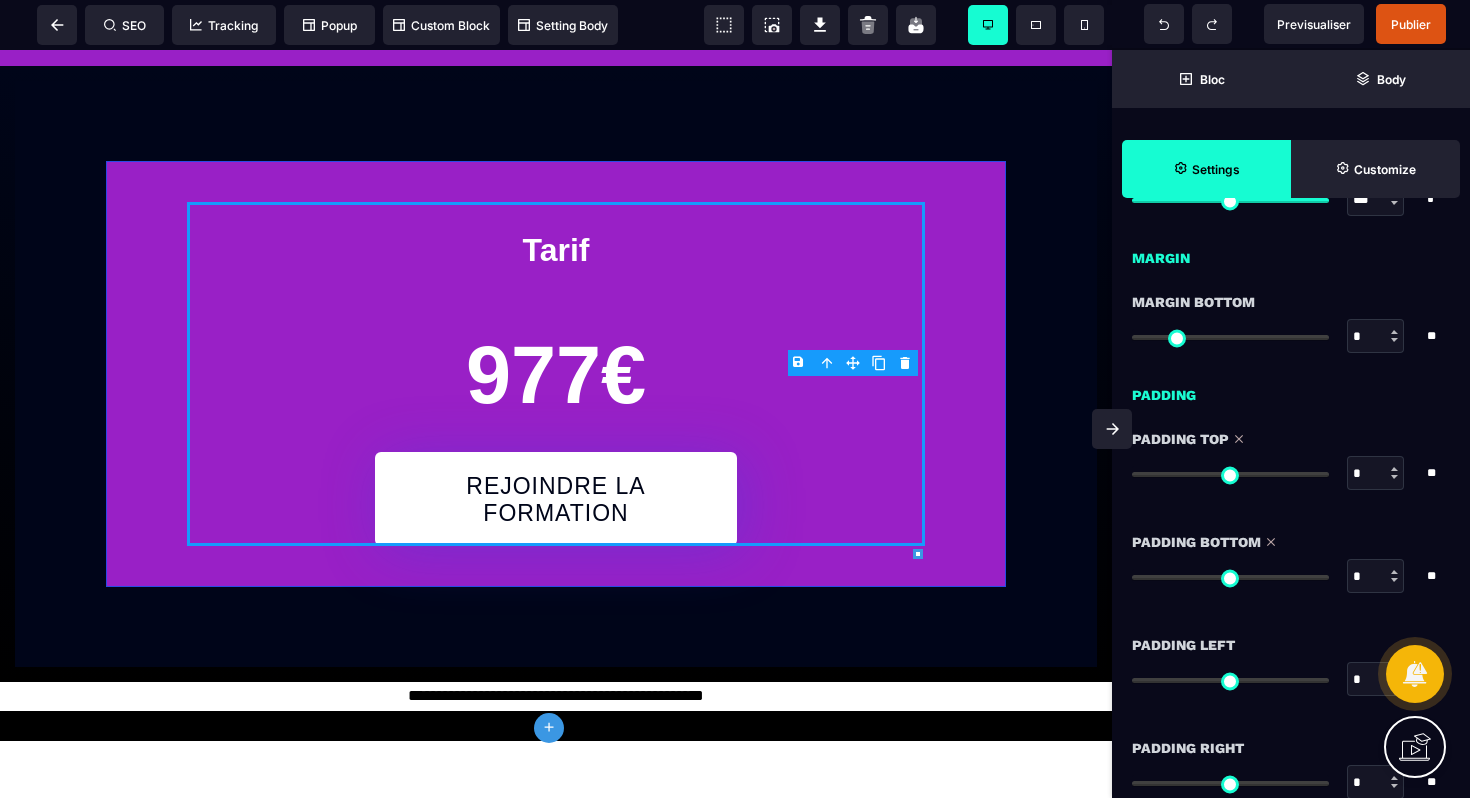 type on "*" 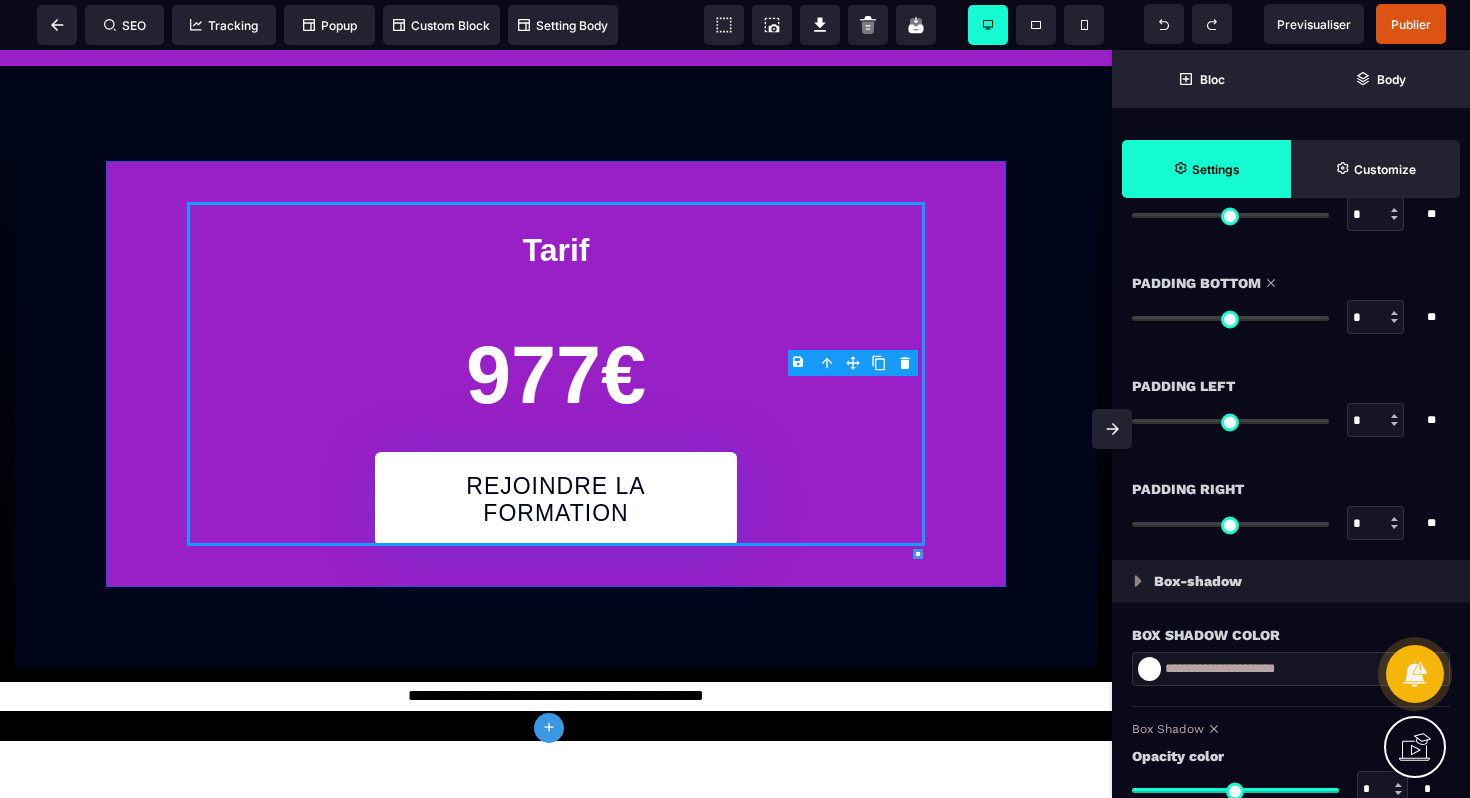 scroll, scrollTop: 1716, scrollLeft: 0, axis: vertical 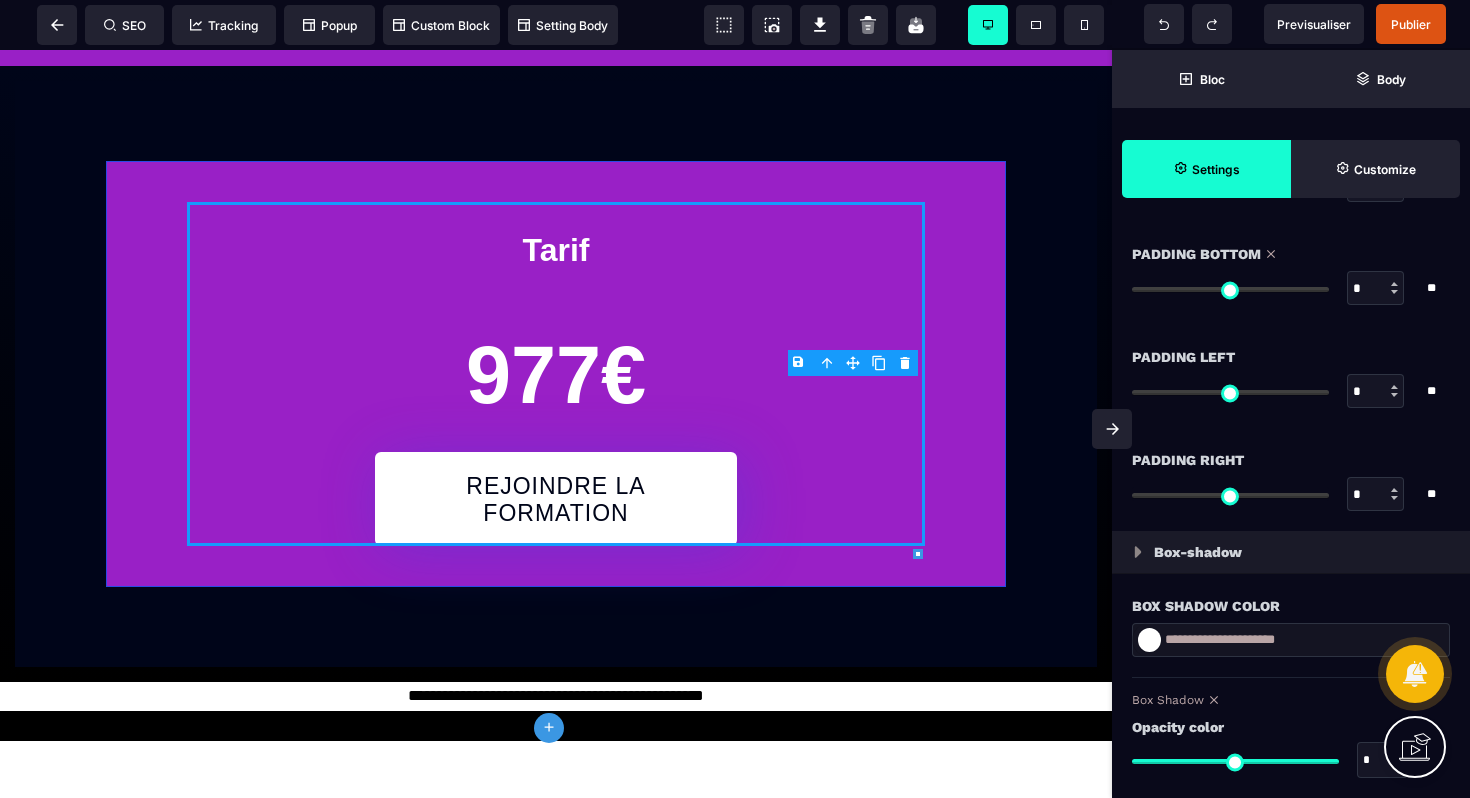 type on "*" 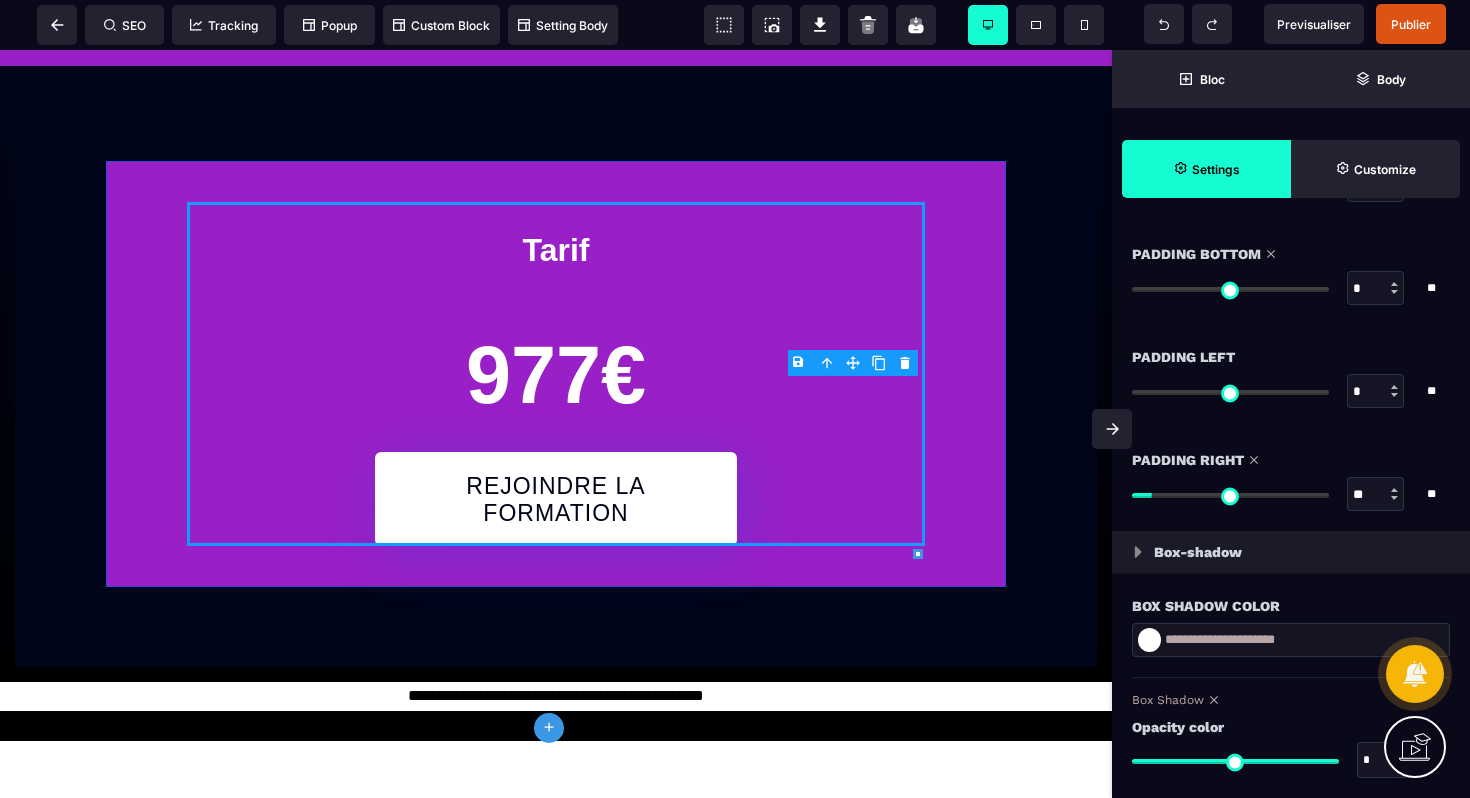 type on "**" 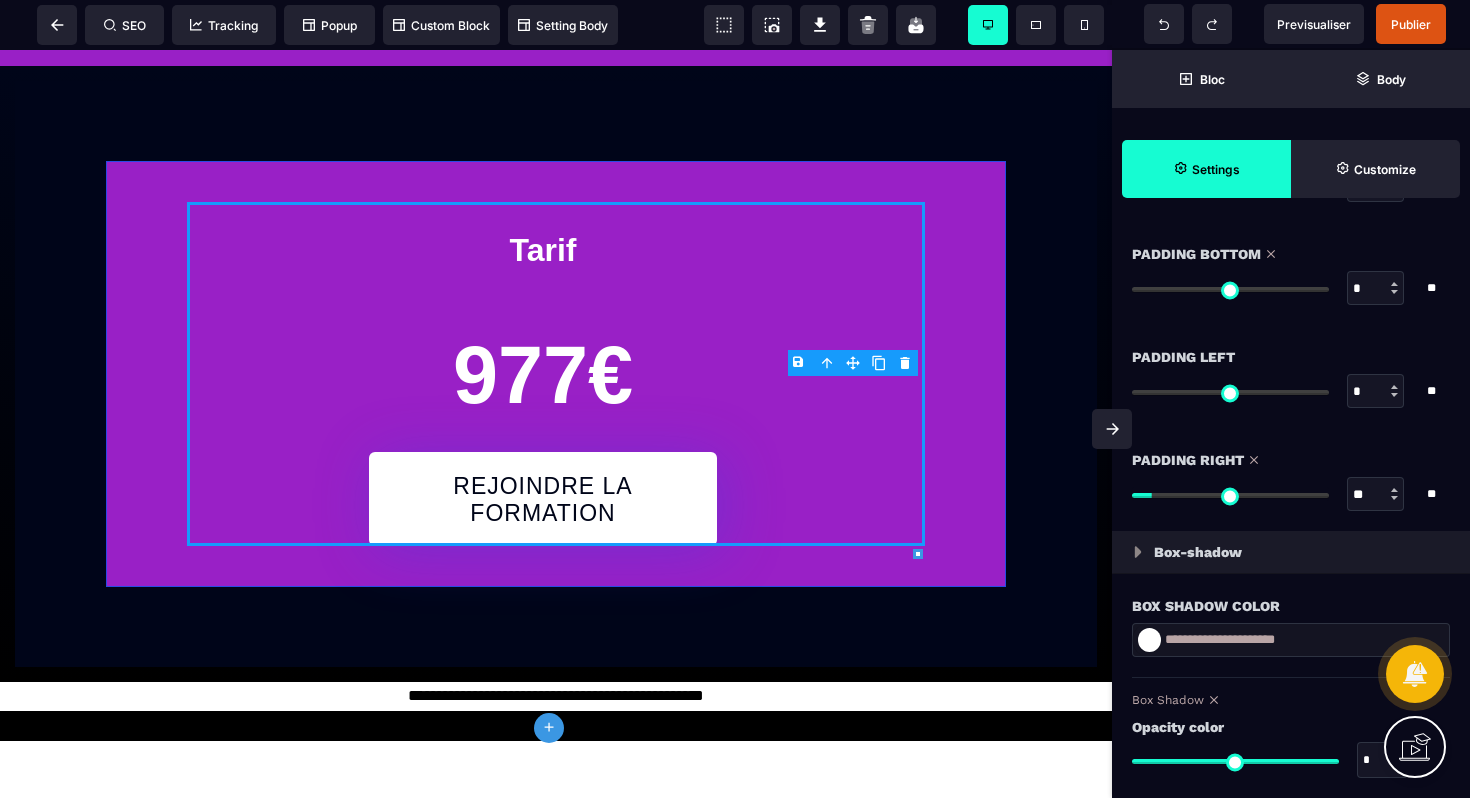 type on "**" 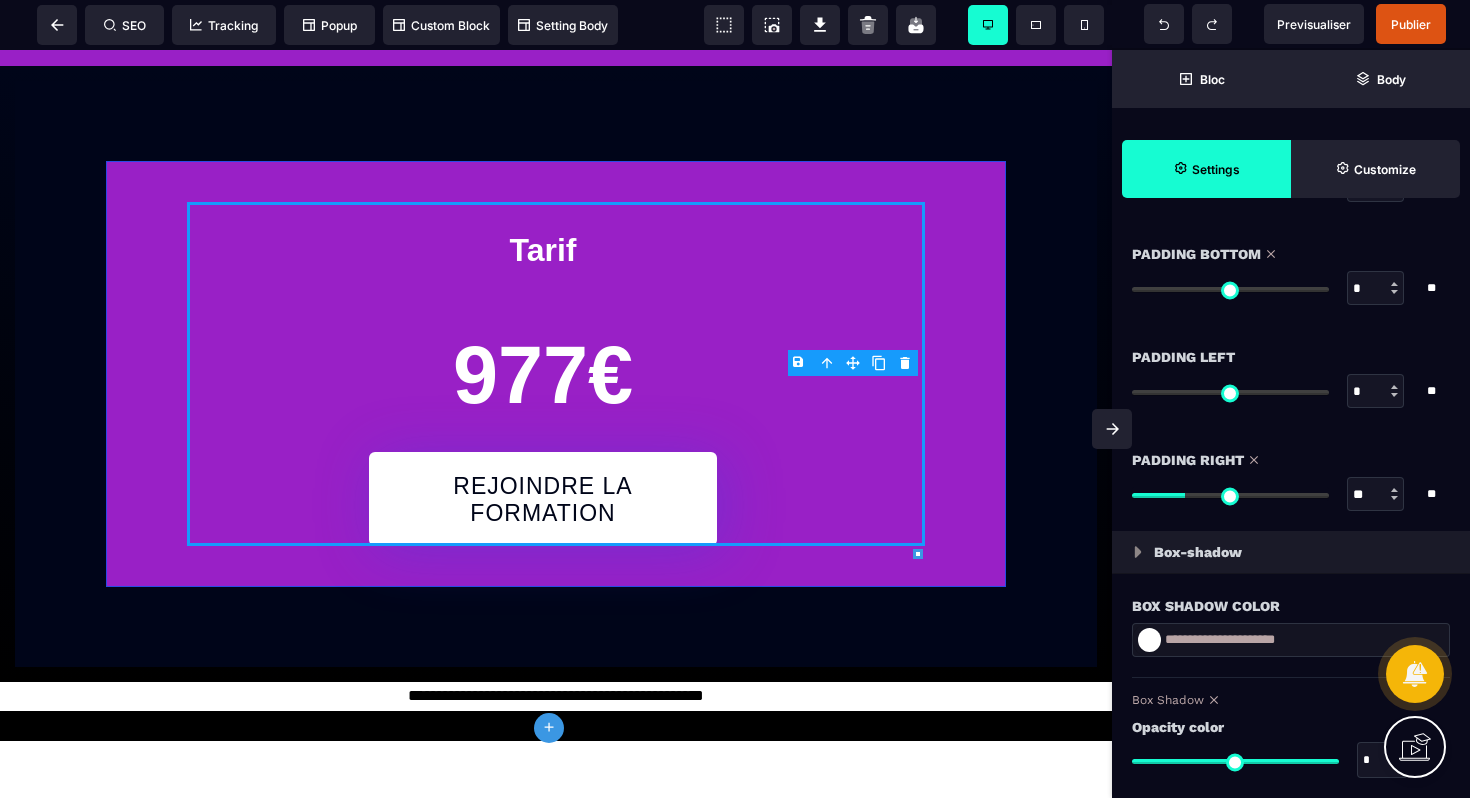 type on "**" 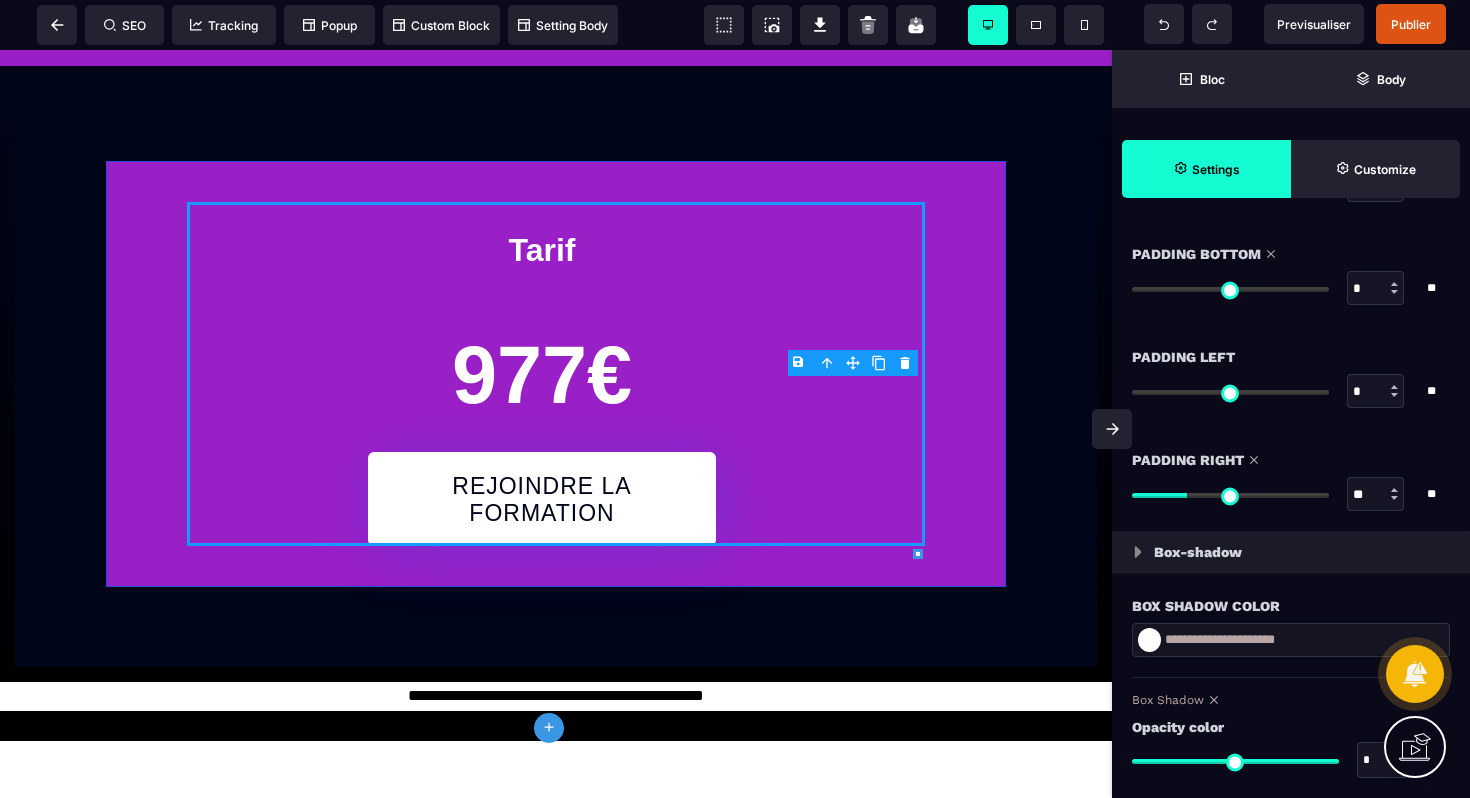 type on "**" 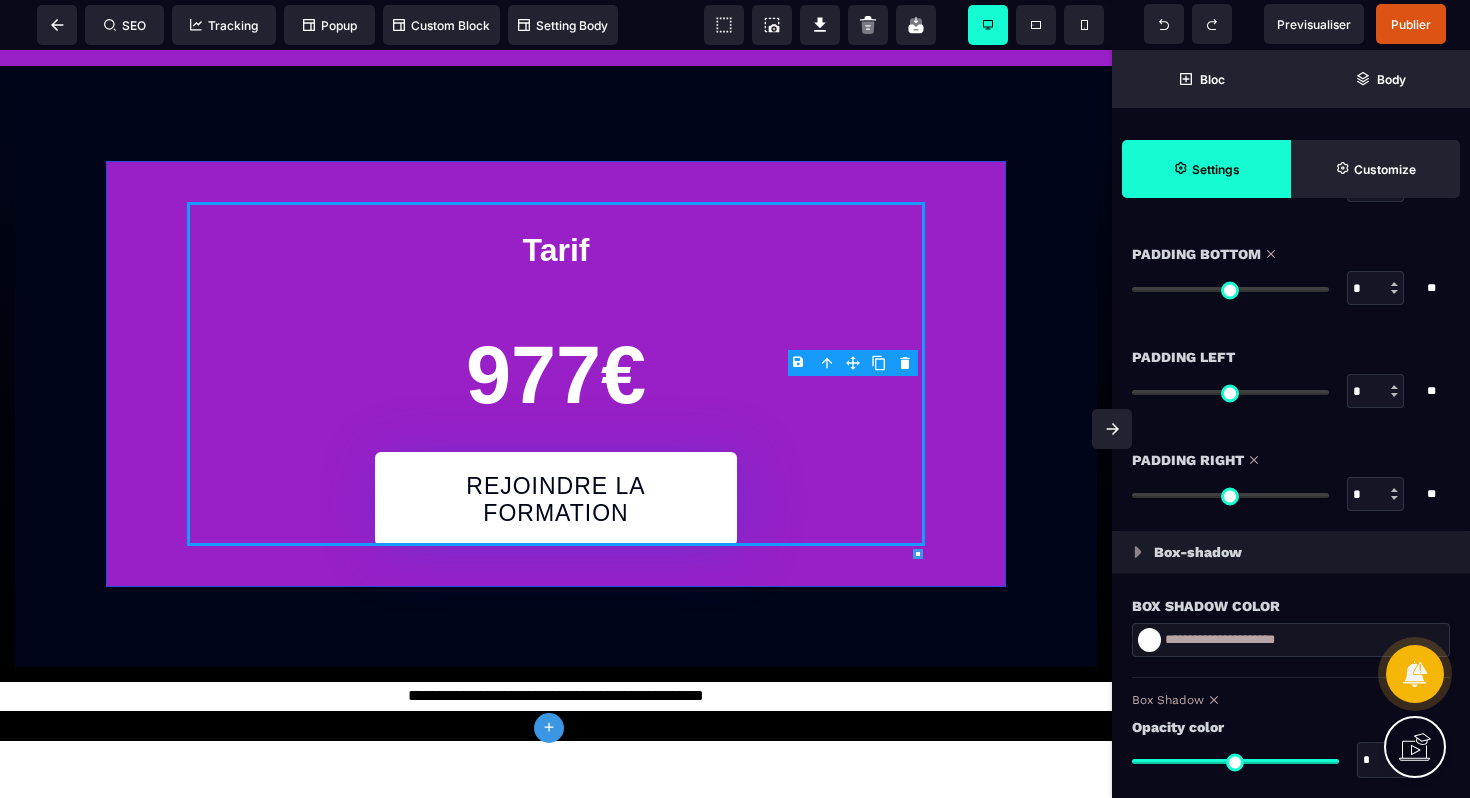 click at bounding box center [1230, 495] 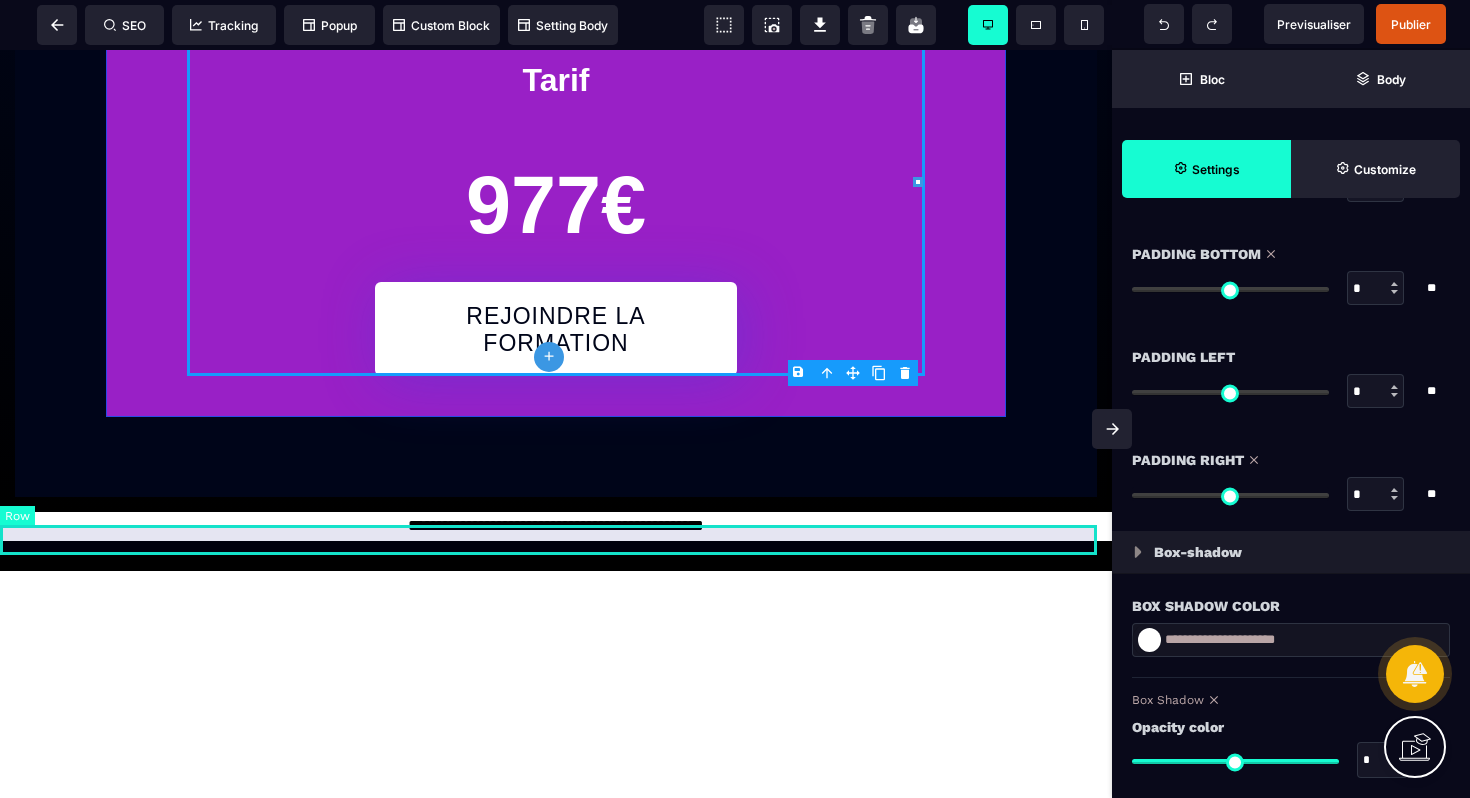 scroll, scrollTop: 8048, scrollLeft: 0, axis: vertical 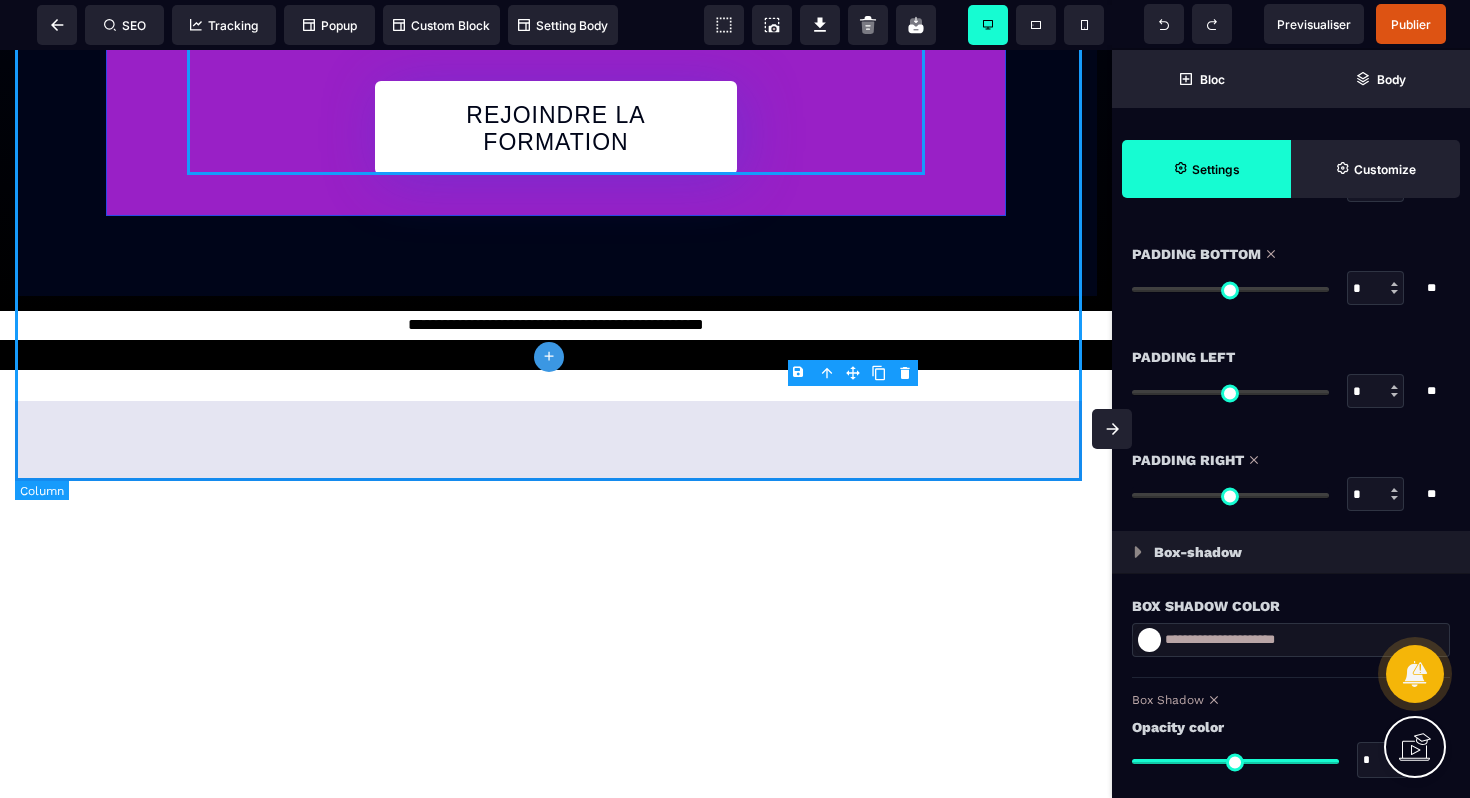click on "Tarif 977€ REJOINDRE LA FORMATION" at bounding box center (556, 3) 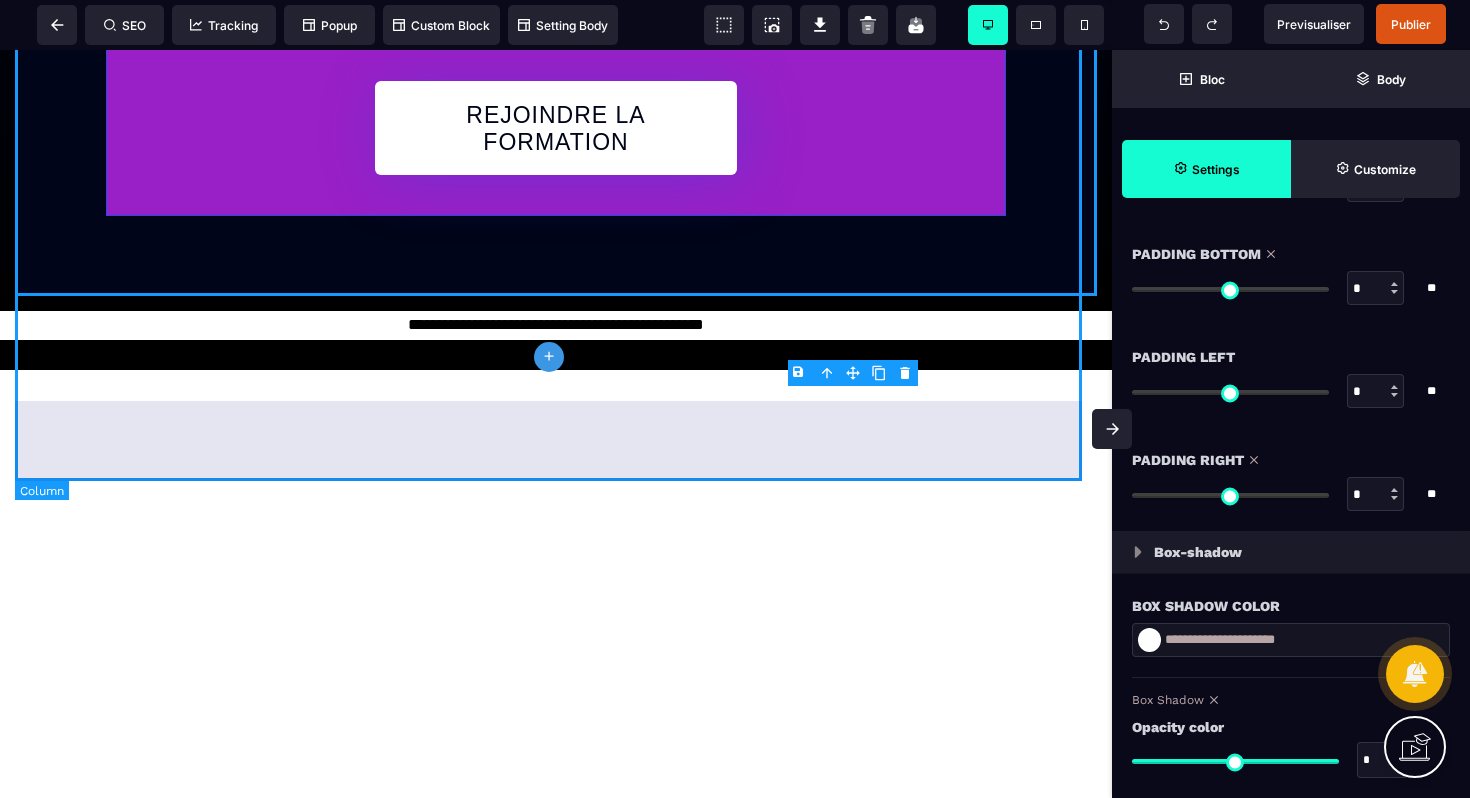 scroll, scrollTop: 0, scrollLeft: 0, axis: both 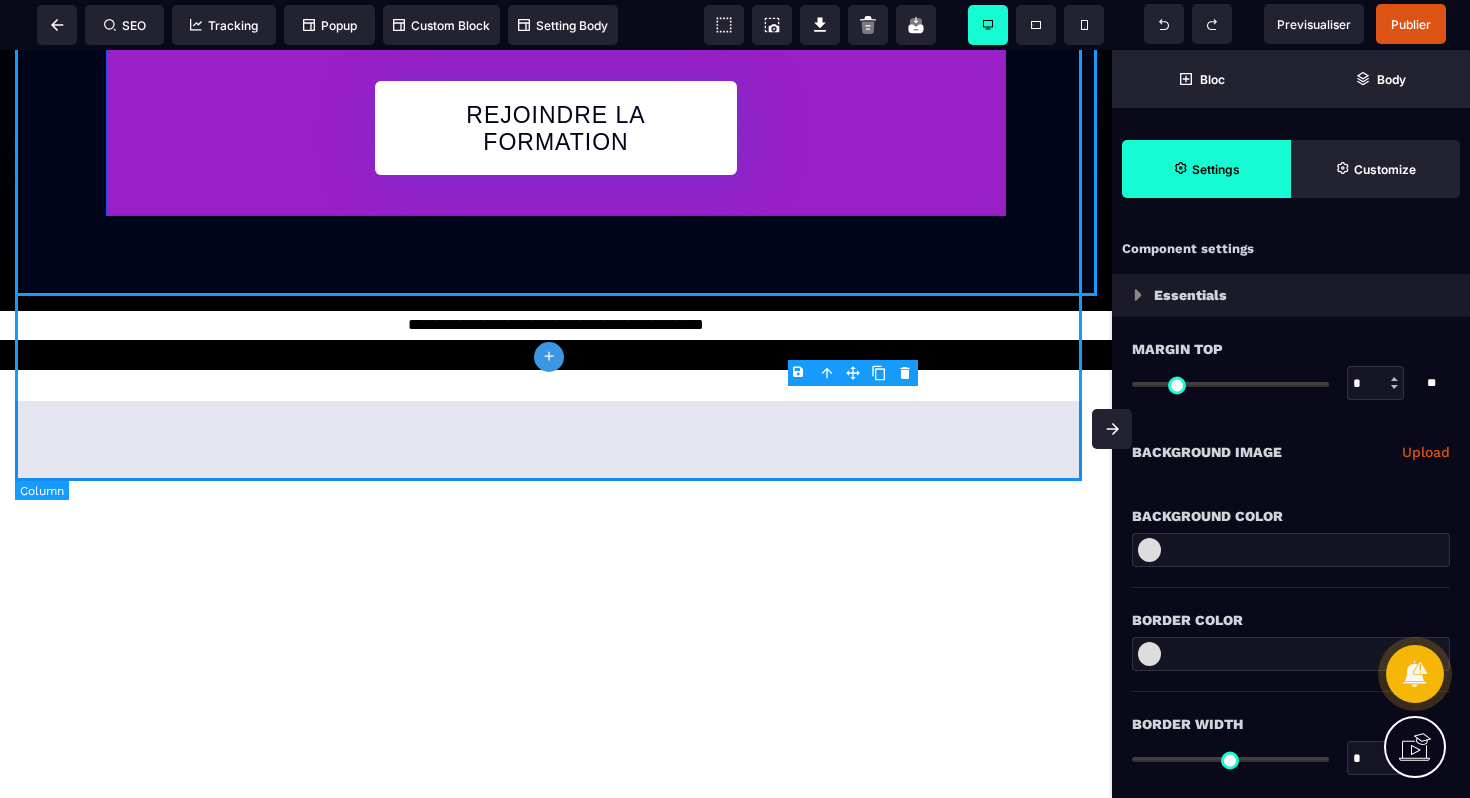 select on "**" 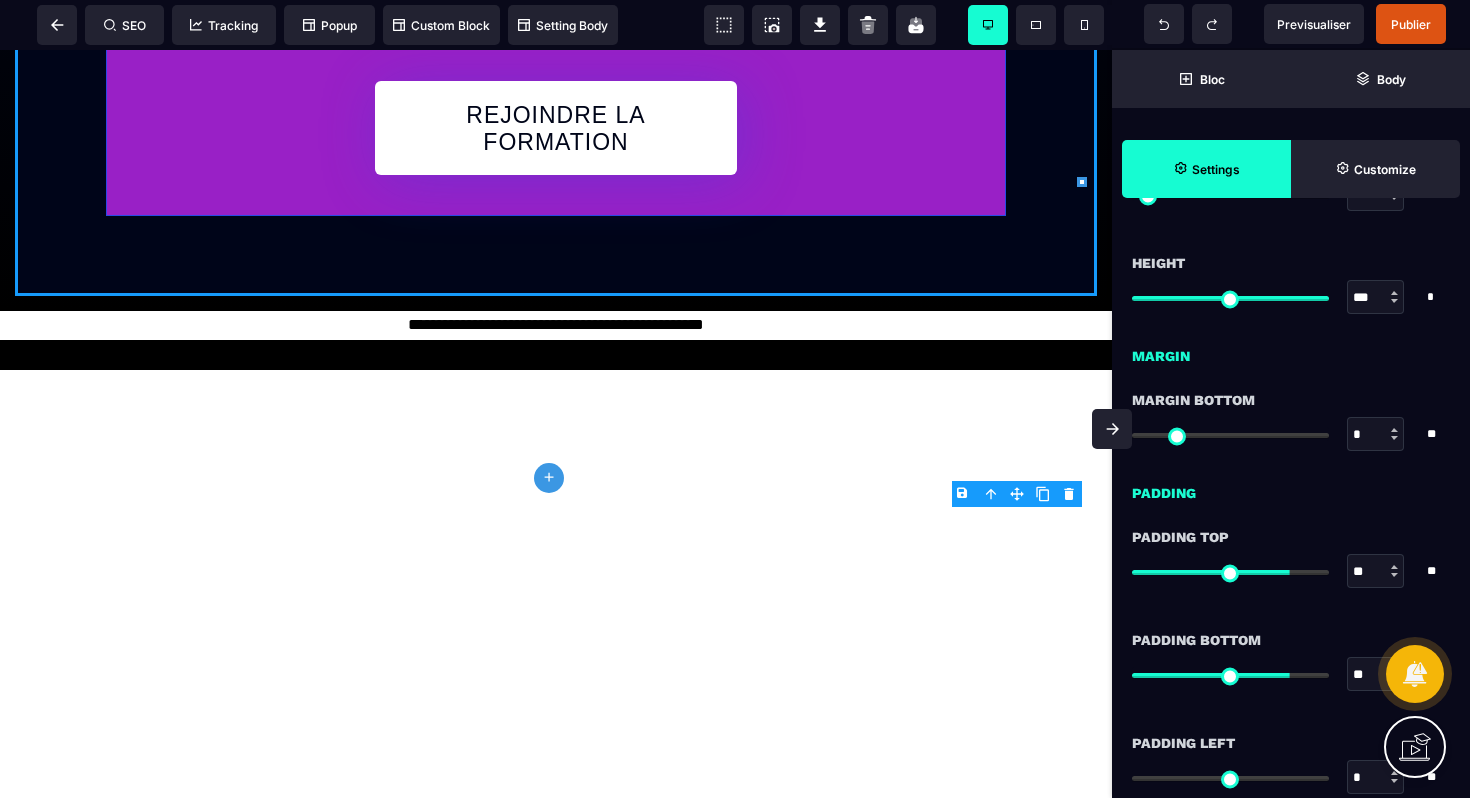scroll, scrollTop: 1369, scrollLeft: 0, axis: vertical 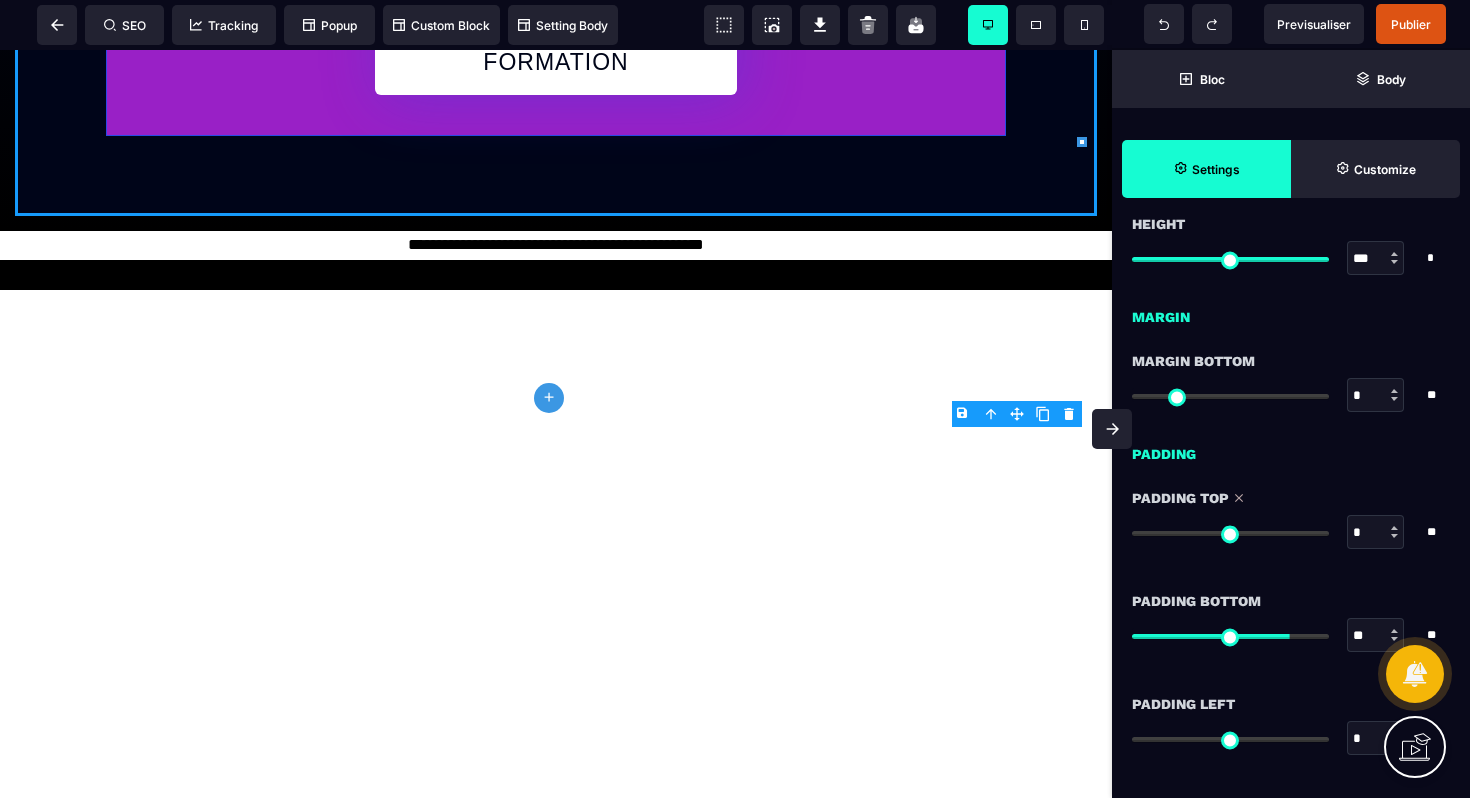 drag, startPoint x: 1286, startPoint y: 536, endPoint x: 1130, endPoint y: 535, distance: 156.0032 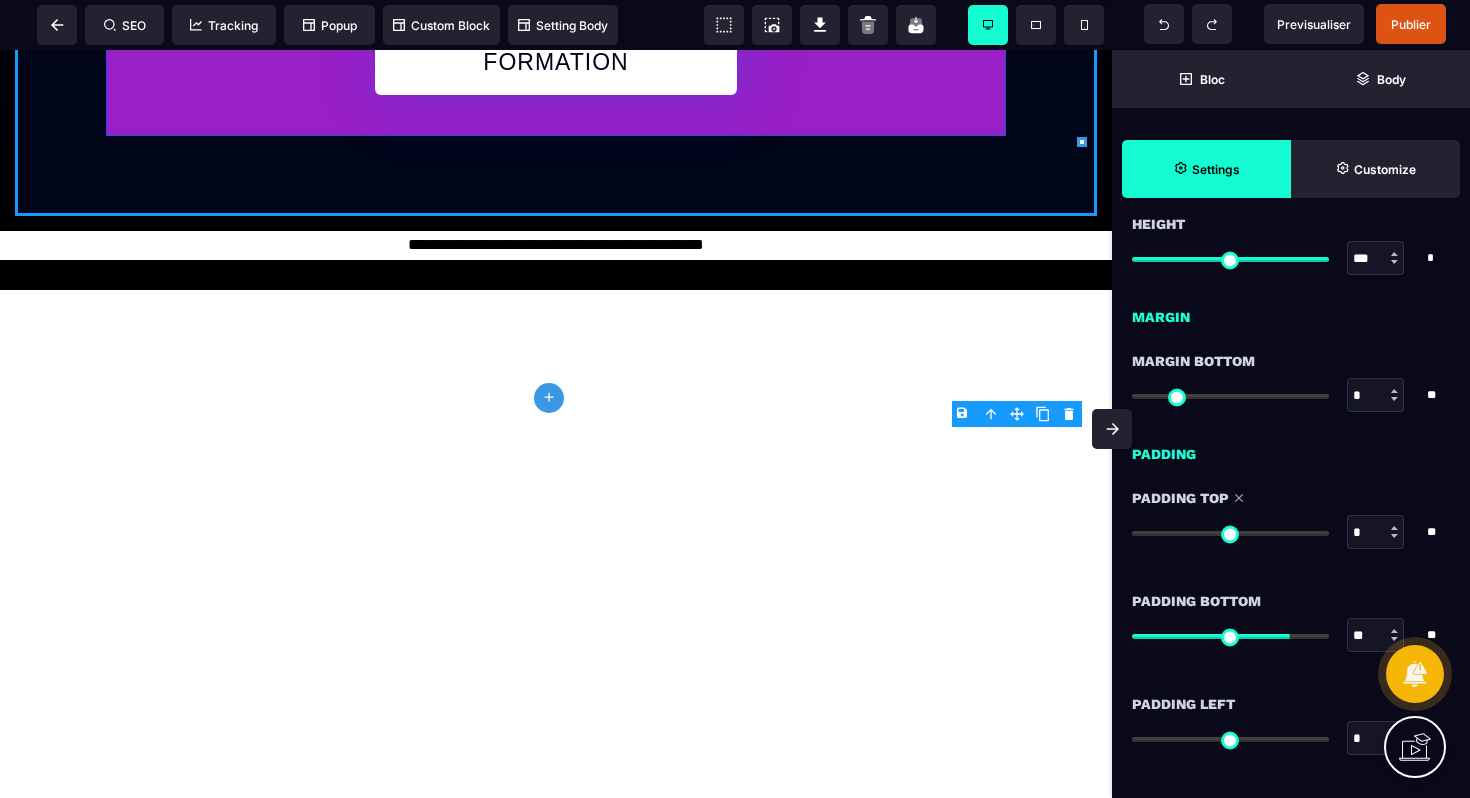 click at bounding box center (1230, 533) 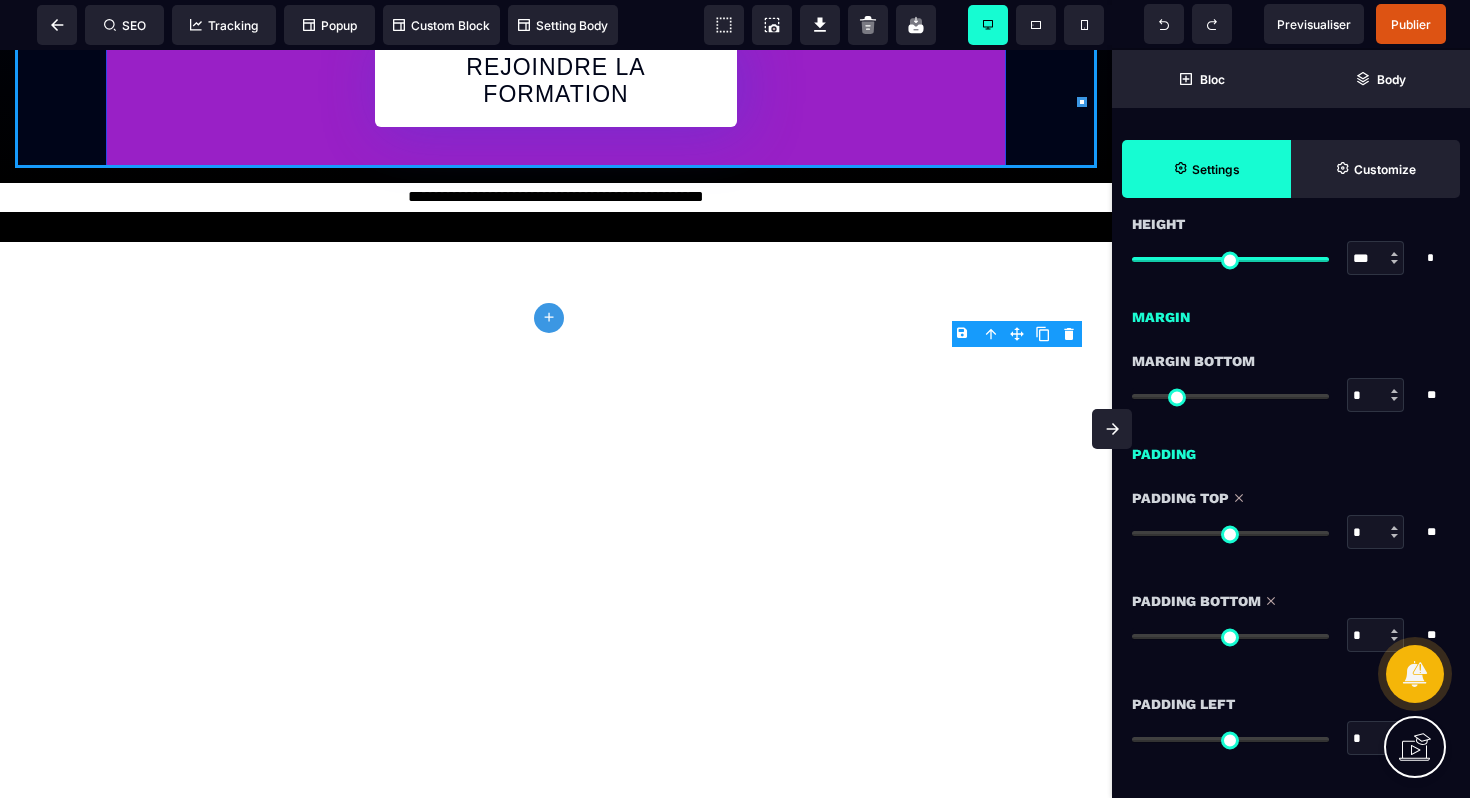 drag, startPoint x: 1266, startPoint y: 637, endPoint x: 1089, endPoint y: 624, distance: 177.47676 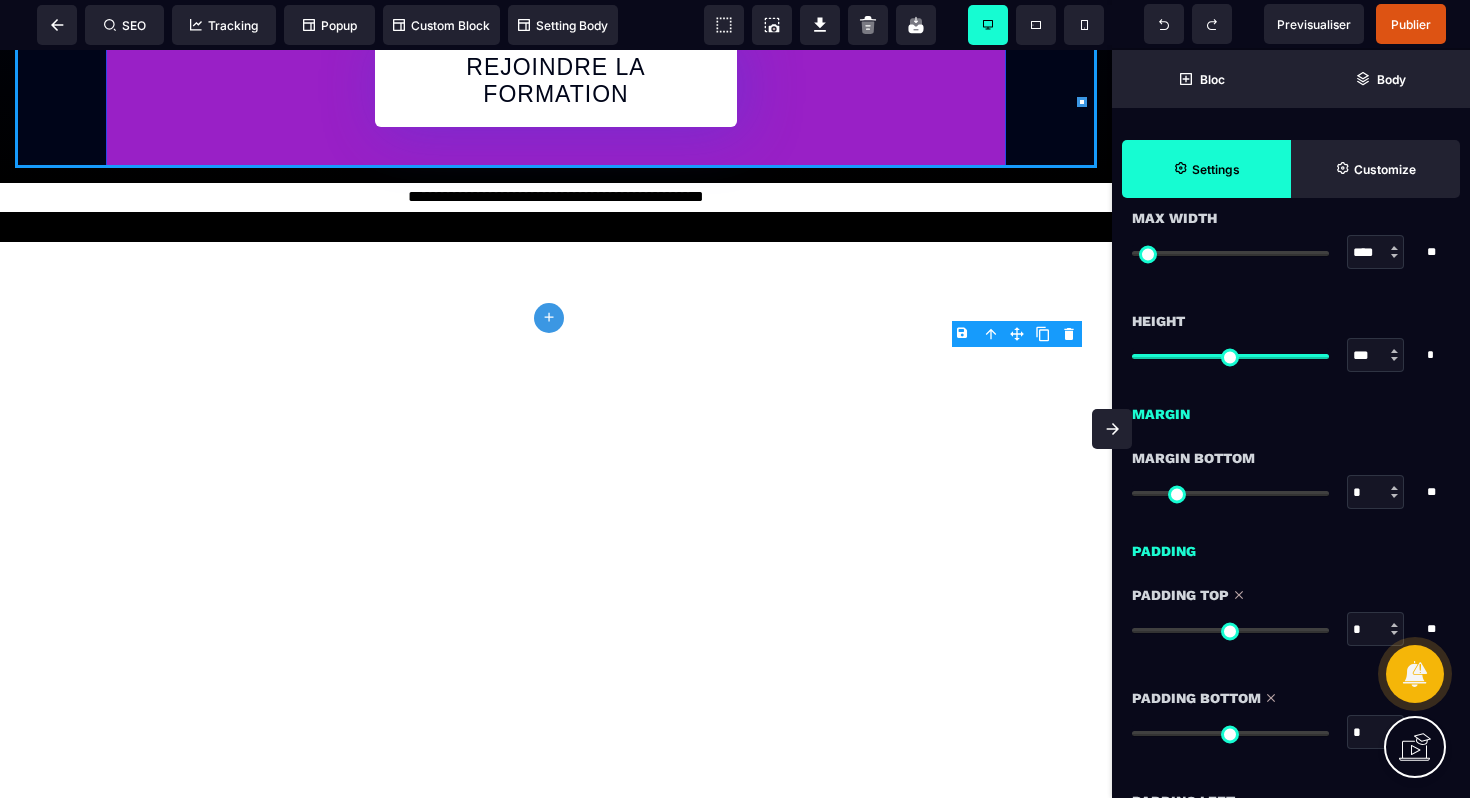 scroll, scrollTop: 1186, scrollLeft: 0, axis: vertical 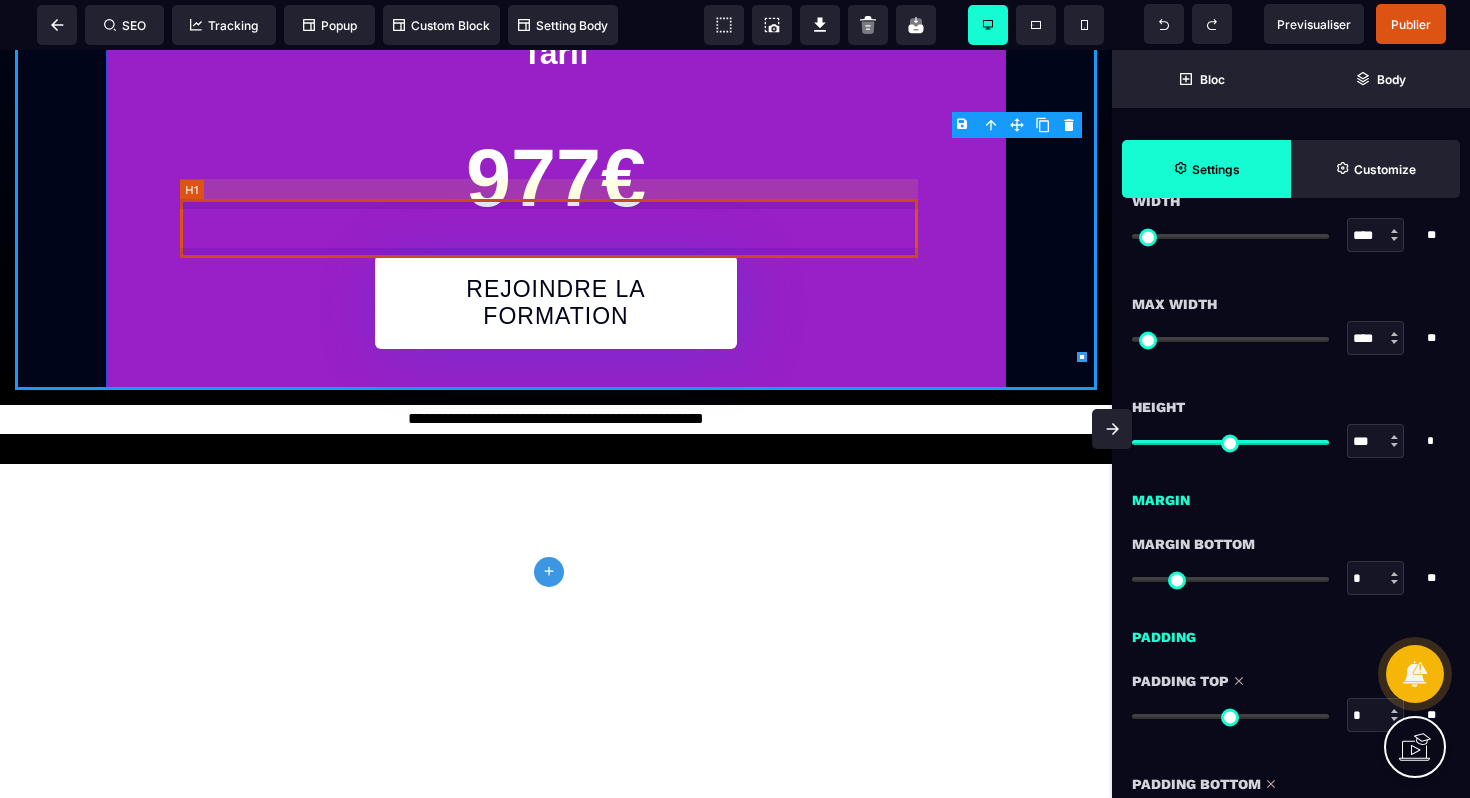 click on "Tarif" at bounding box center (556, 53) 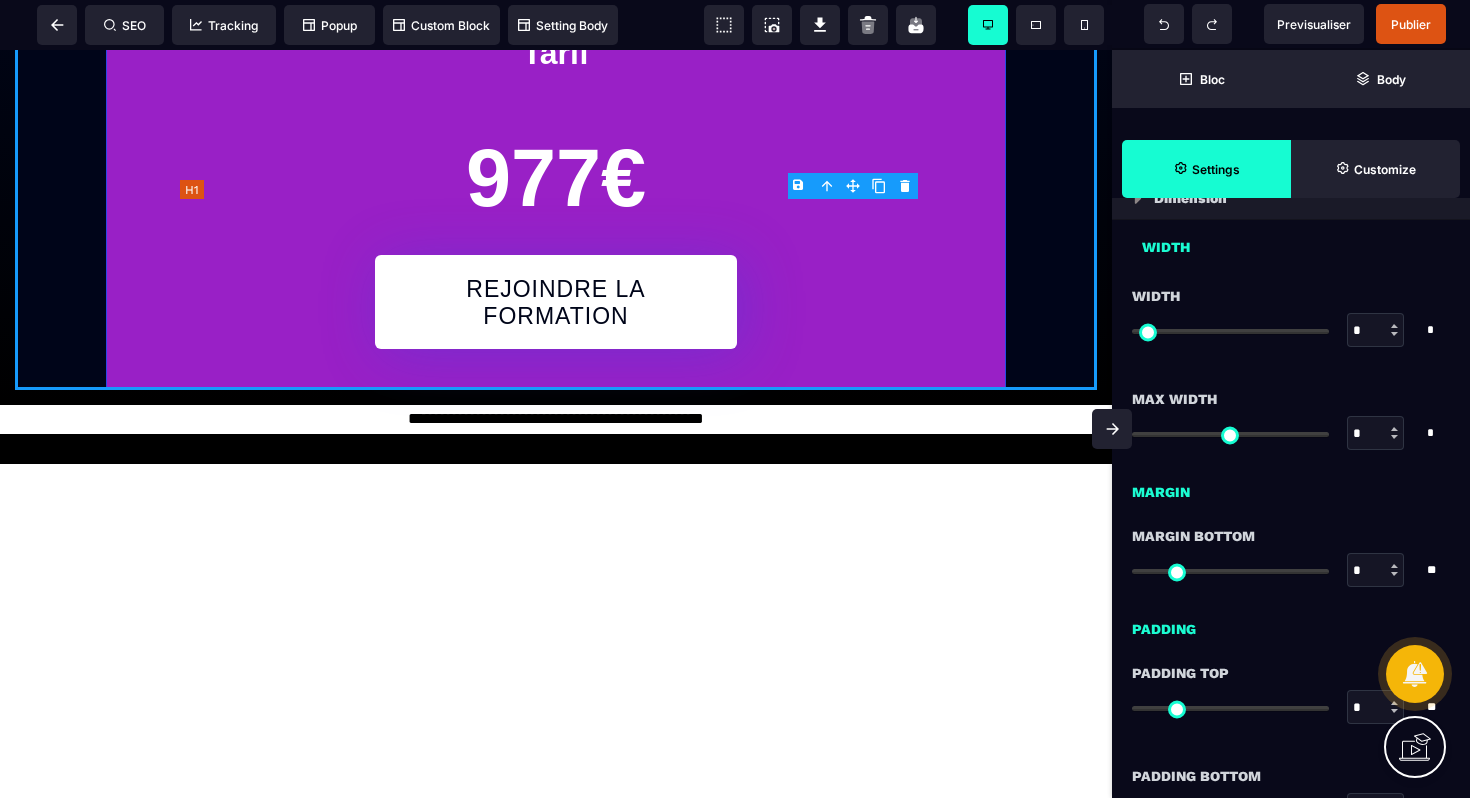 scroll, scrollTop: 0, scrollLeft: 0, axis: both 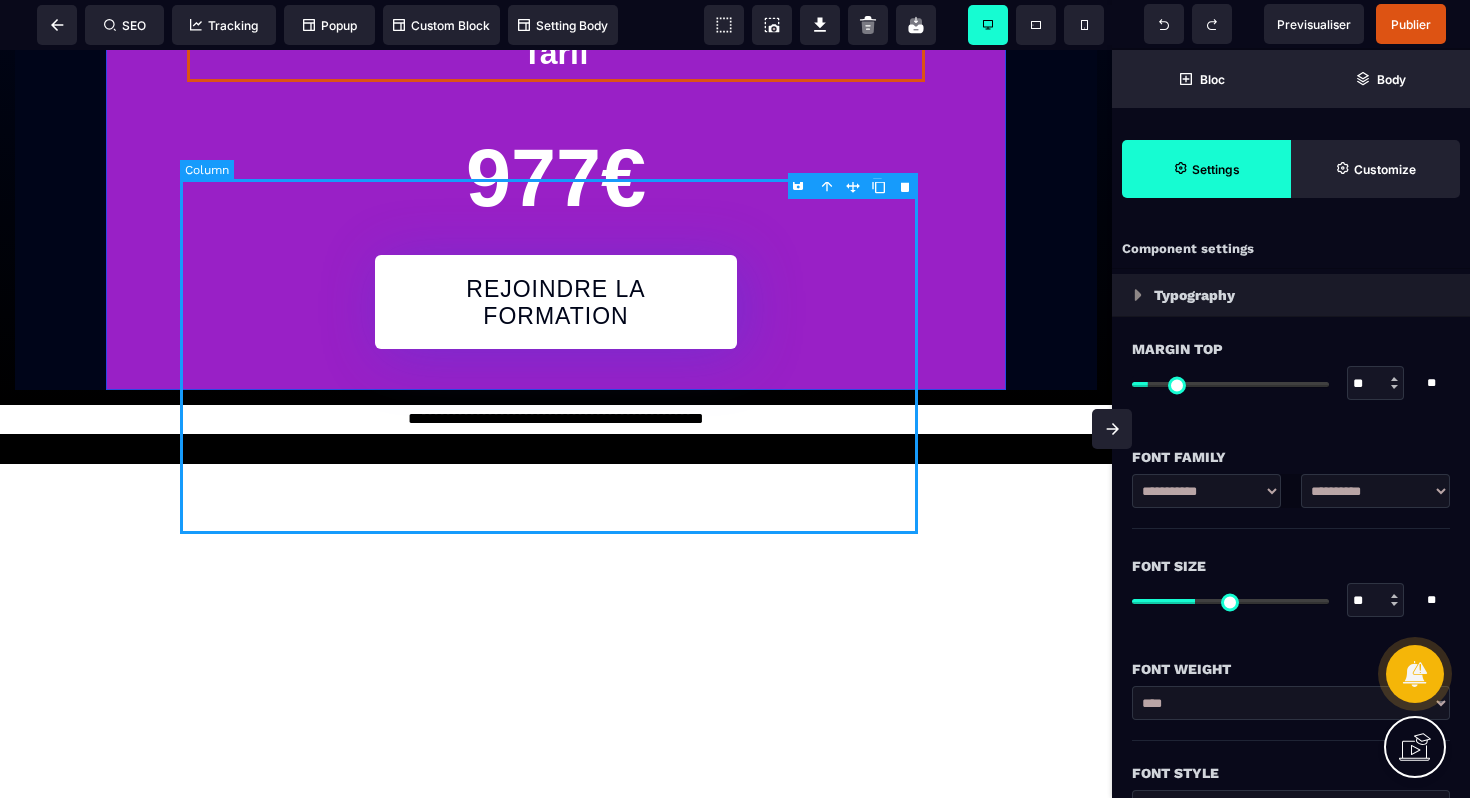 click on "Tarif 977€ REJOINDRE LA FORMATION" at bounding box center (556, 177) 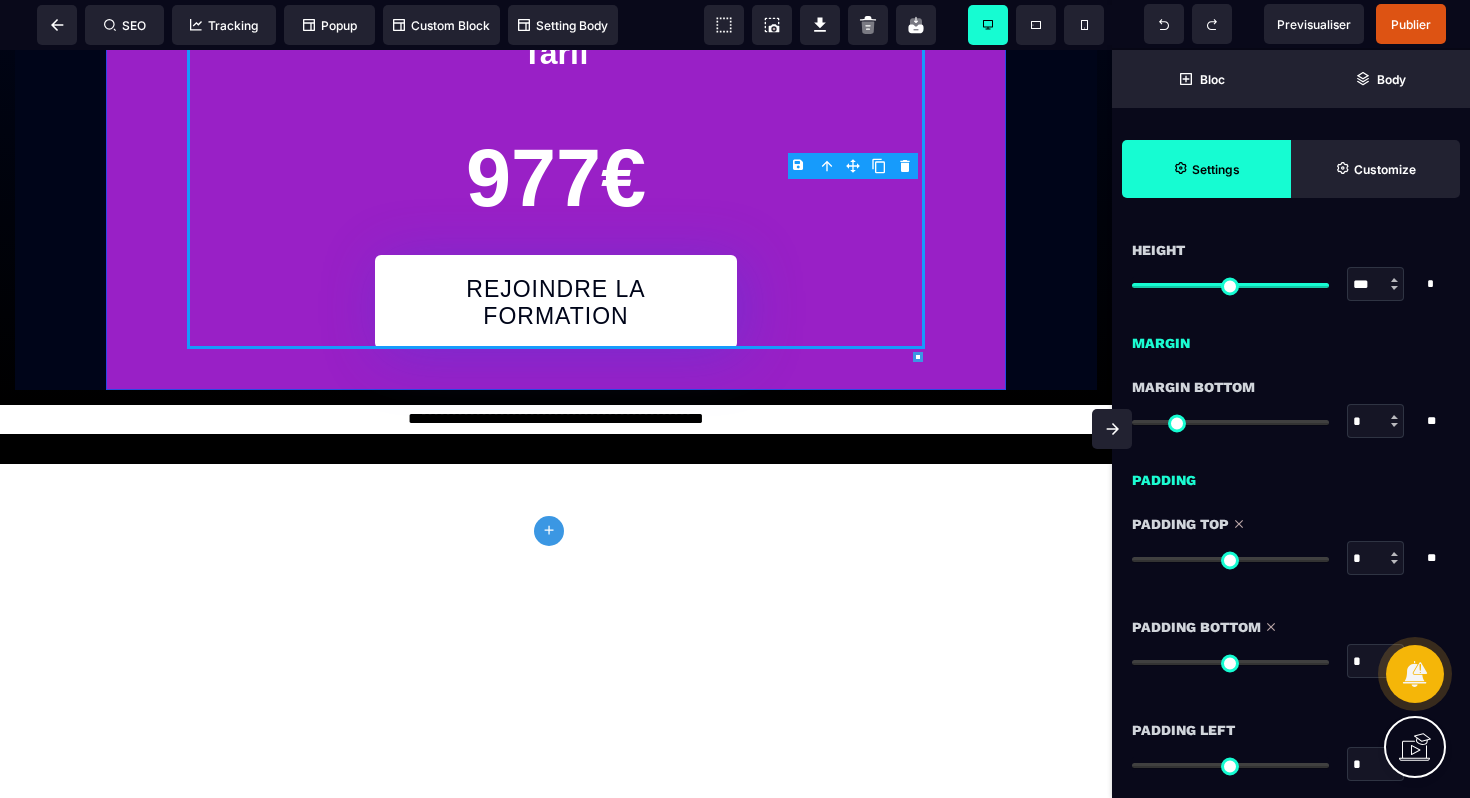 scroll, scrollTop: 1383, scrollLeft: 0, axis: vertical 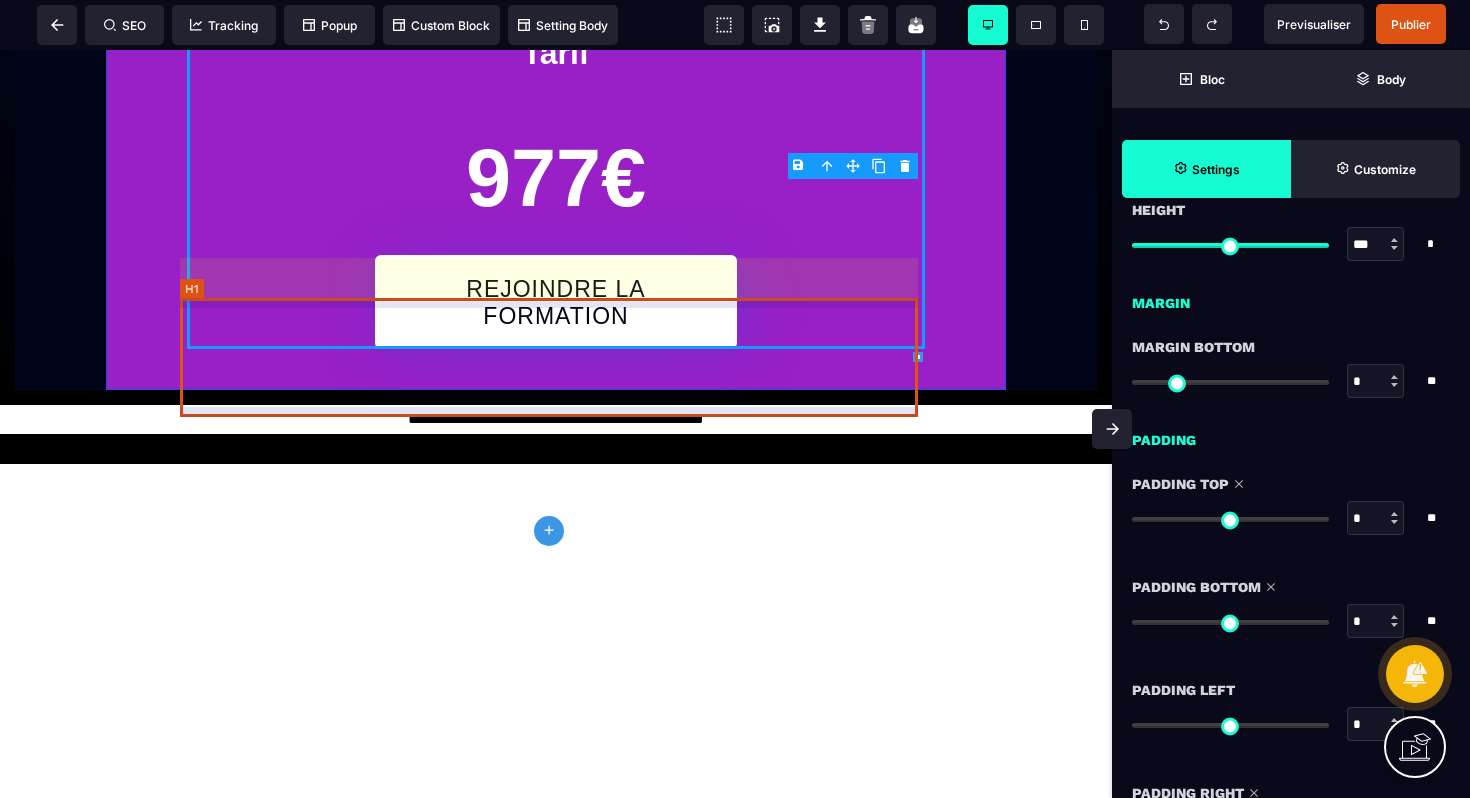 click on "977€" at bounding box center (556, 178) 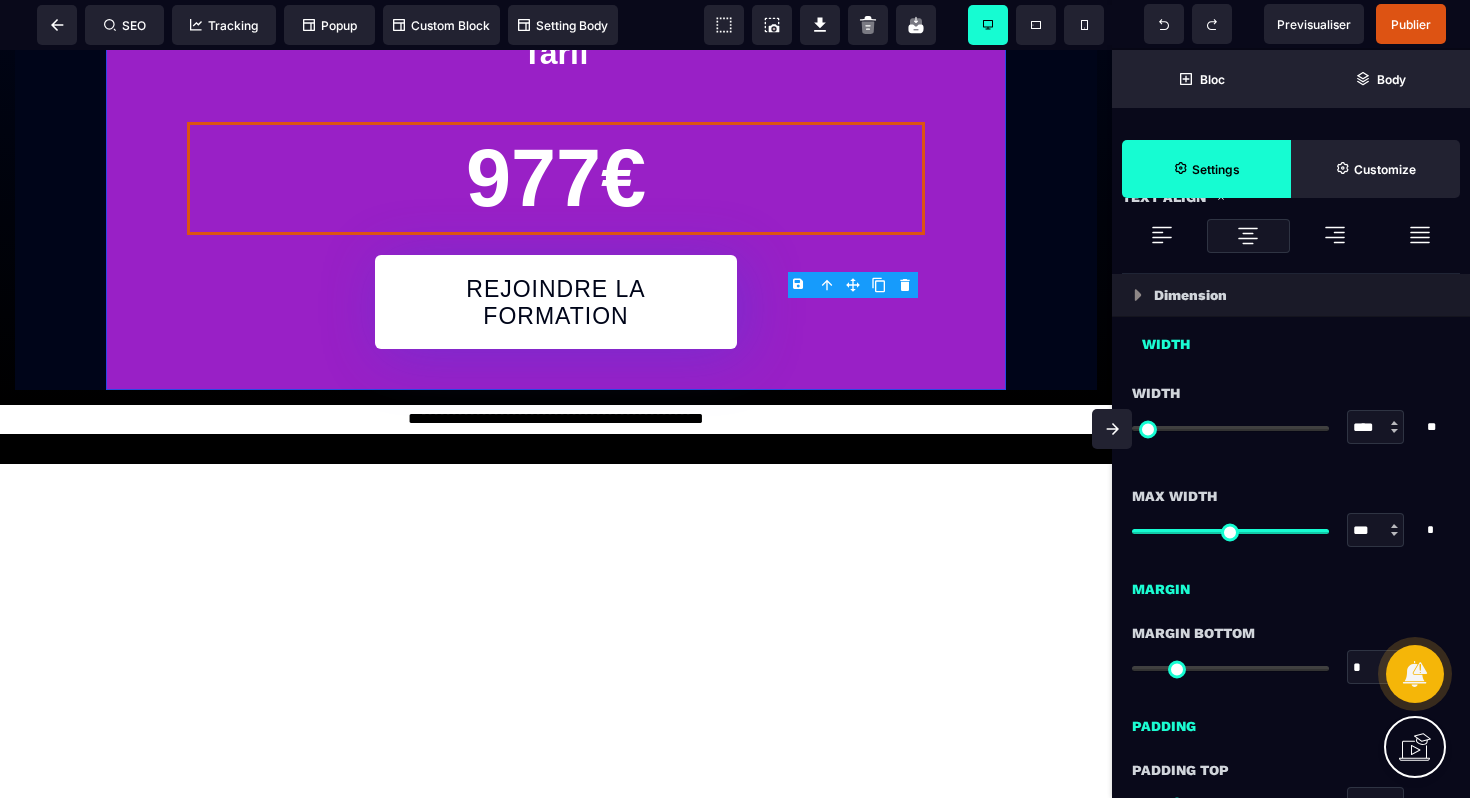 scroll, scrollTop: 1232, scrollLeft: 0, axis: vertical 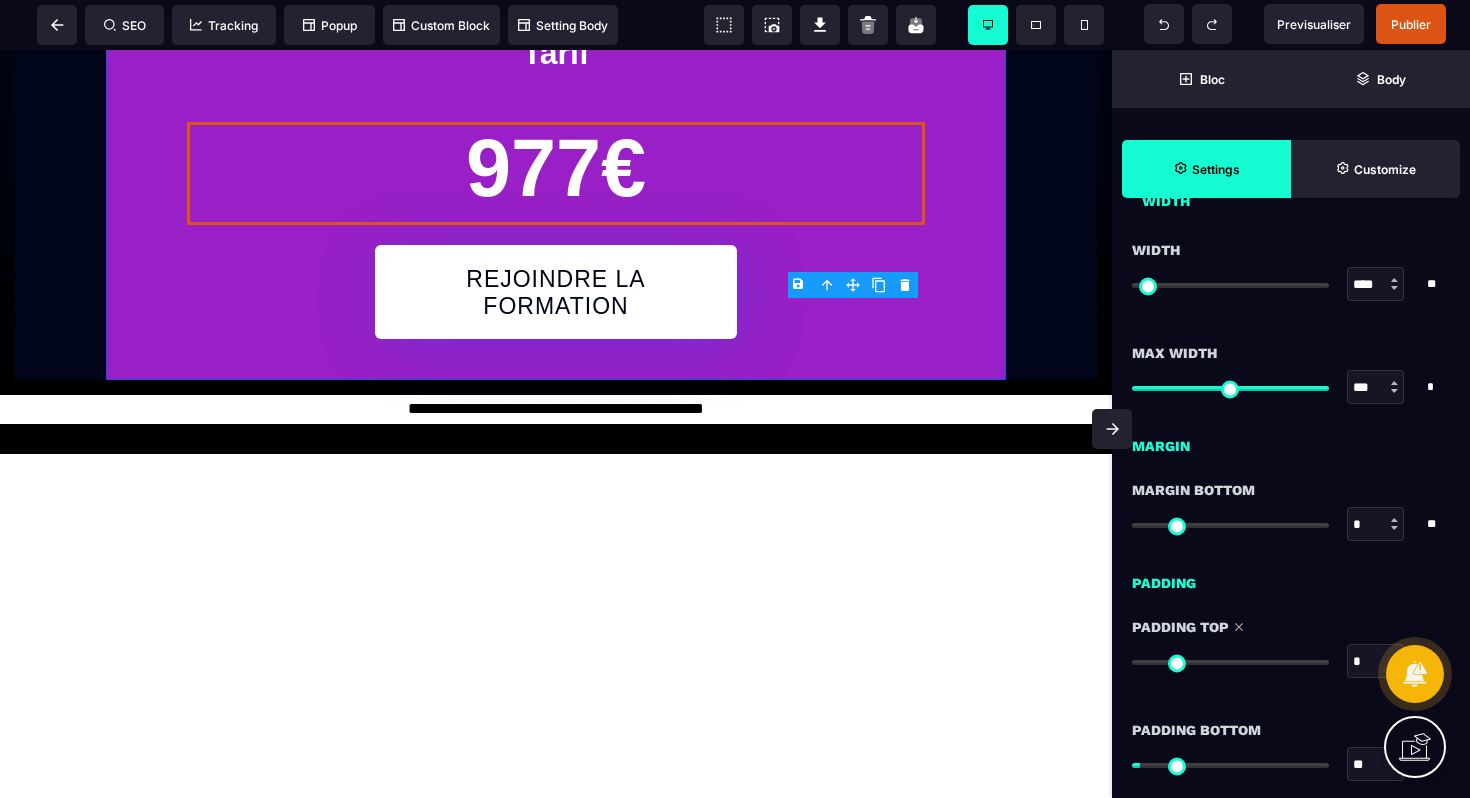 drag, startPoint x: 1153, startPoint y: 662, endPoint x: 1113, endPoint y: 662, distance: 40 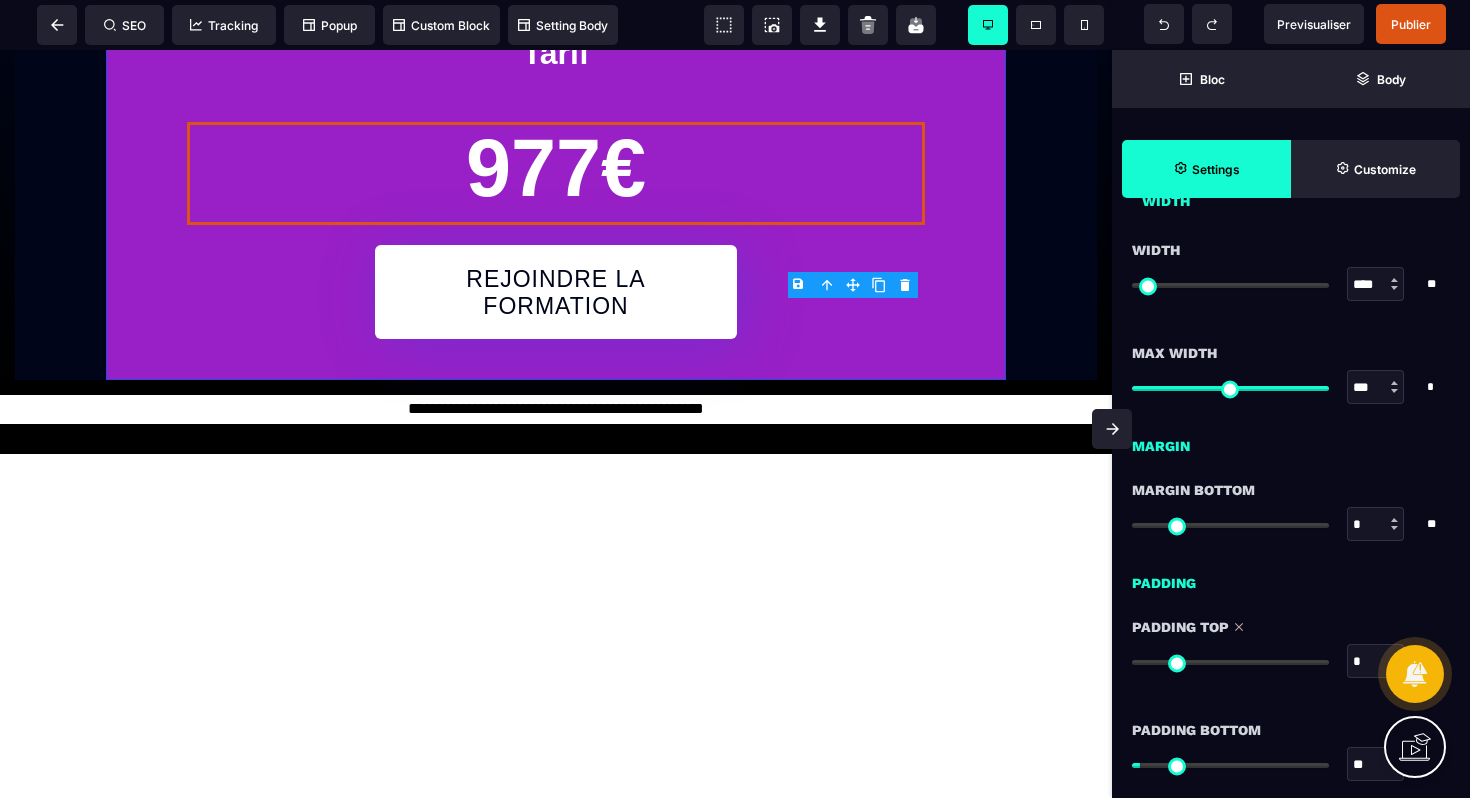 click at bounding box center [1230, 662] 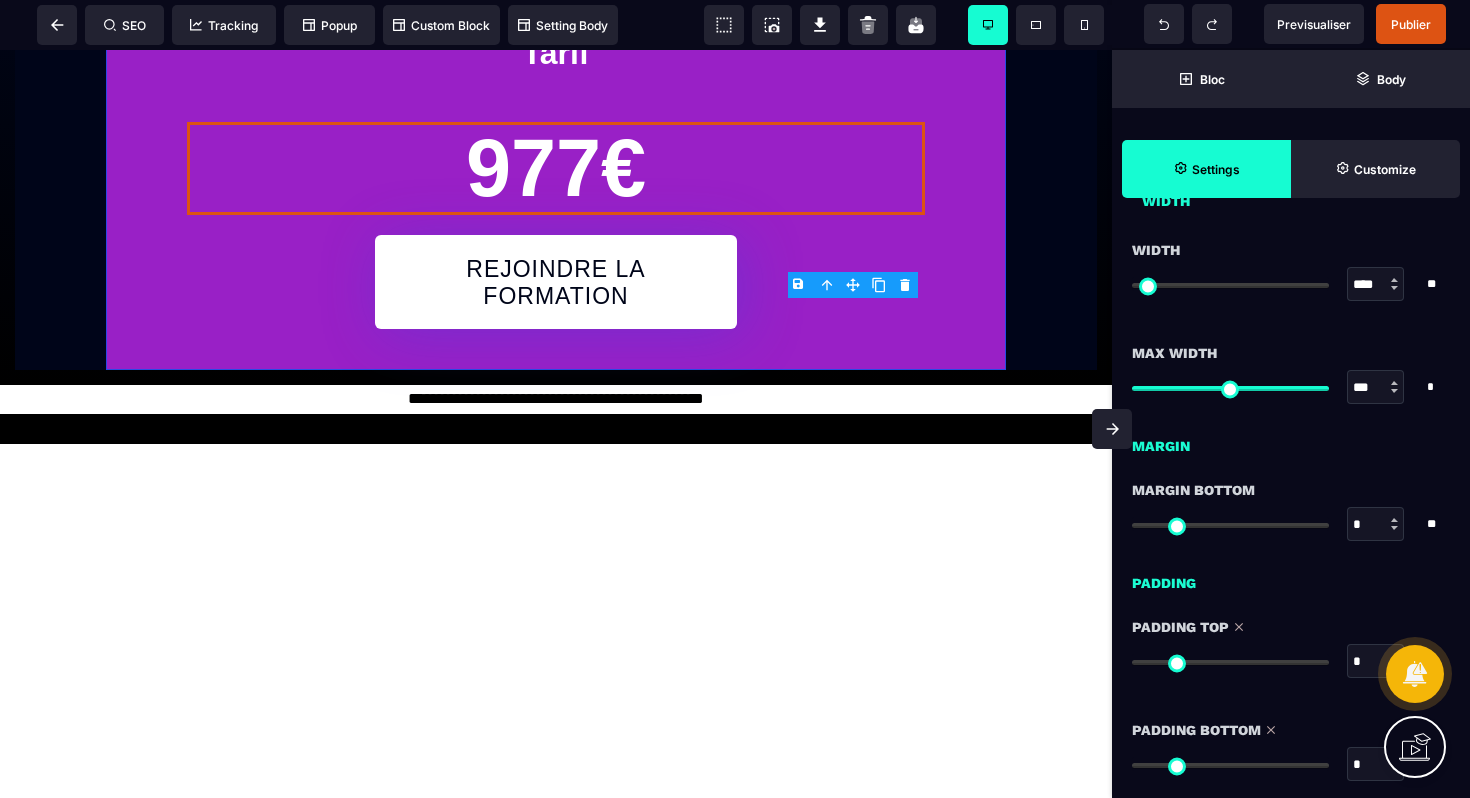 drag, startPoint x: 1148, startPoint y: 767, endPoint x: 1076, endPoint y: 754, distance: 73.1642 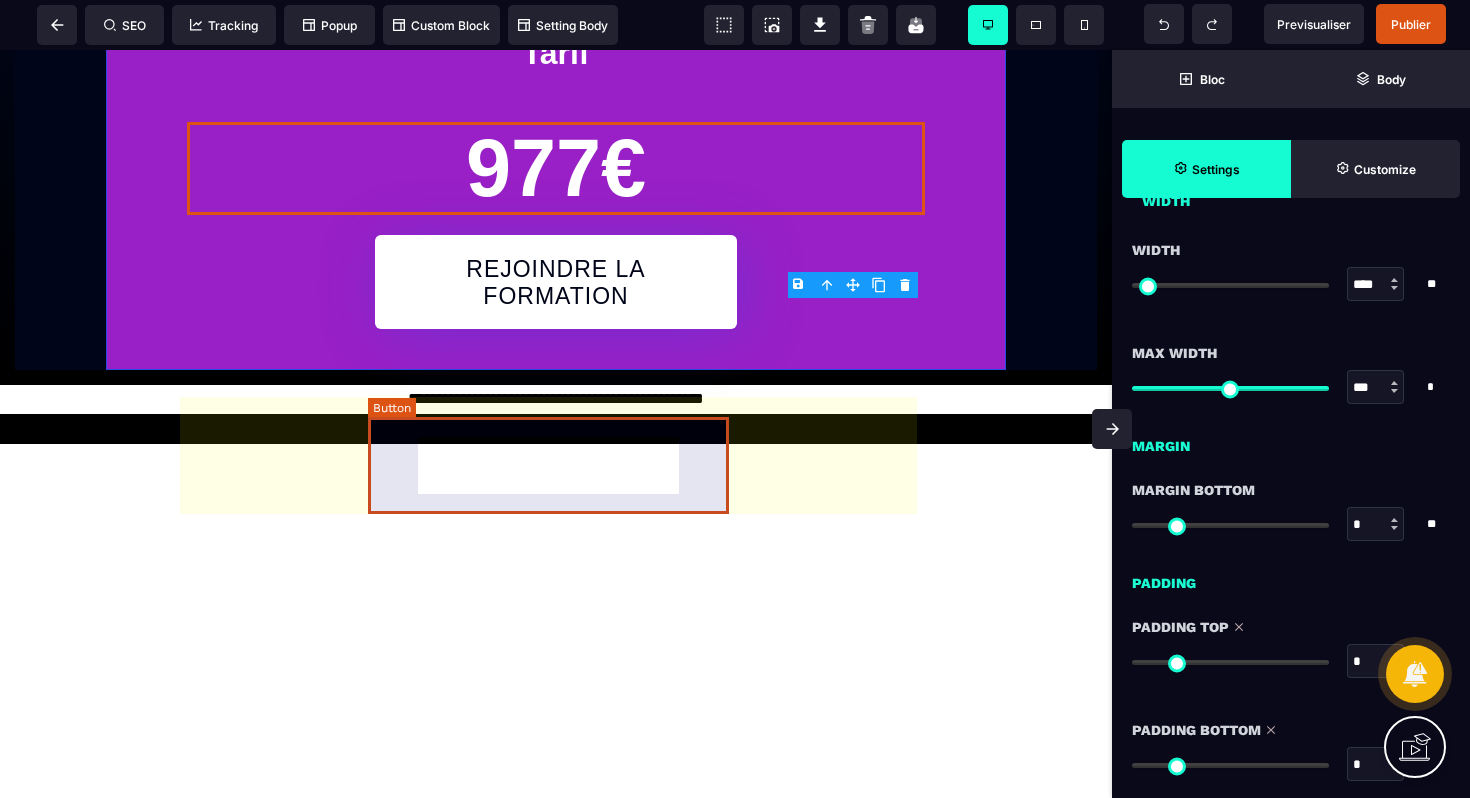 click on "REJOINDRE LA FORMATION" at bounding box center [556, 282] 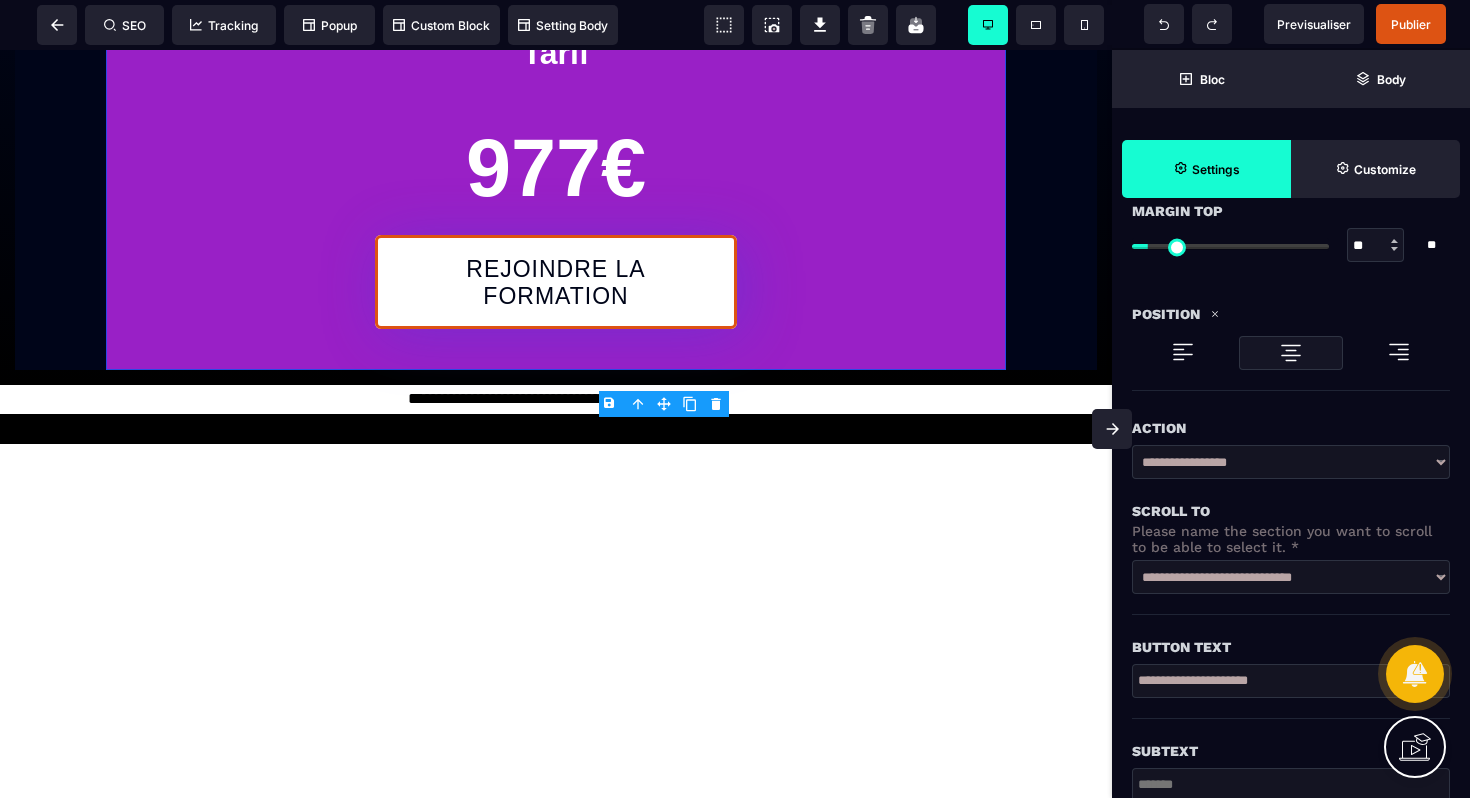 scroll, scrollTop: 139, scrollLeft: 0, axis: vertical 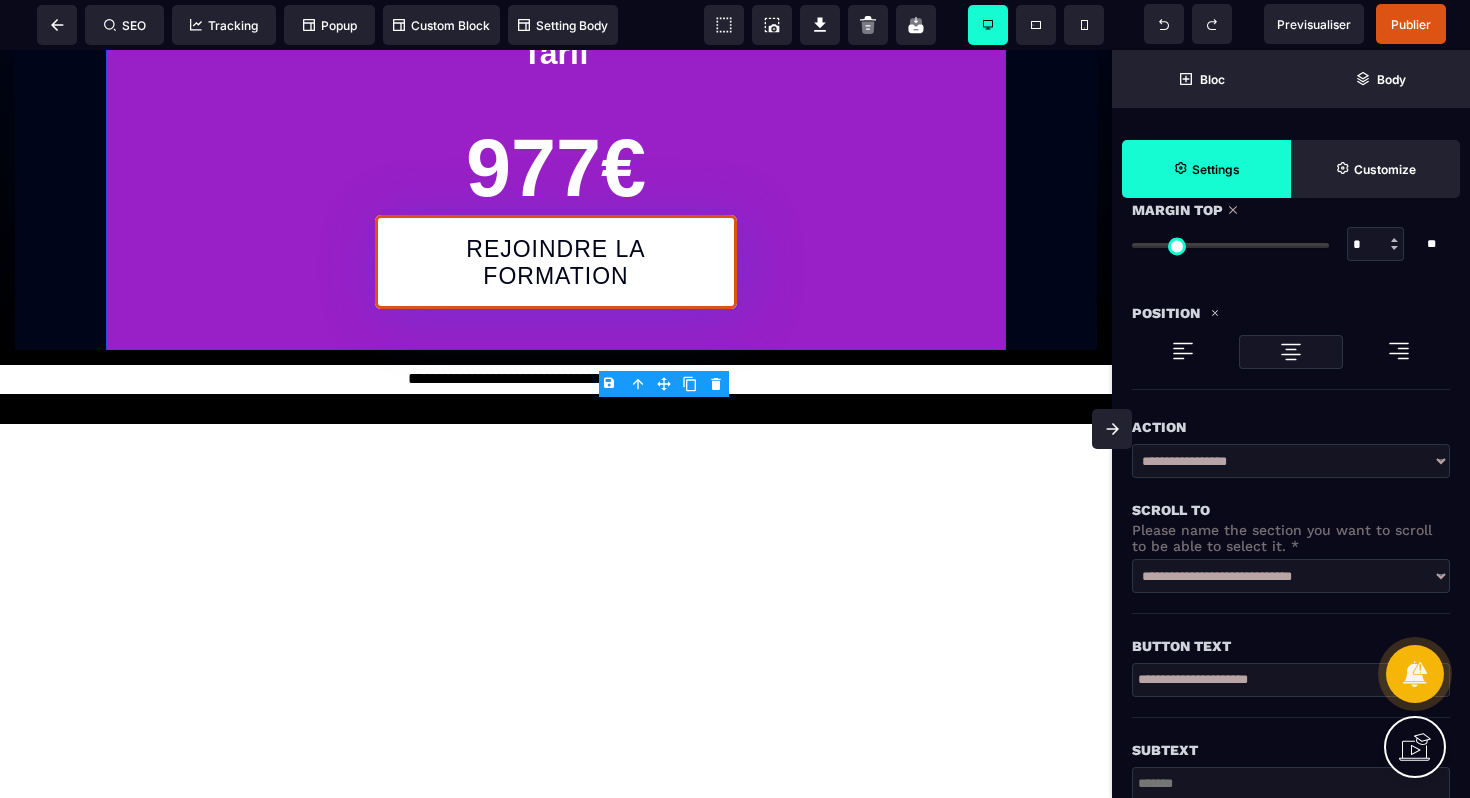 drag, startPoint x: 1159, startPoint y: 250, endPoint x: 1130, endPoint y: 245, distance: 29.427877 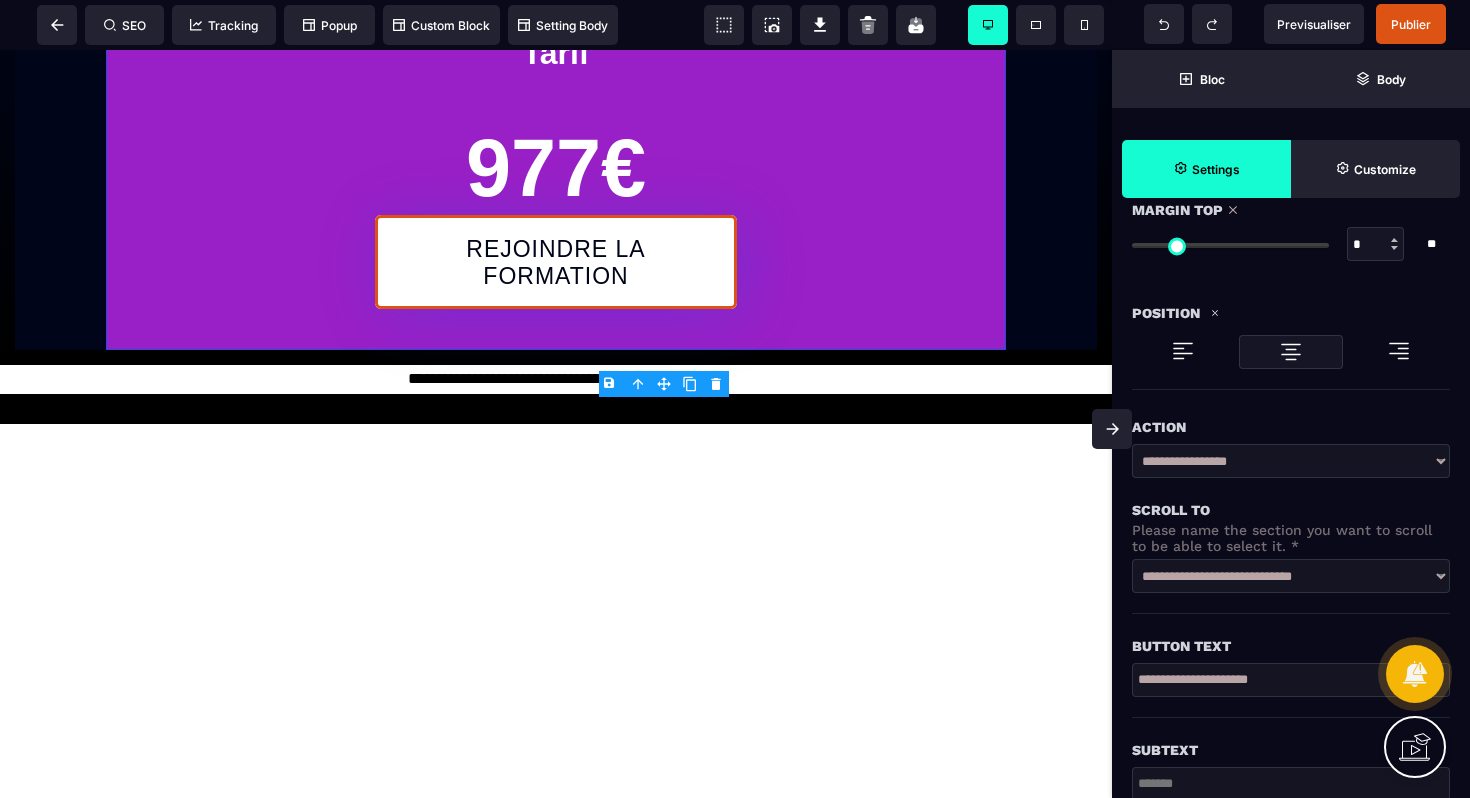 click at bounding box center [1230, 245] 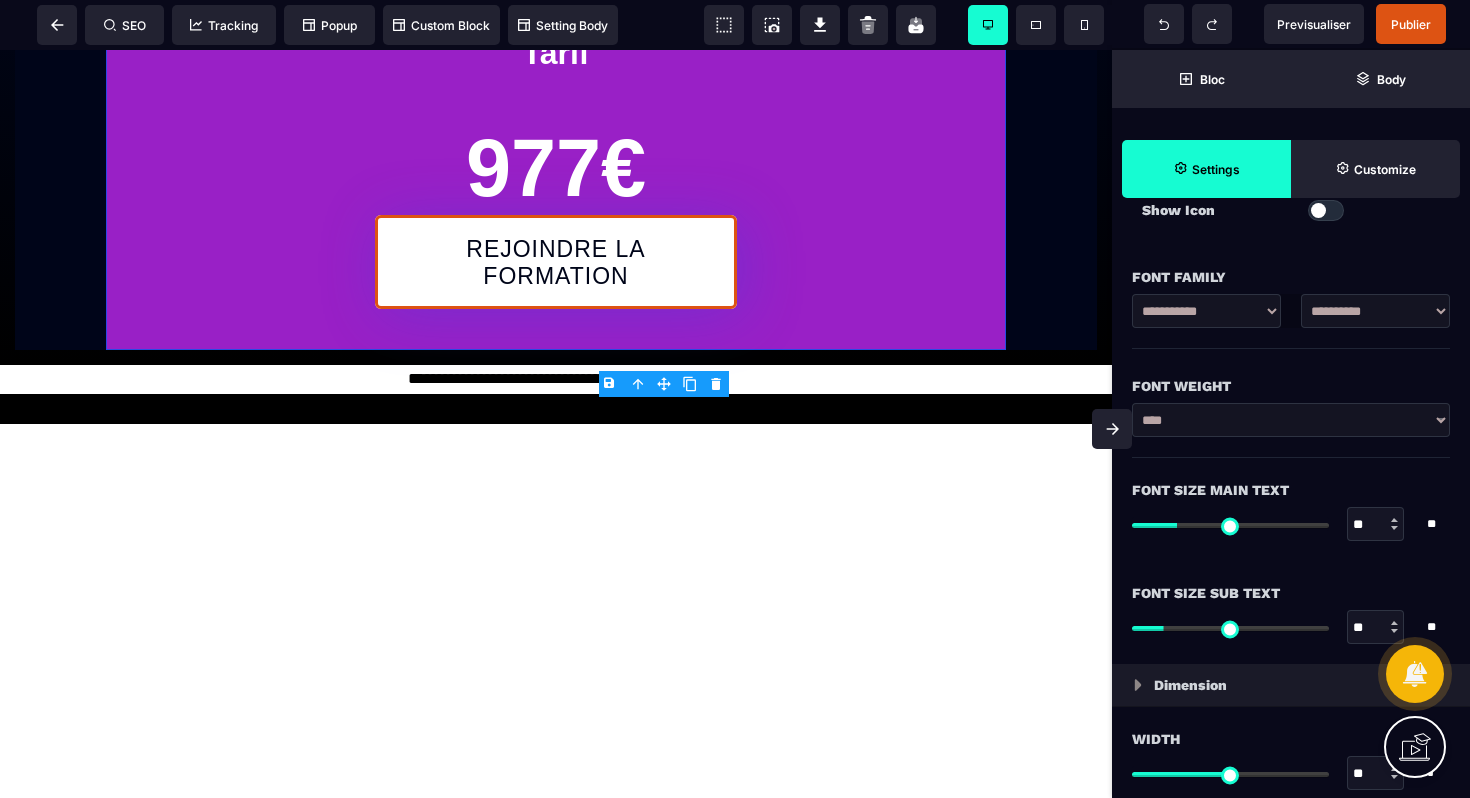 scroll, scrollTop: 1050, scrollLeft: 0, axis: vertical 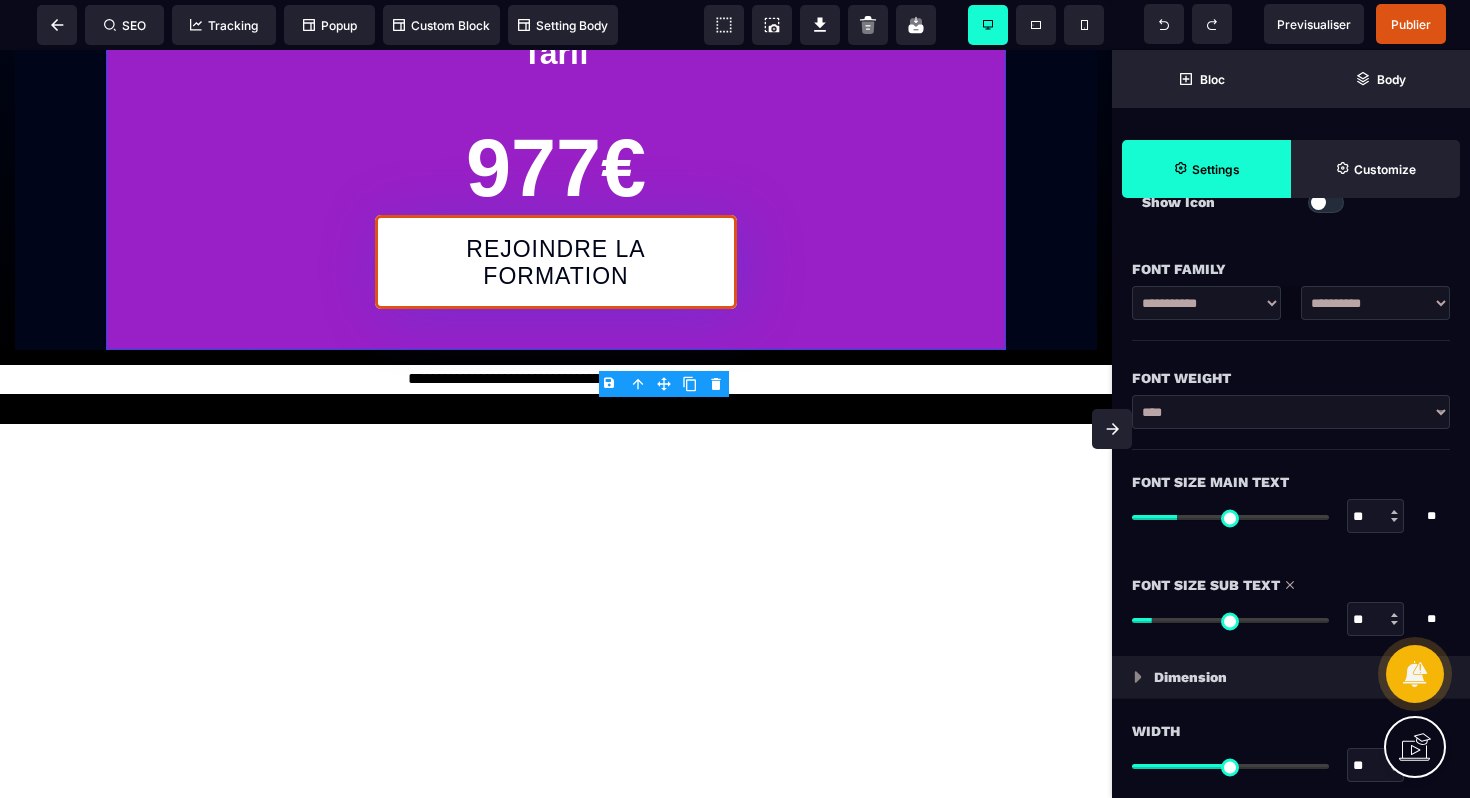 drag, startPoint x: 1174, startPoint y: 621, endPoint x: 1163, endPoint y: 621, distance: 11 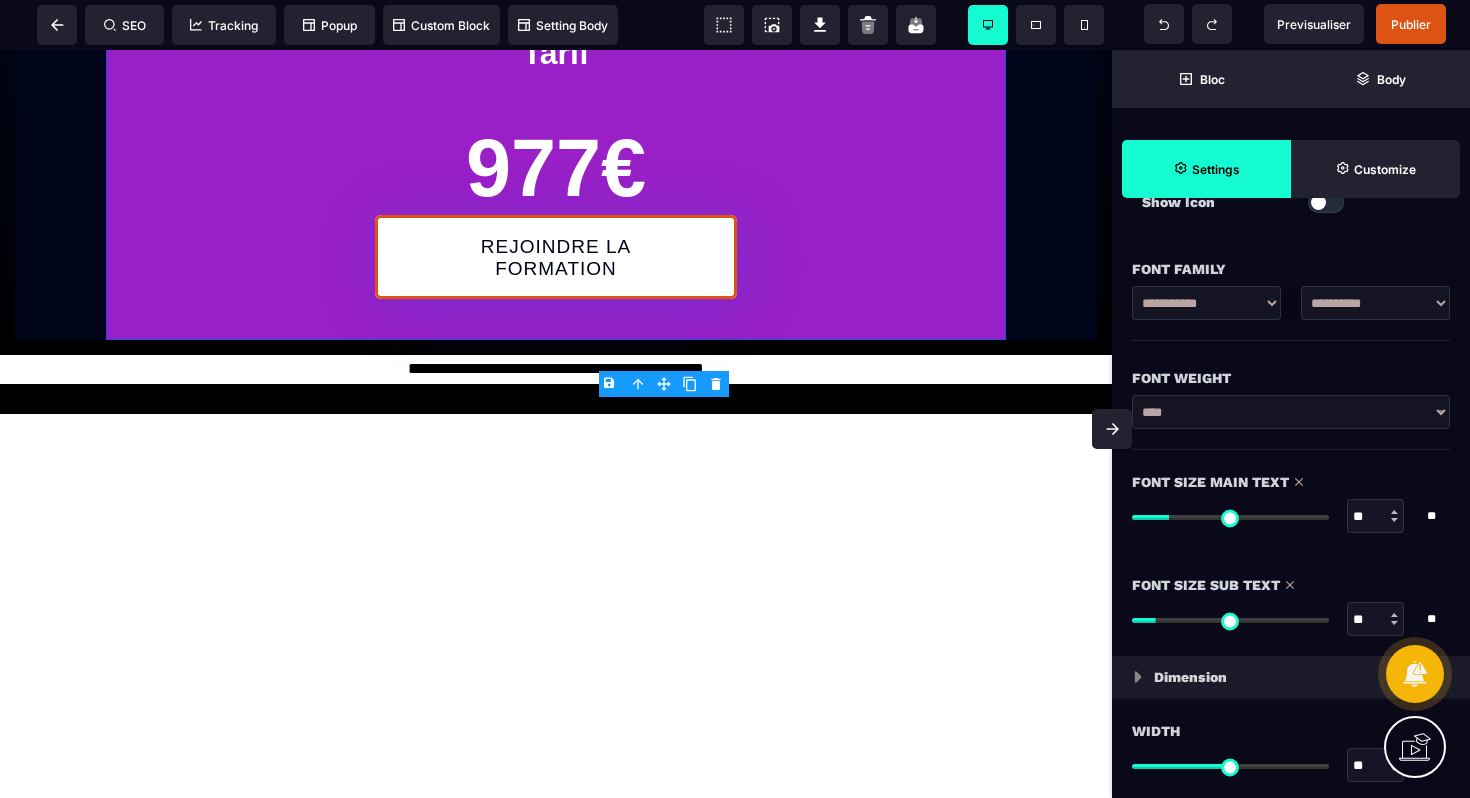 click at bounding box center (1230, 517) 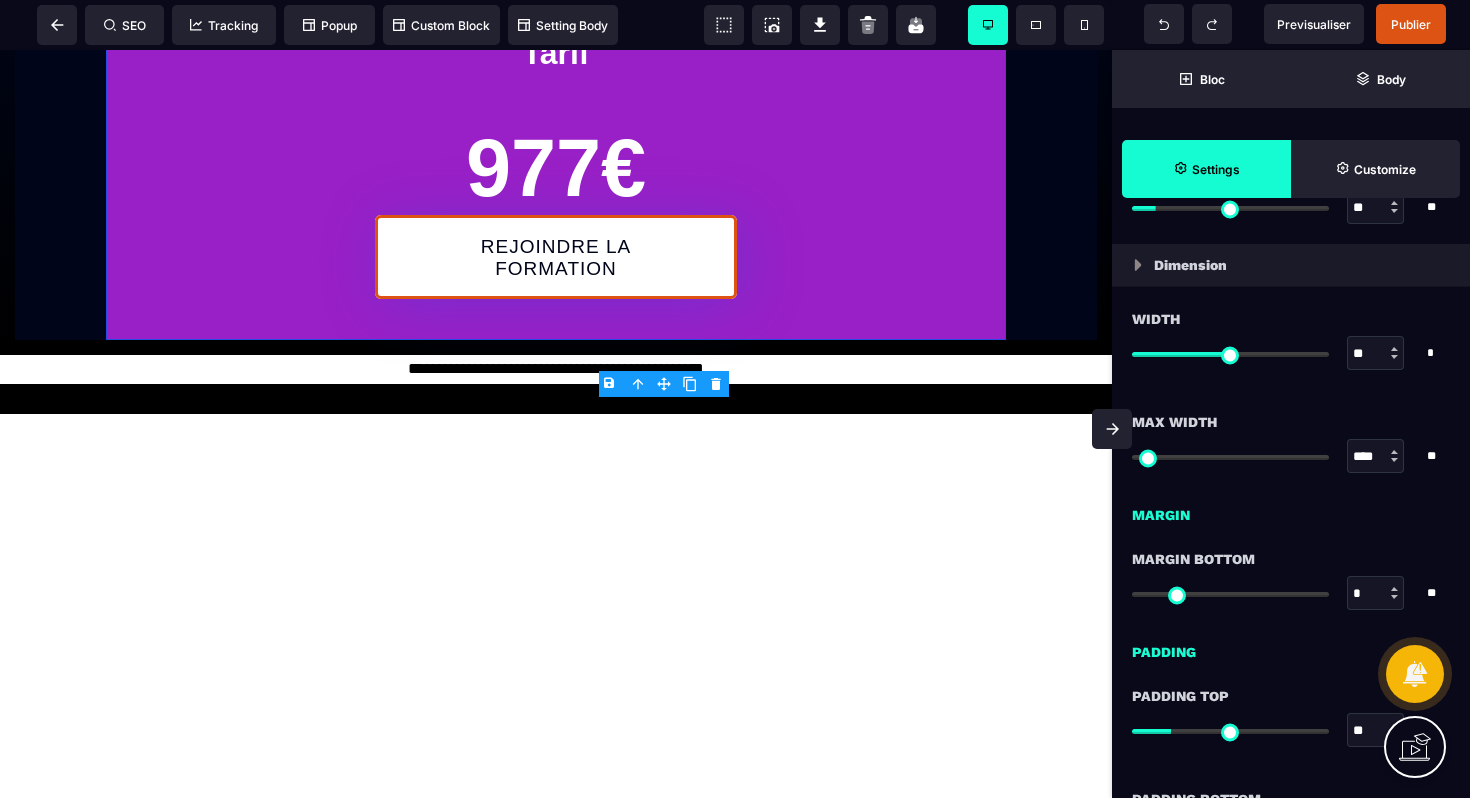 scroll, scrollTop: 1726, scrollLeft: 0, axis: vertical 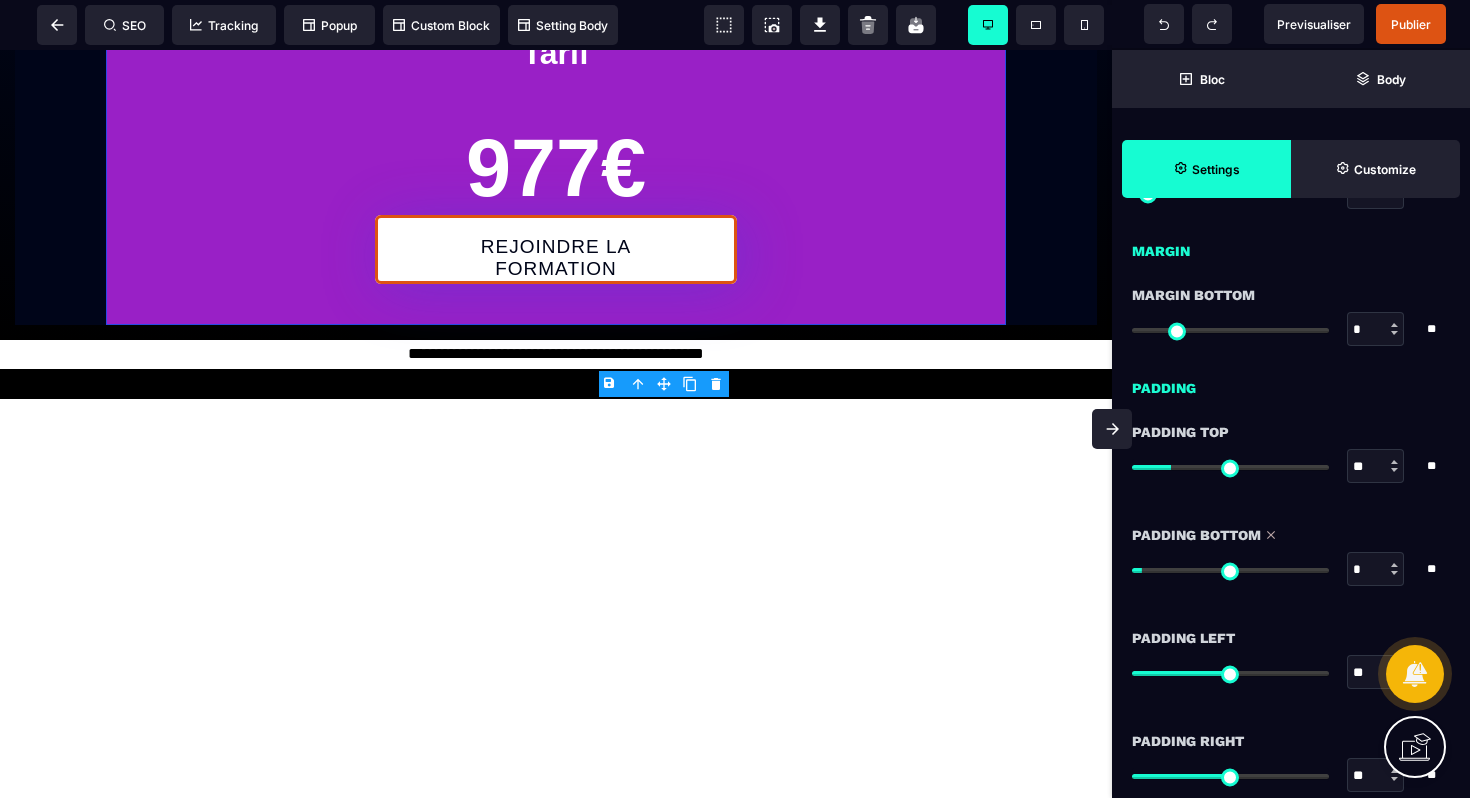 drag, startPoint x: 1173, startPoint y: 576, endPoint x: 1149, endPoint y: 574, distance: 24.083189 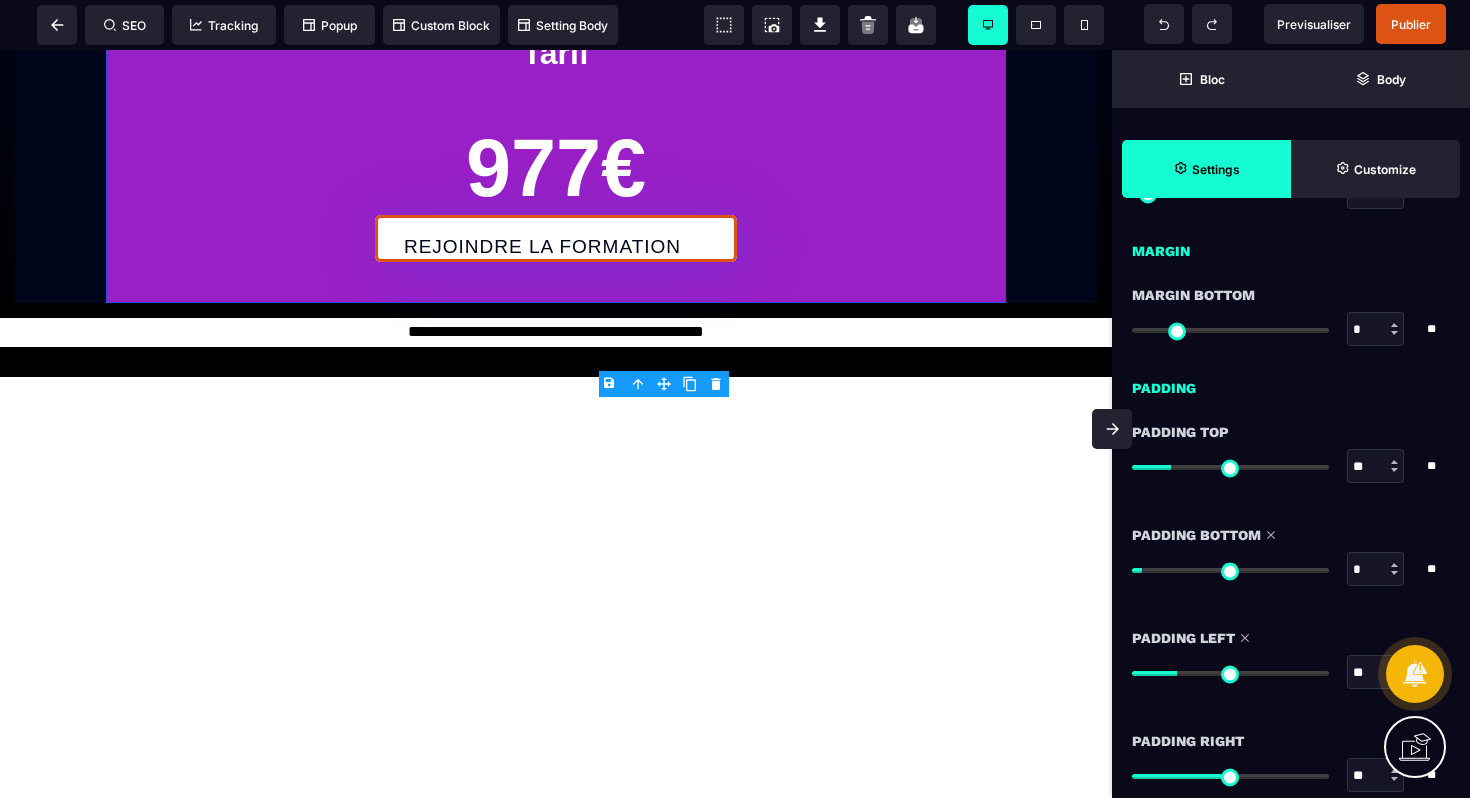drag, startPoint x: 1227, startPoint y: 677, endPoint x: 1181, endPoint y: 676, distance: 46.010868 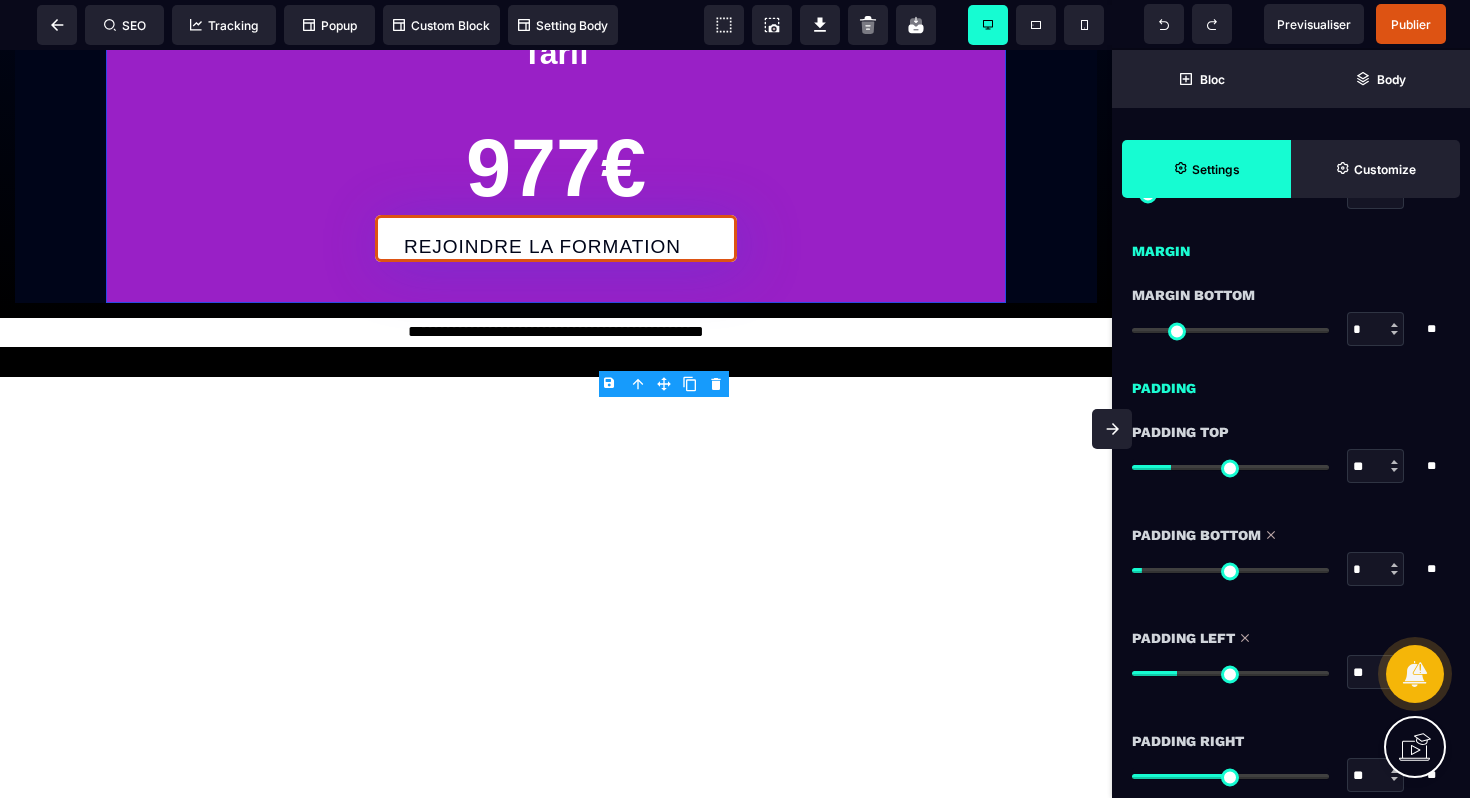 click at bounding box center [1230, 673] 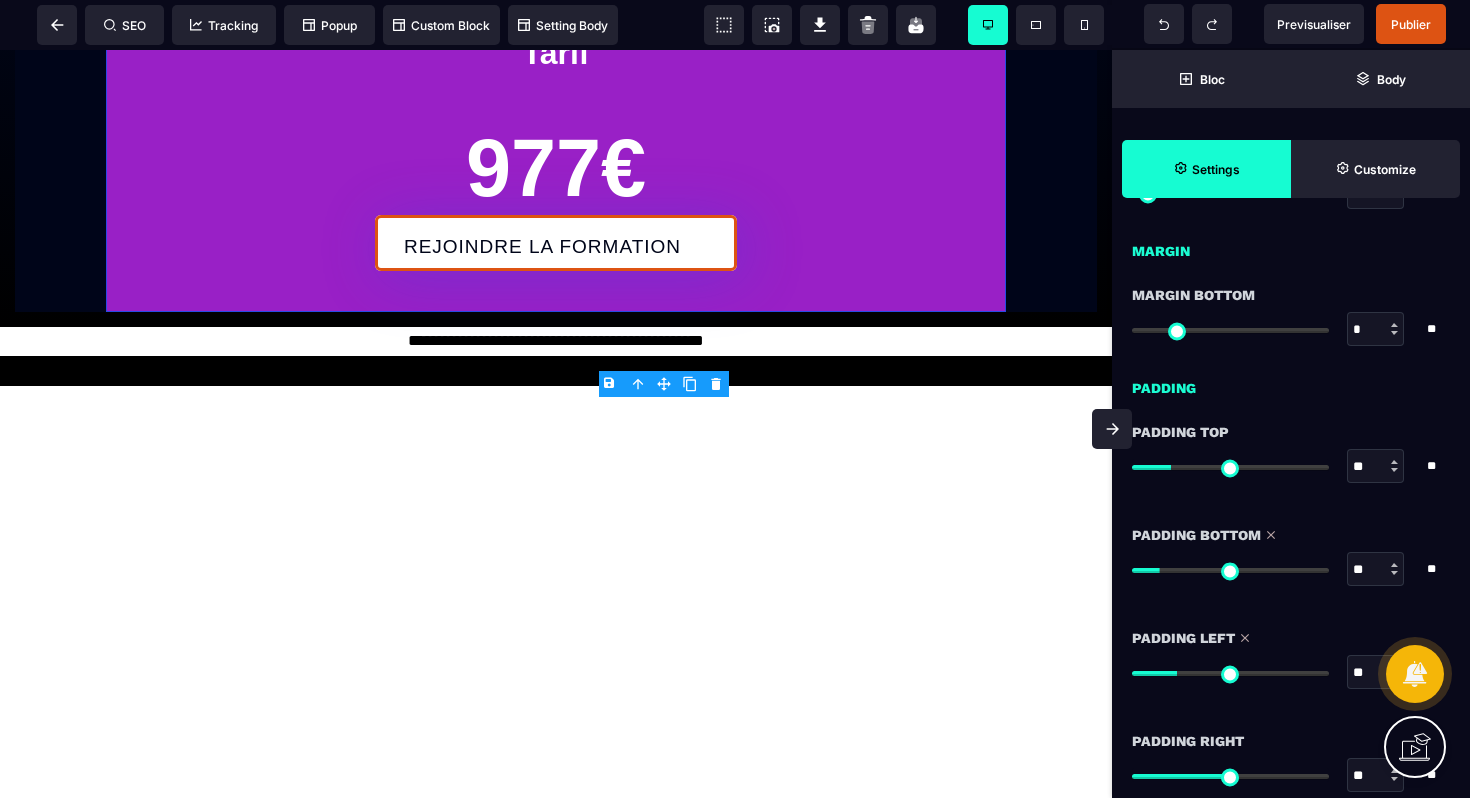 drag, startPoint x: 1155, startPoint y: 576, endPoint x: 1166, endPoint y: 575, distance: 11.045361 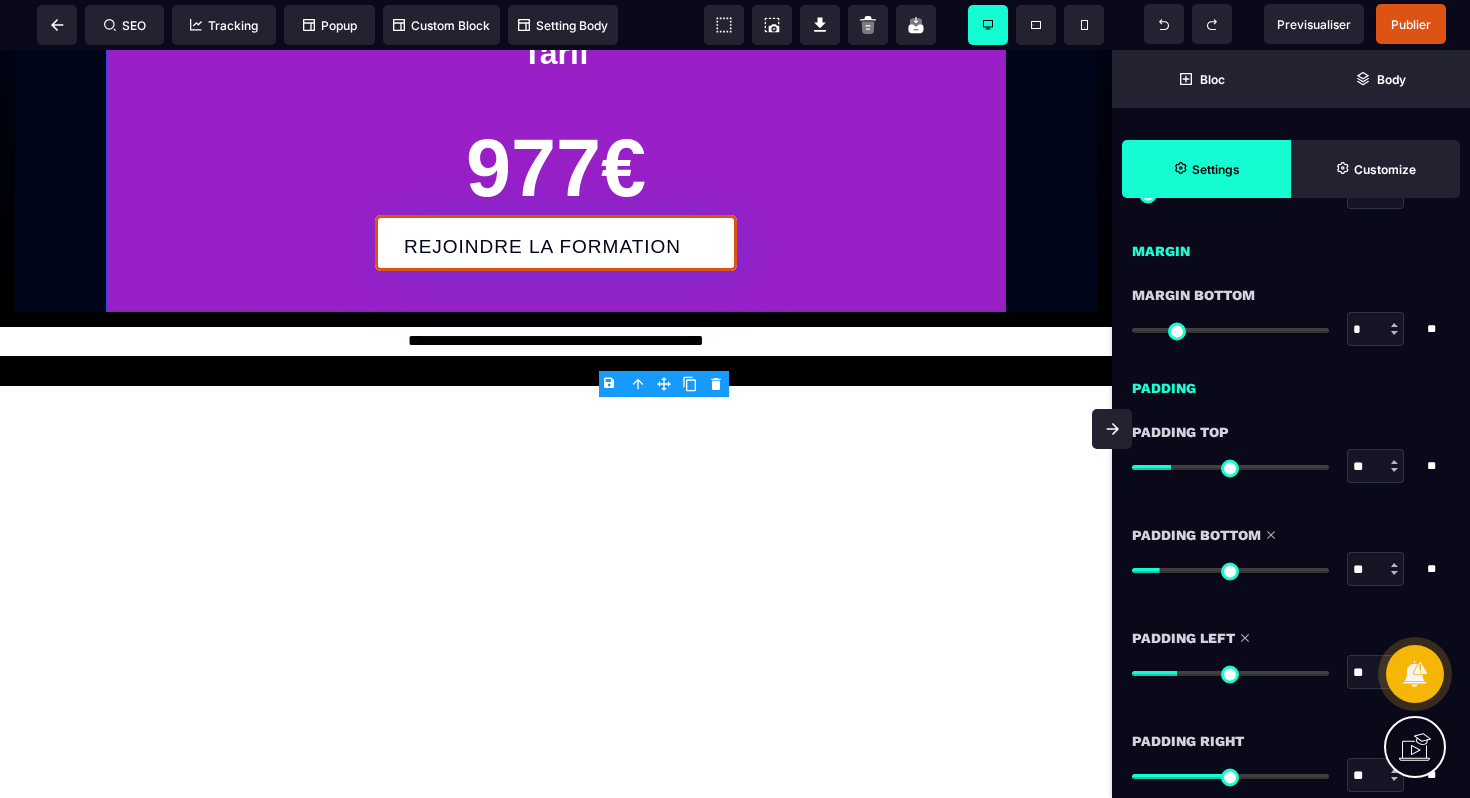 click at bounding box center [1230, 570] 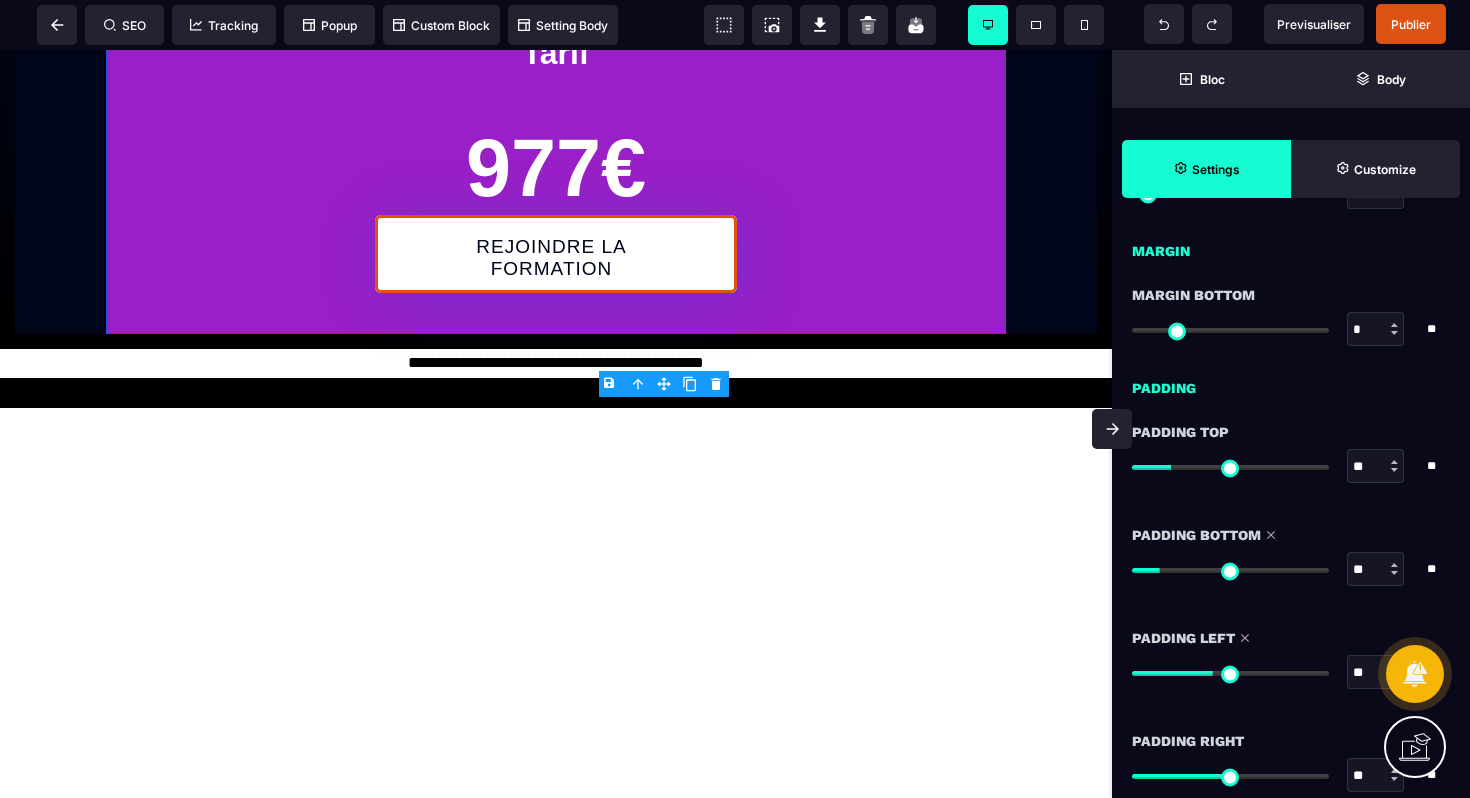 drag, startPoint x: 1184, startPoint y: 678, endPoint x: 1214, endPoint y: 675, distance: 30.149628 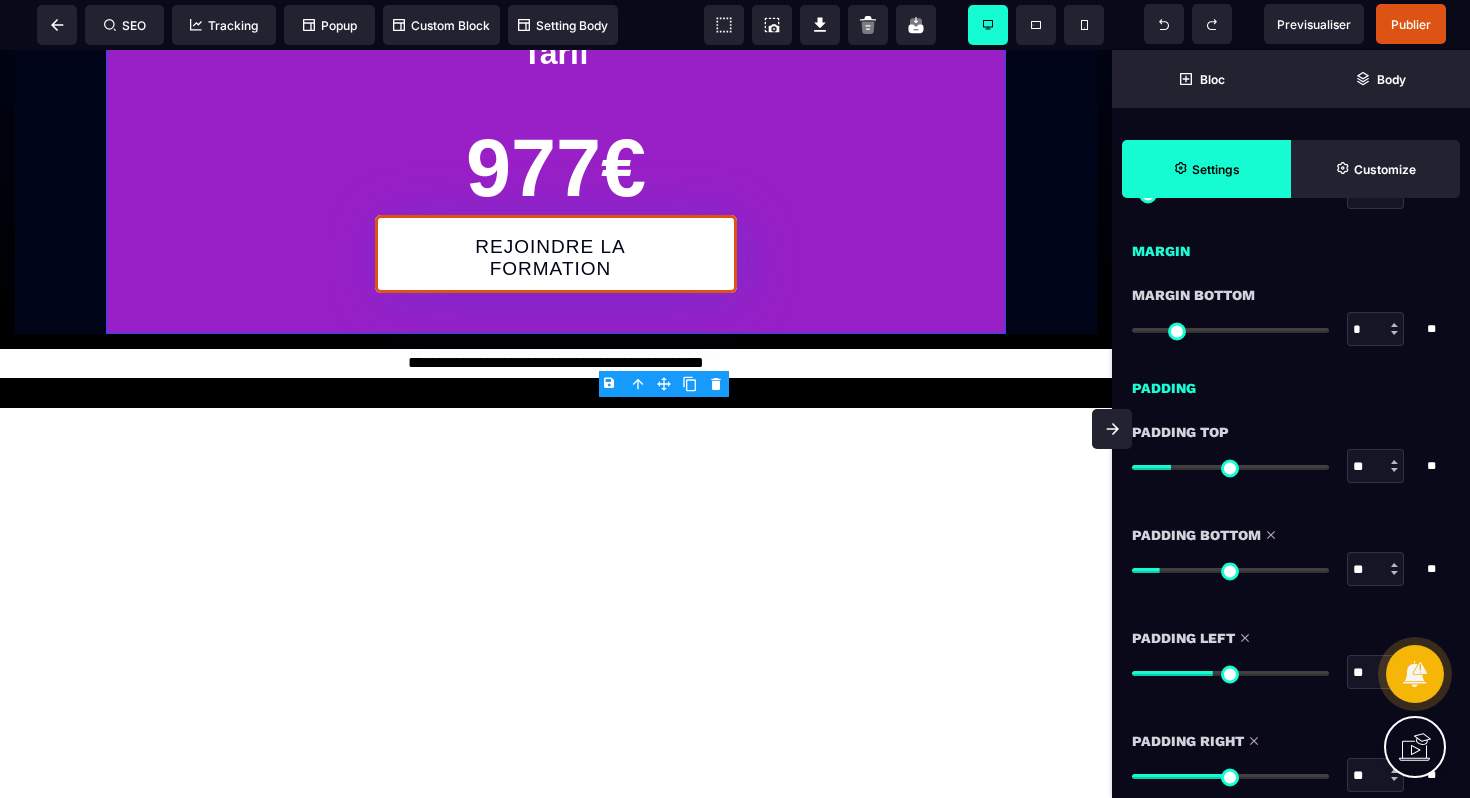 click at bounding box center (1230, 776) 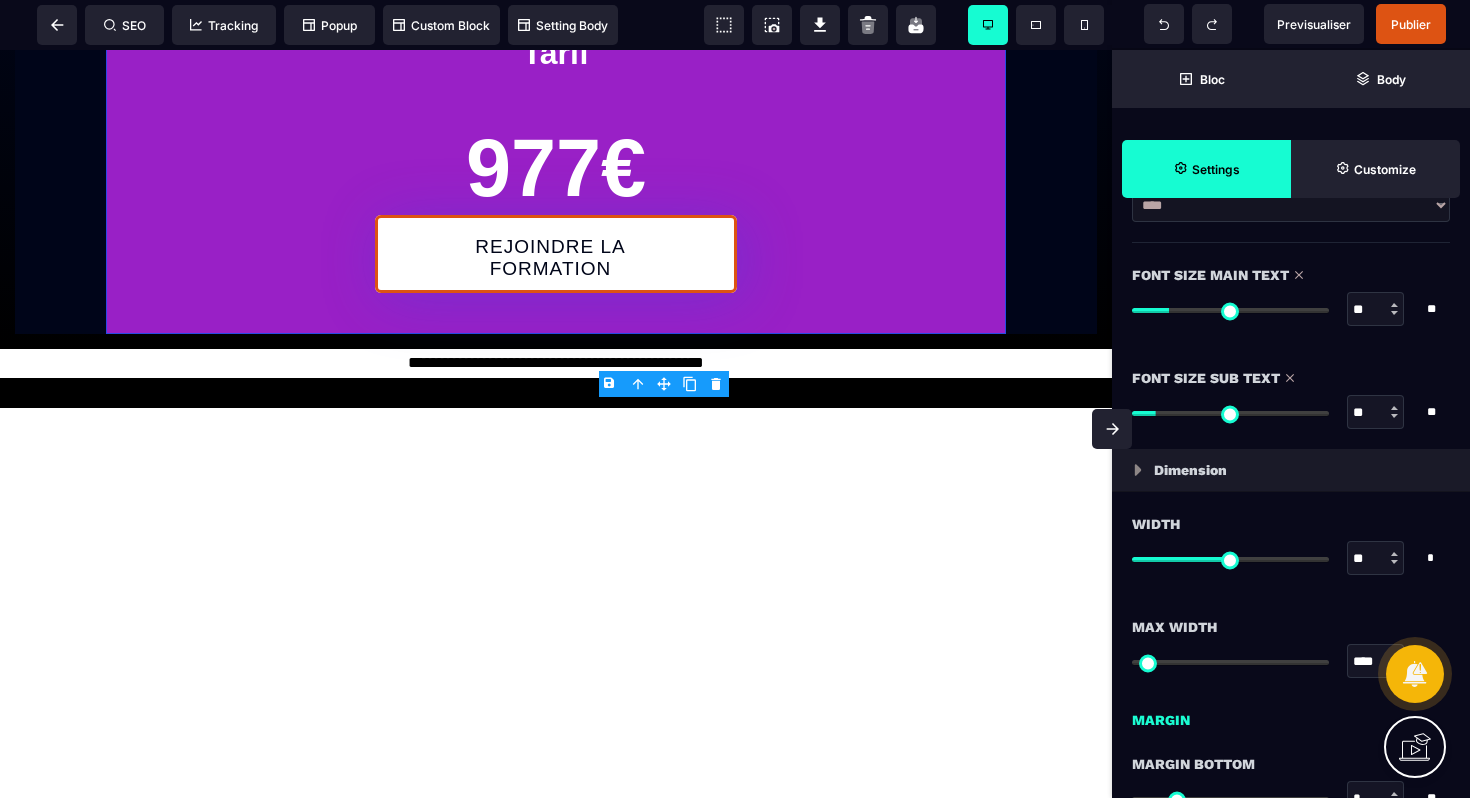 scroll, scrollTop: 825, scrollLeft: 0, axis: vertical 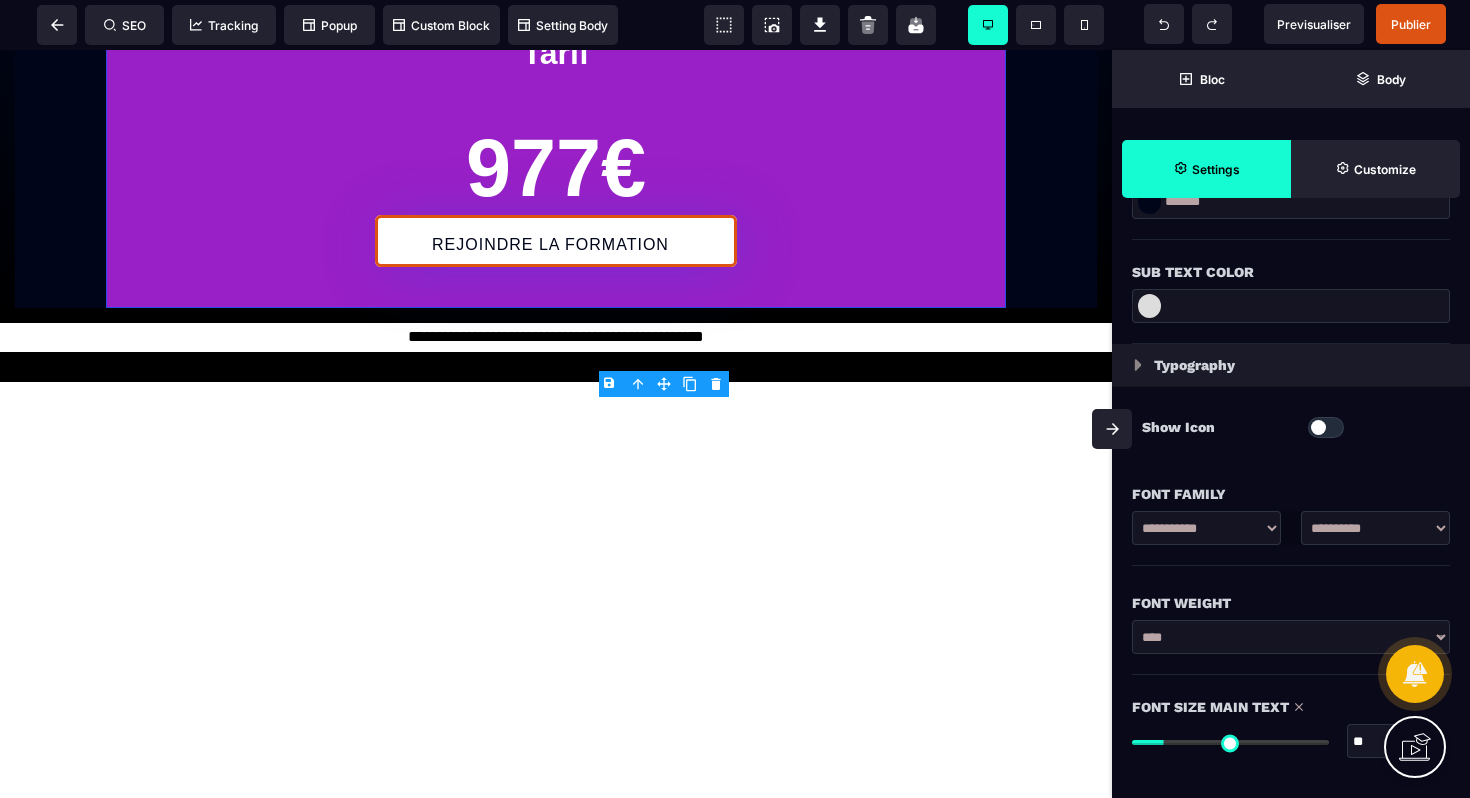 click at bounding box center (1230, 742) 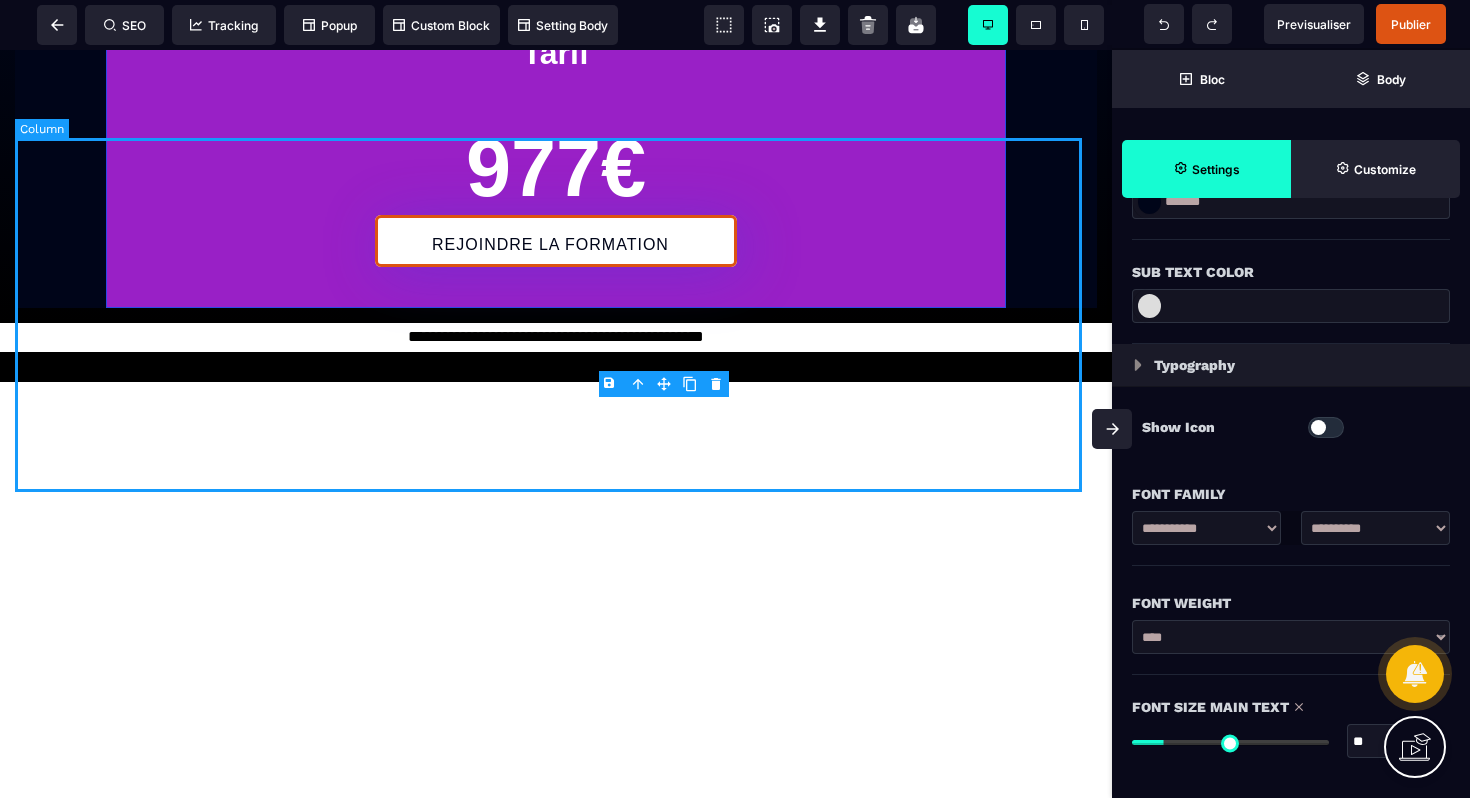 click on "Tarif 977€ REJOINDRE LA FORMATION" at bounding box center (556, 136) 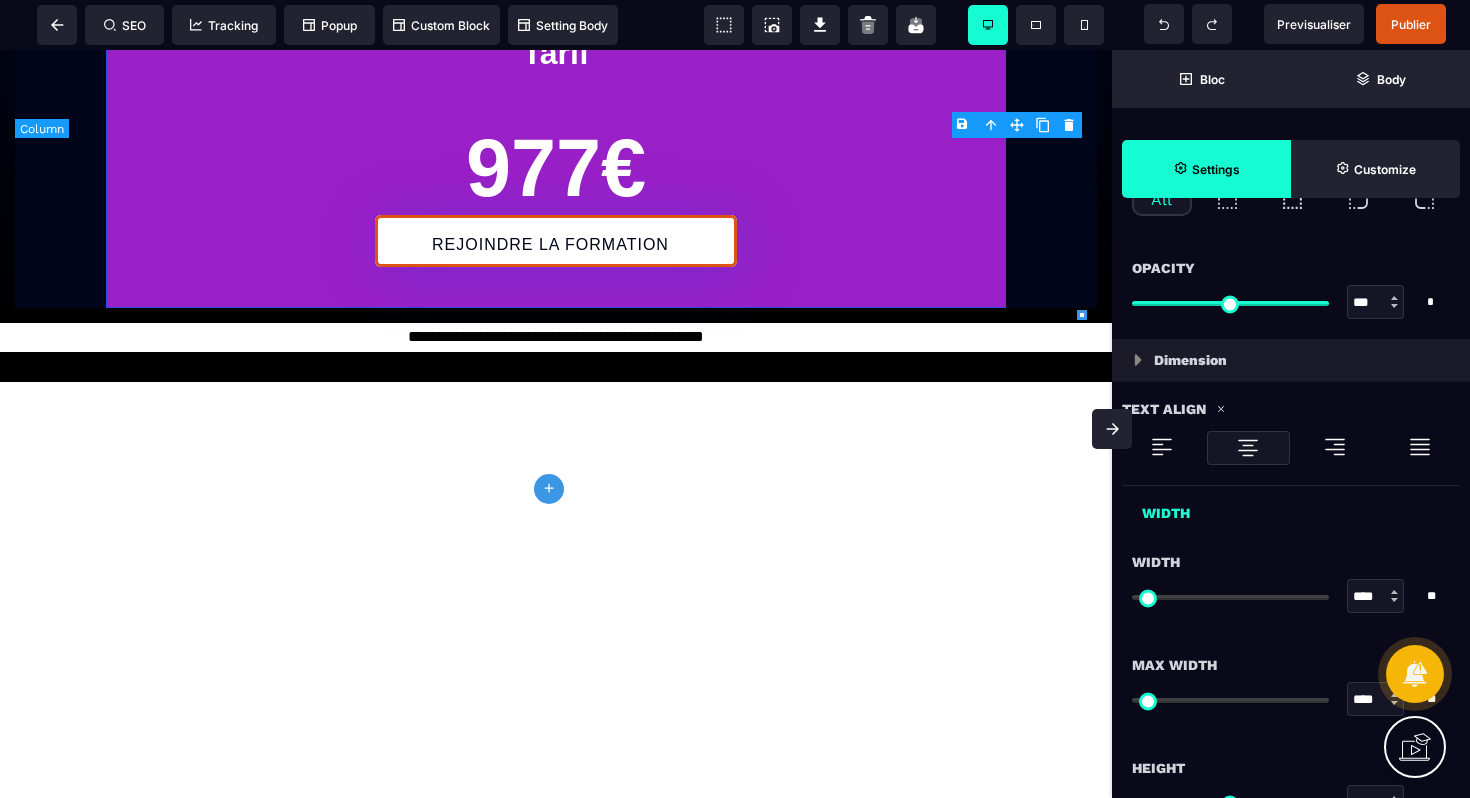scroll, scrollTop: 0, scrollLeft: 0, axis: both 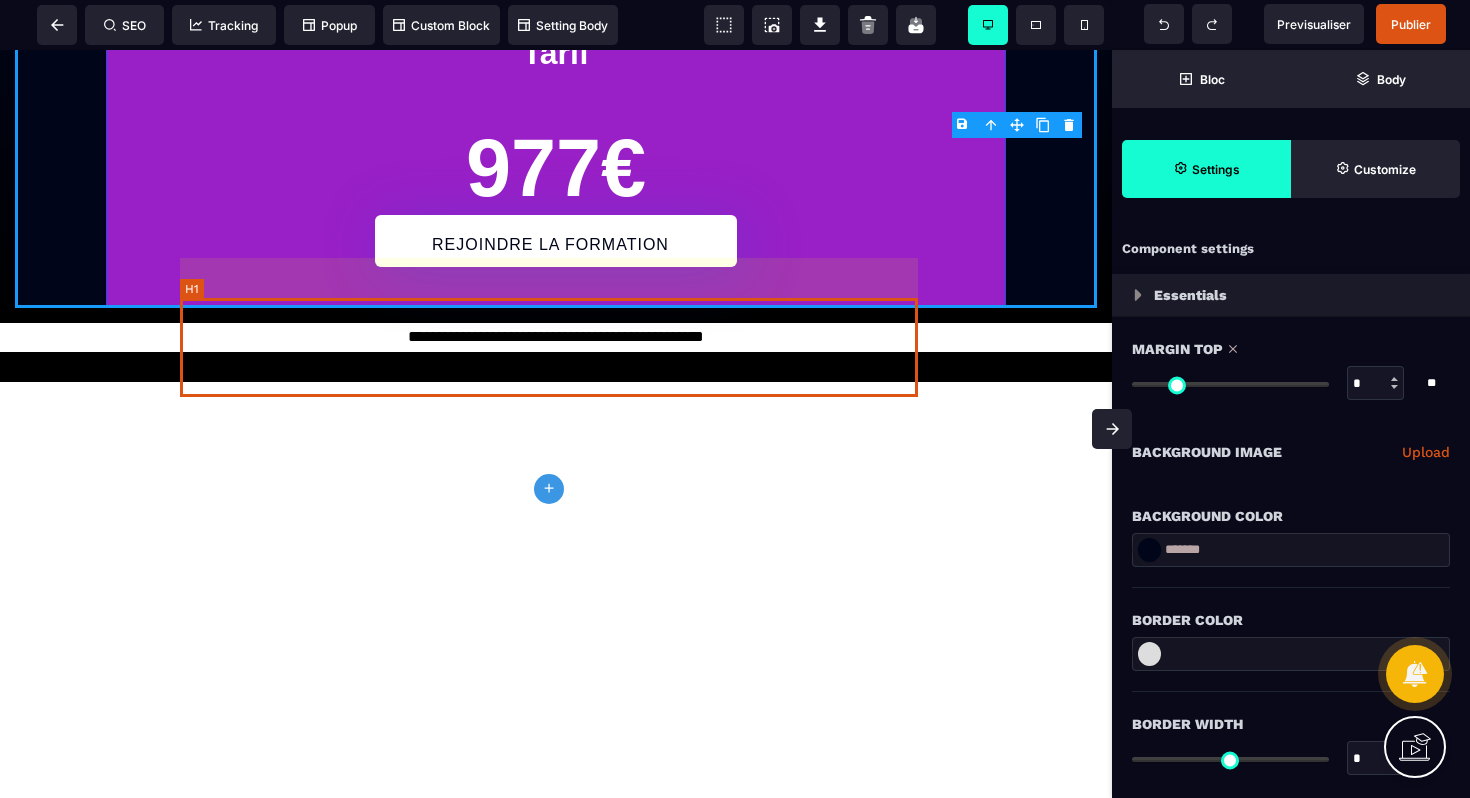 click on "977€" at bounding box center (556, 168) 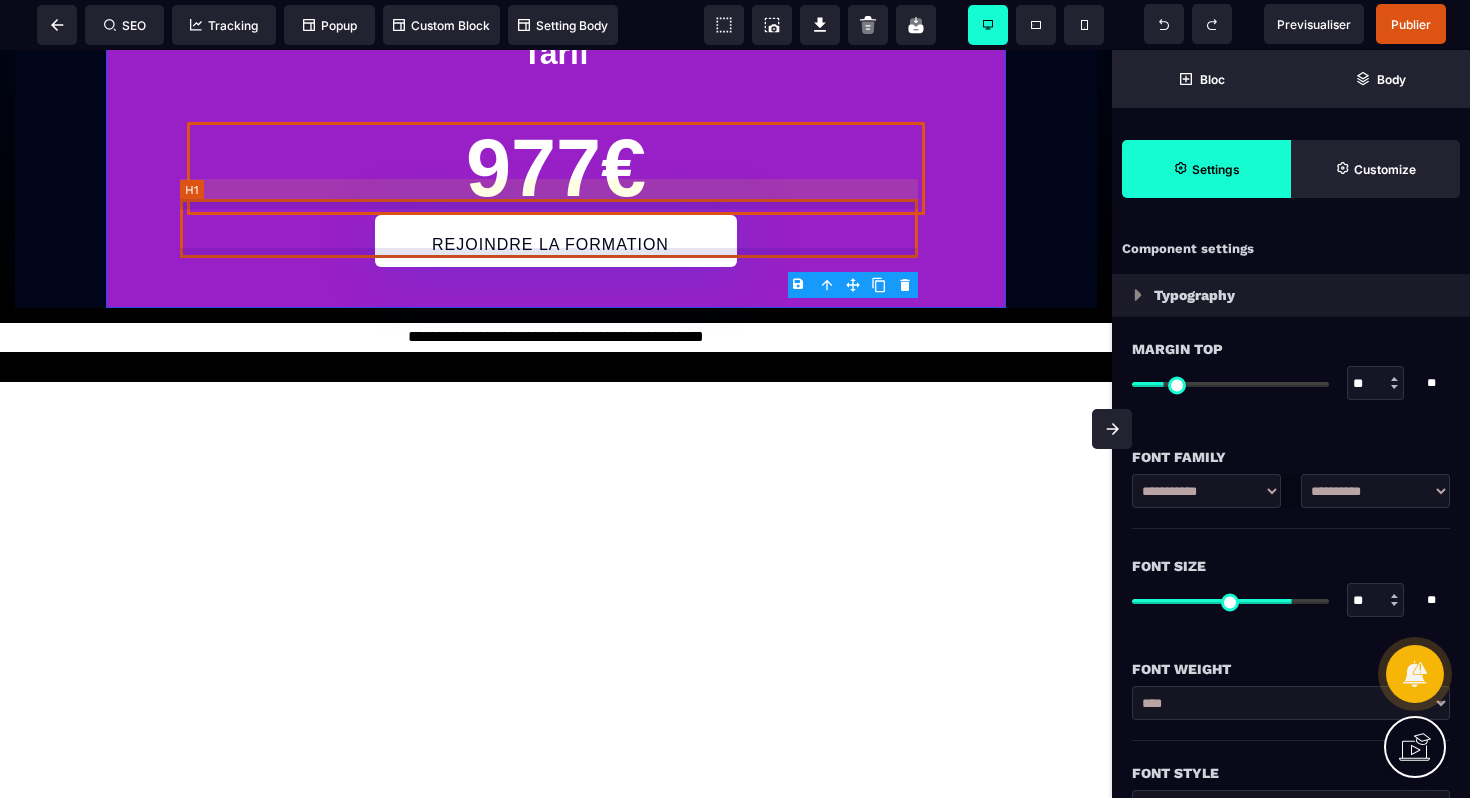 click on "Tarif" at bounding box center (556, 53) 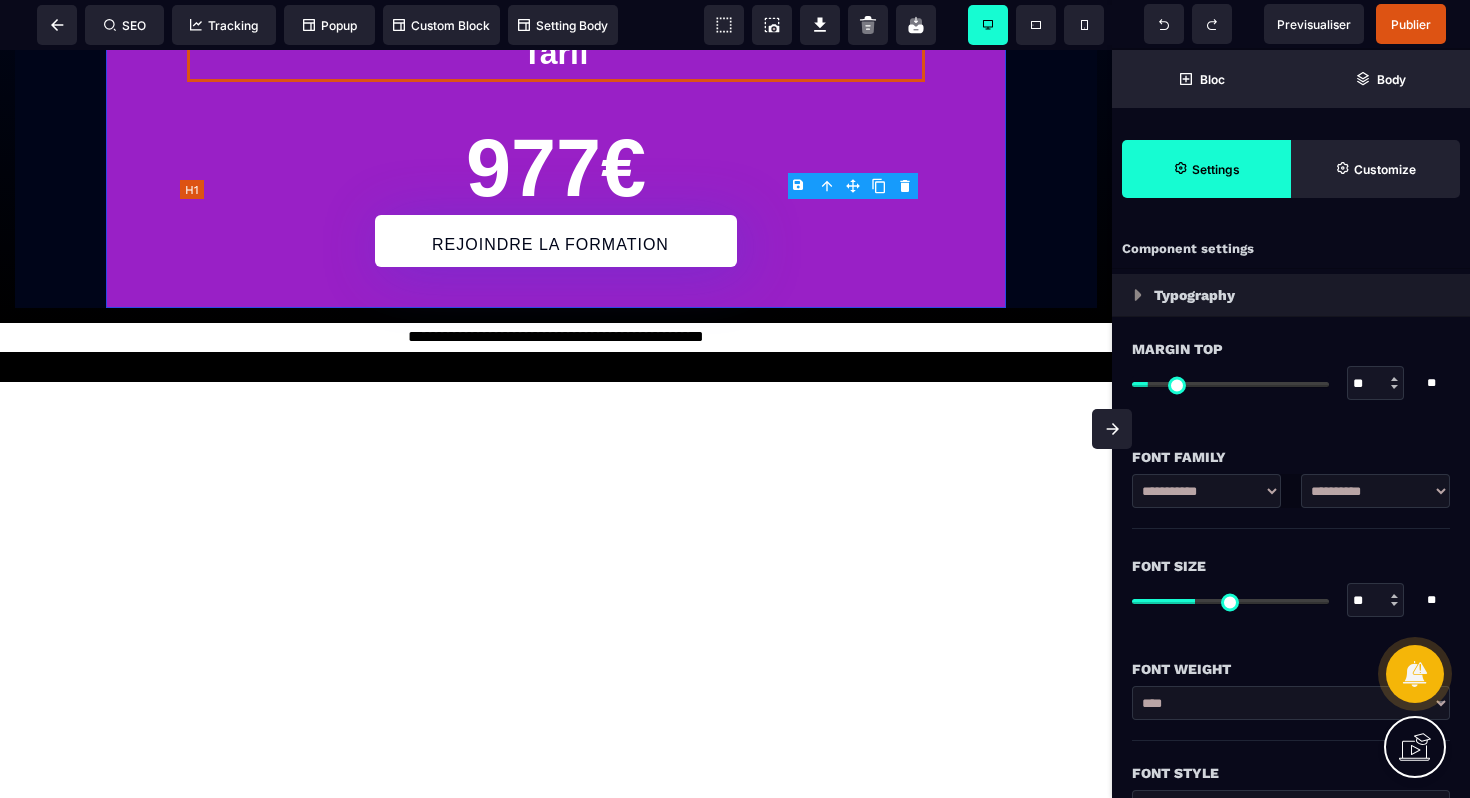 click on "Tarif" at bounding box center [556, 53] 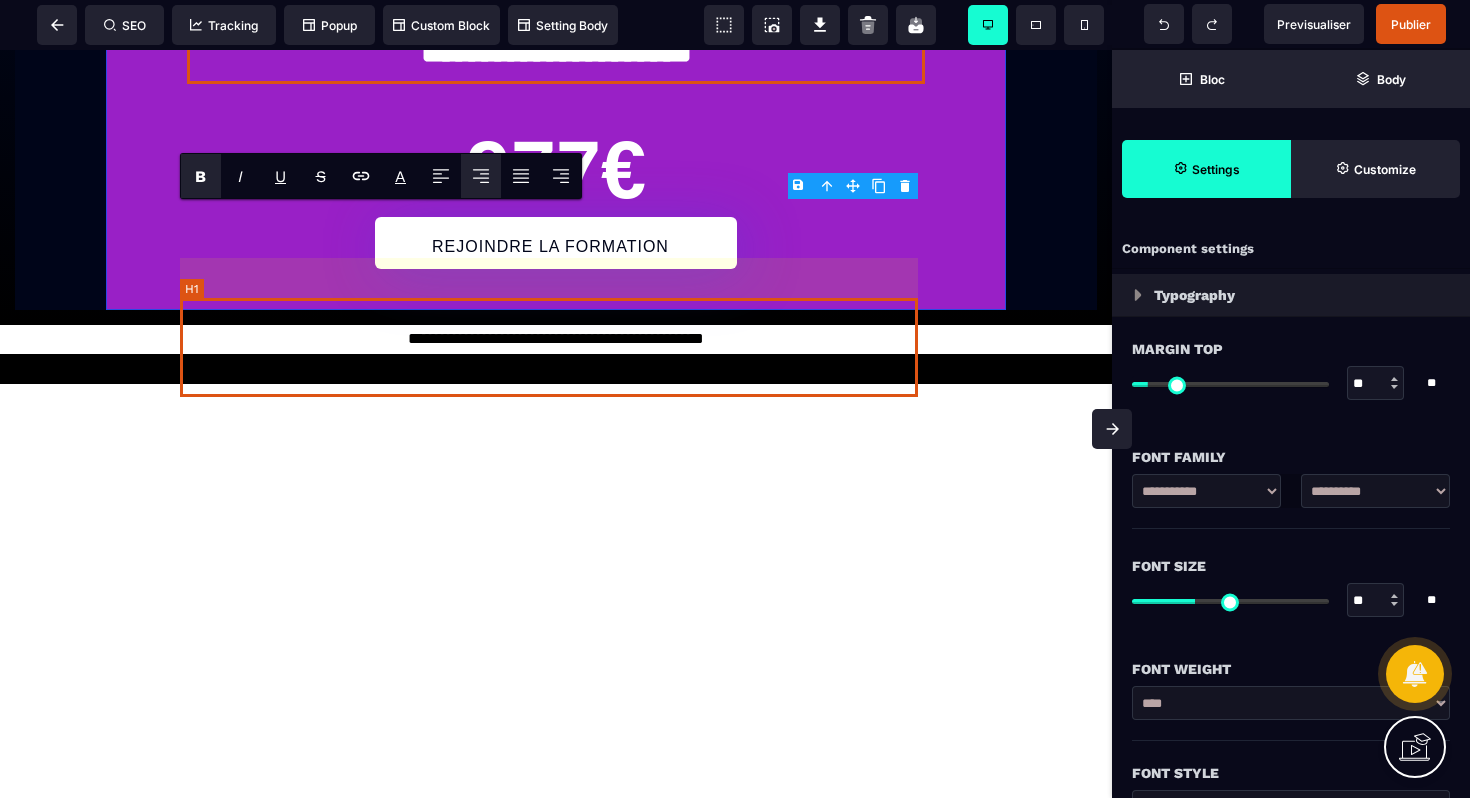 click on "977€" at bounding box center (556, 170) 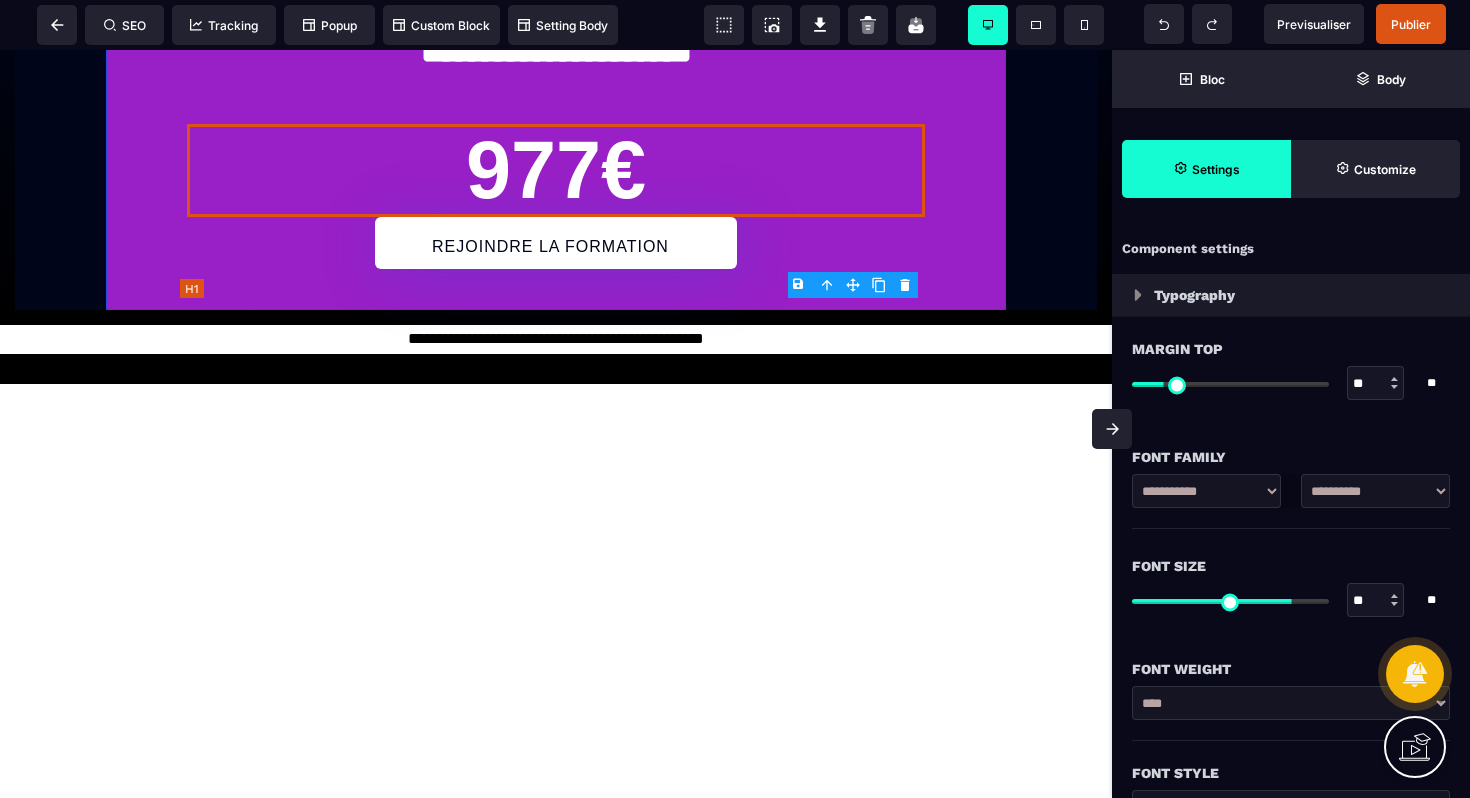 click on "977€" at bounding box center (556, 170) 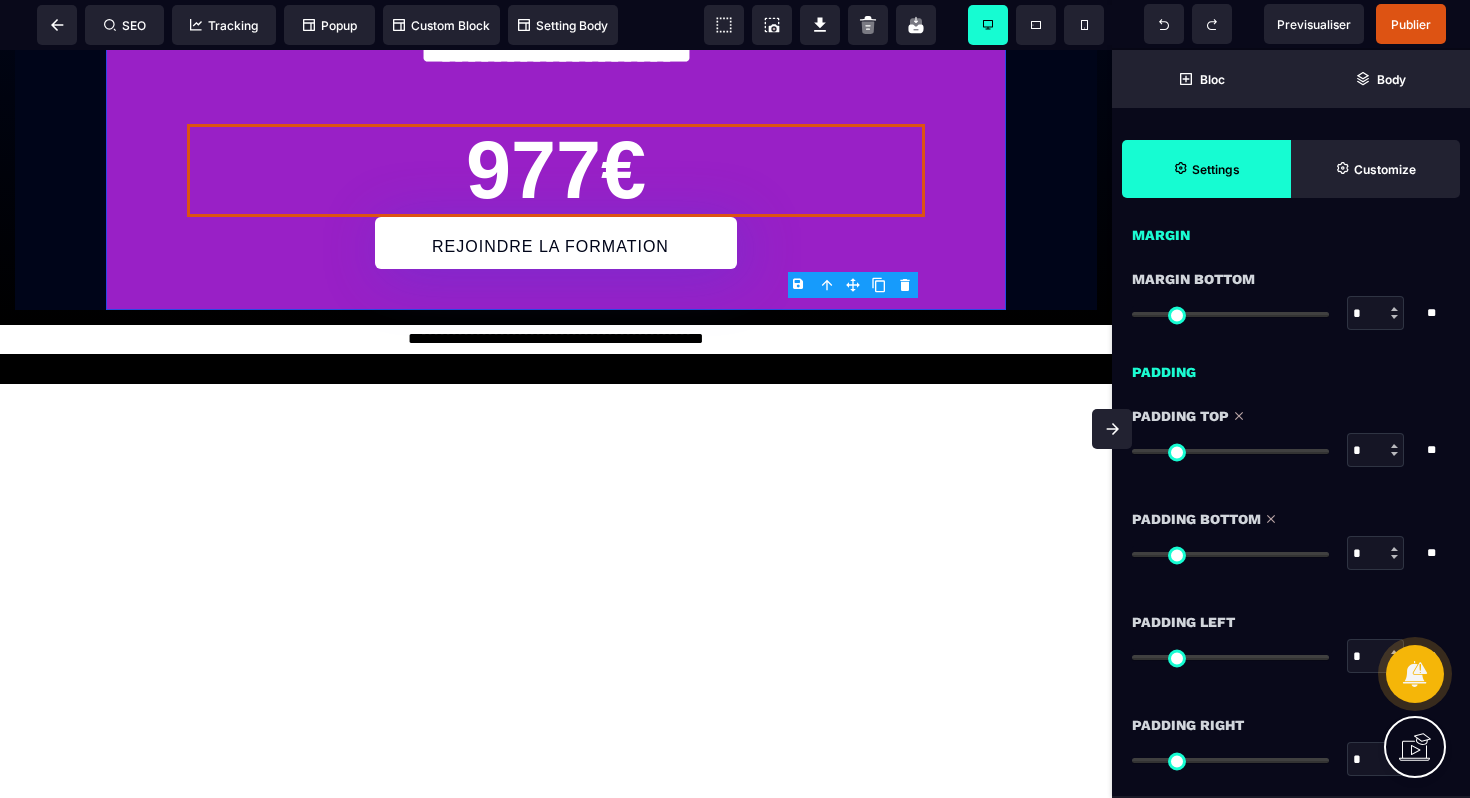 scroll, scrollTop: 1930, scrollLeft: 0, axis: vertical 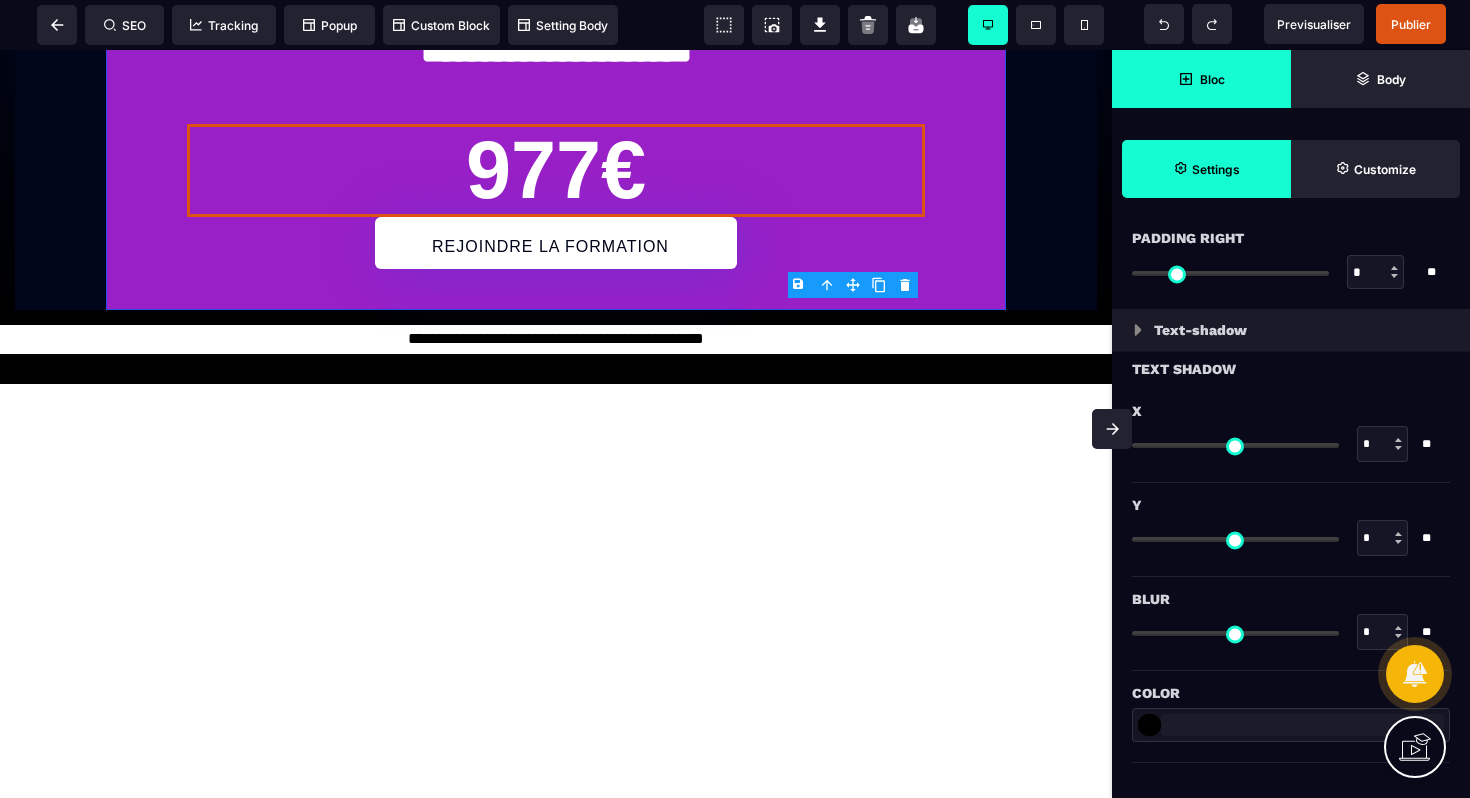 click on "Bloc" at bounding box center (1201, 79) 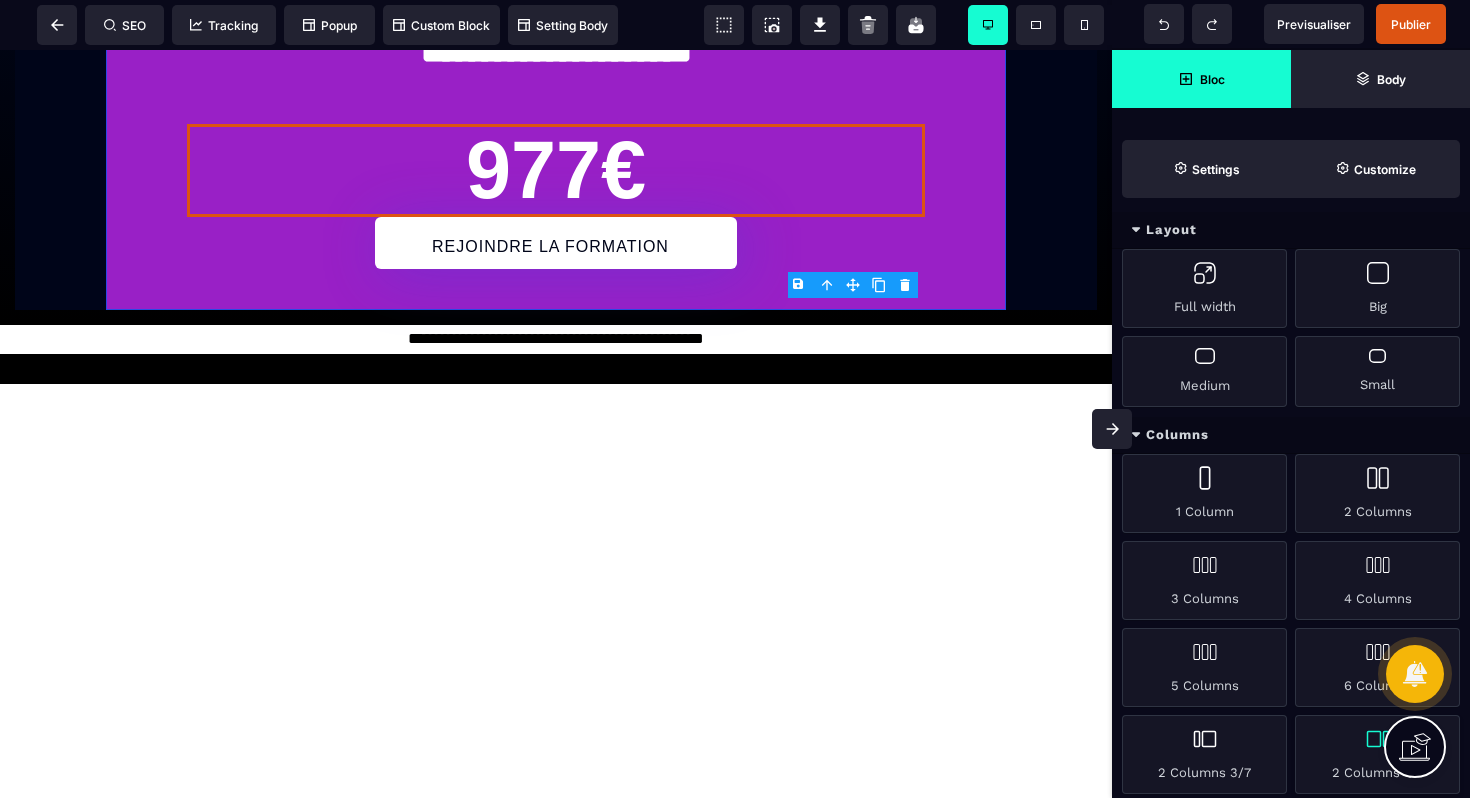 scroll, scrollTop: 0, scrollLeft: 0, axis: both 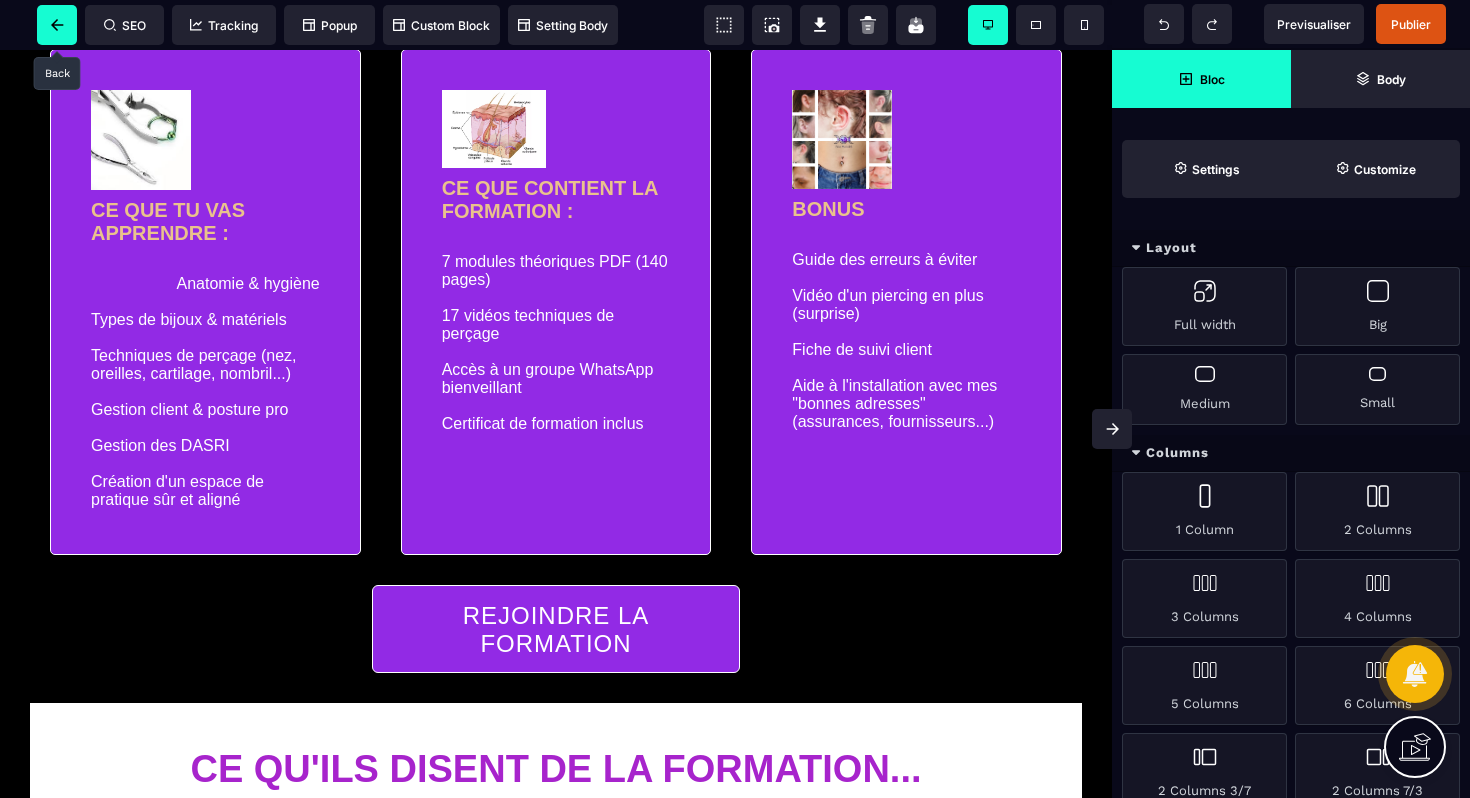 click at bounding box center (57, 25) 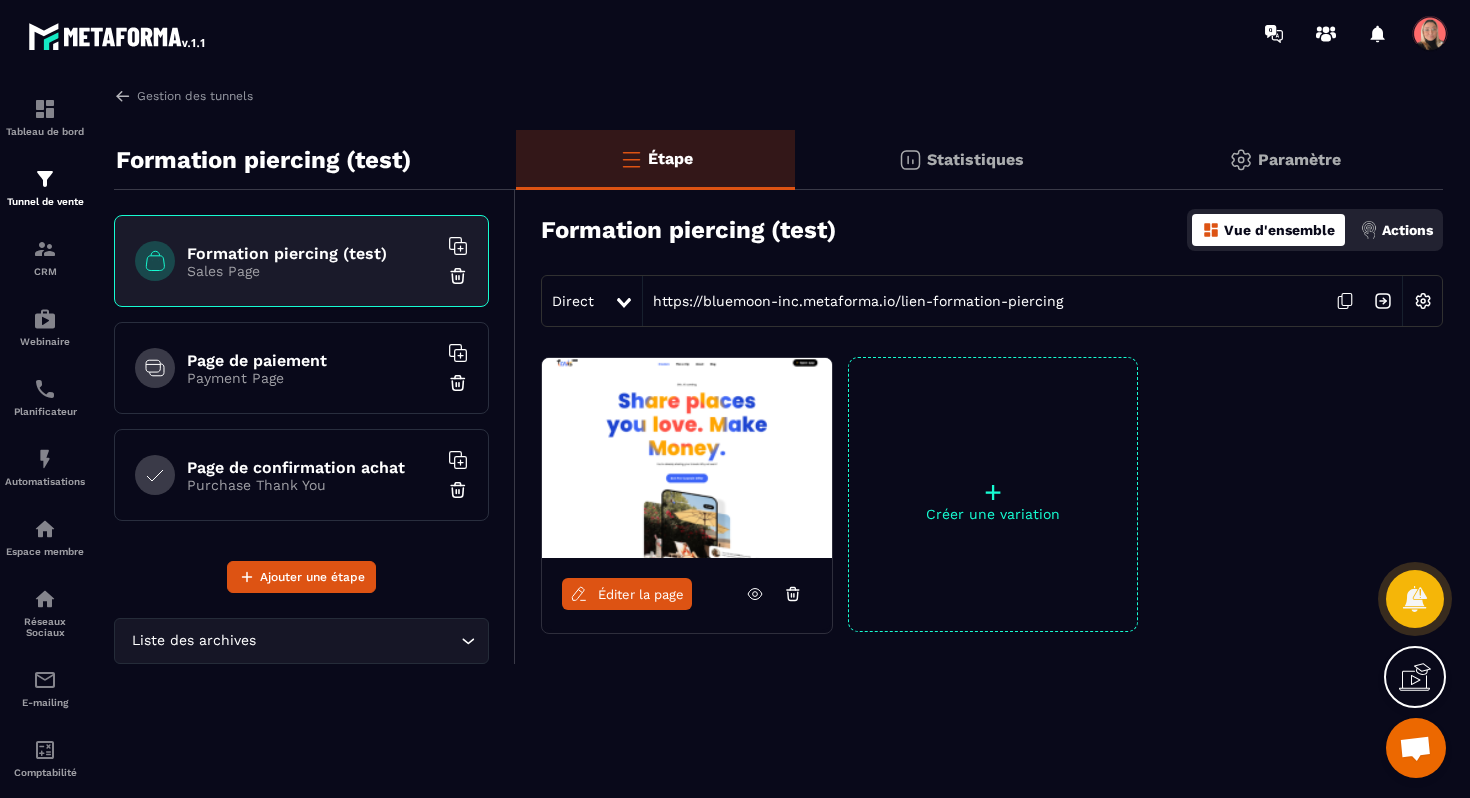click 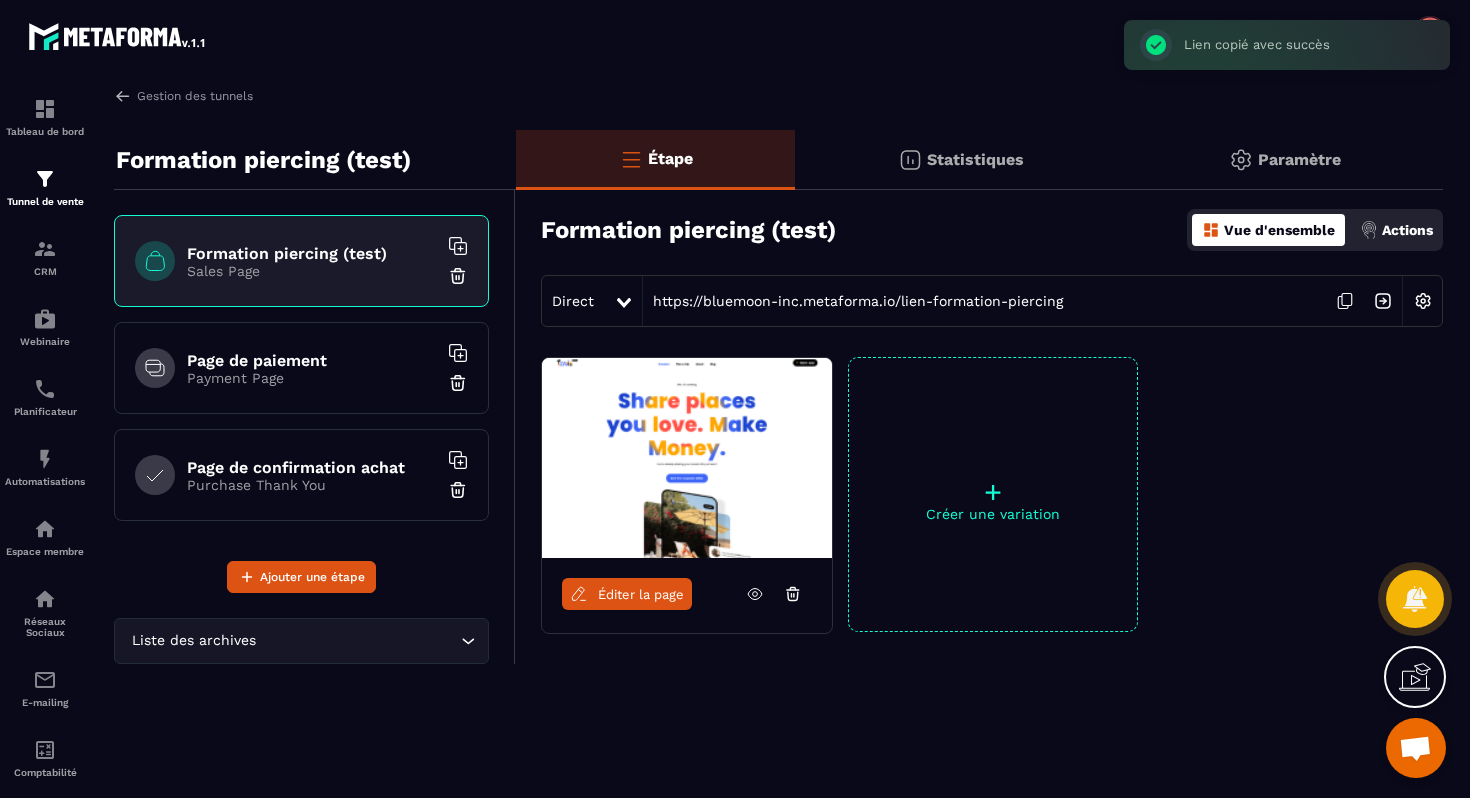 click 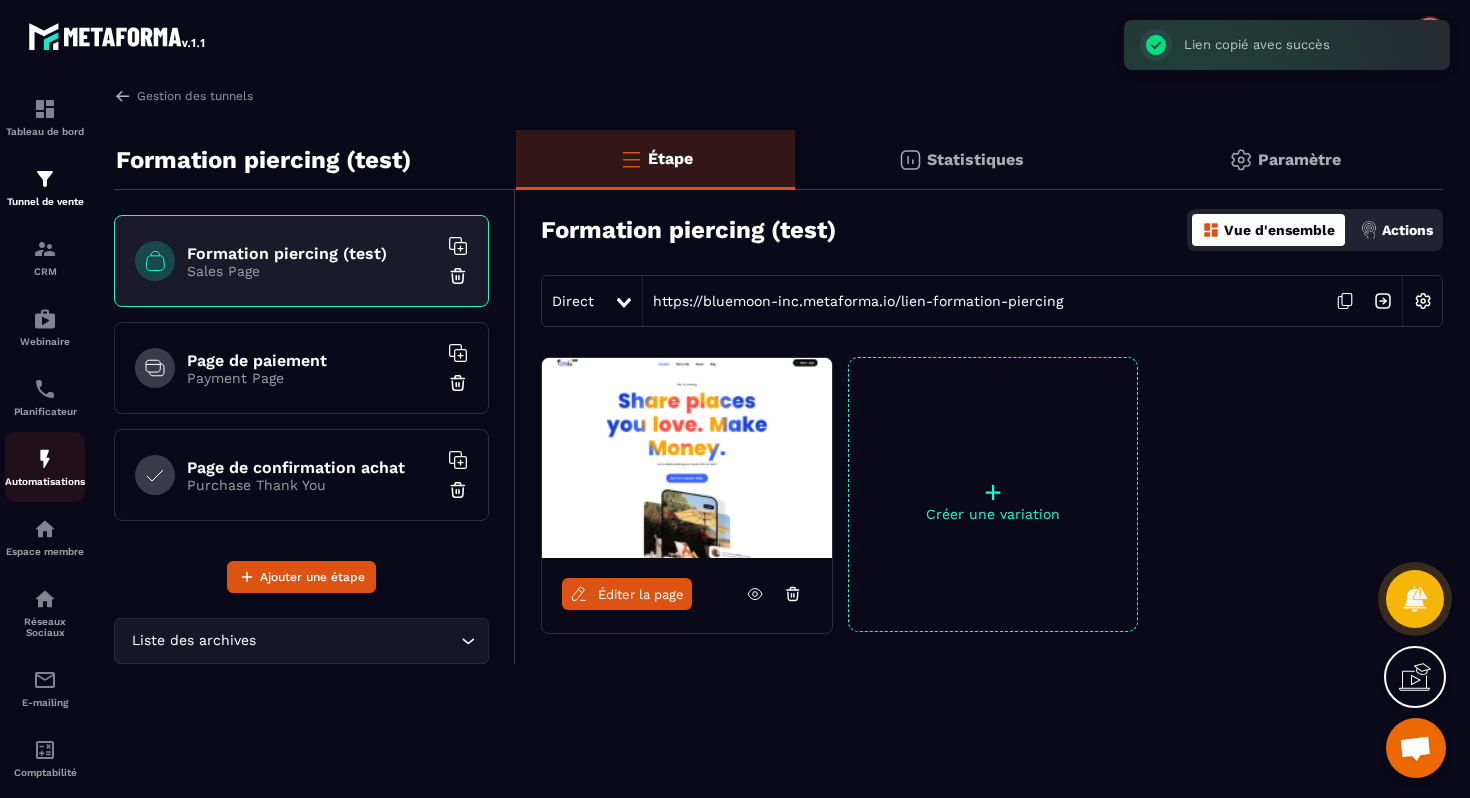 click on "Automatisations" at bounding box center (45, 467) 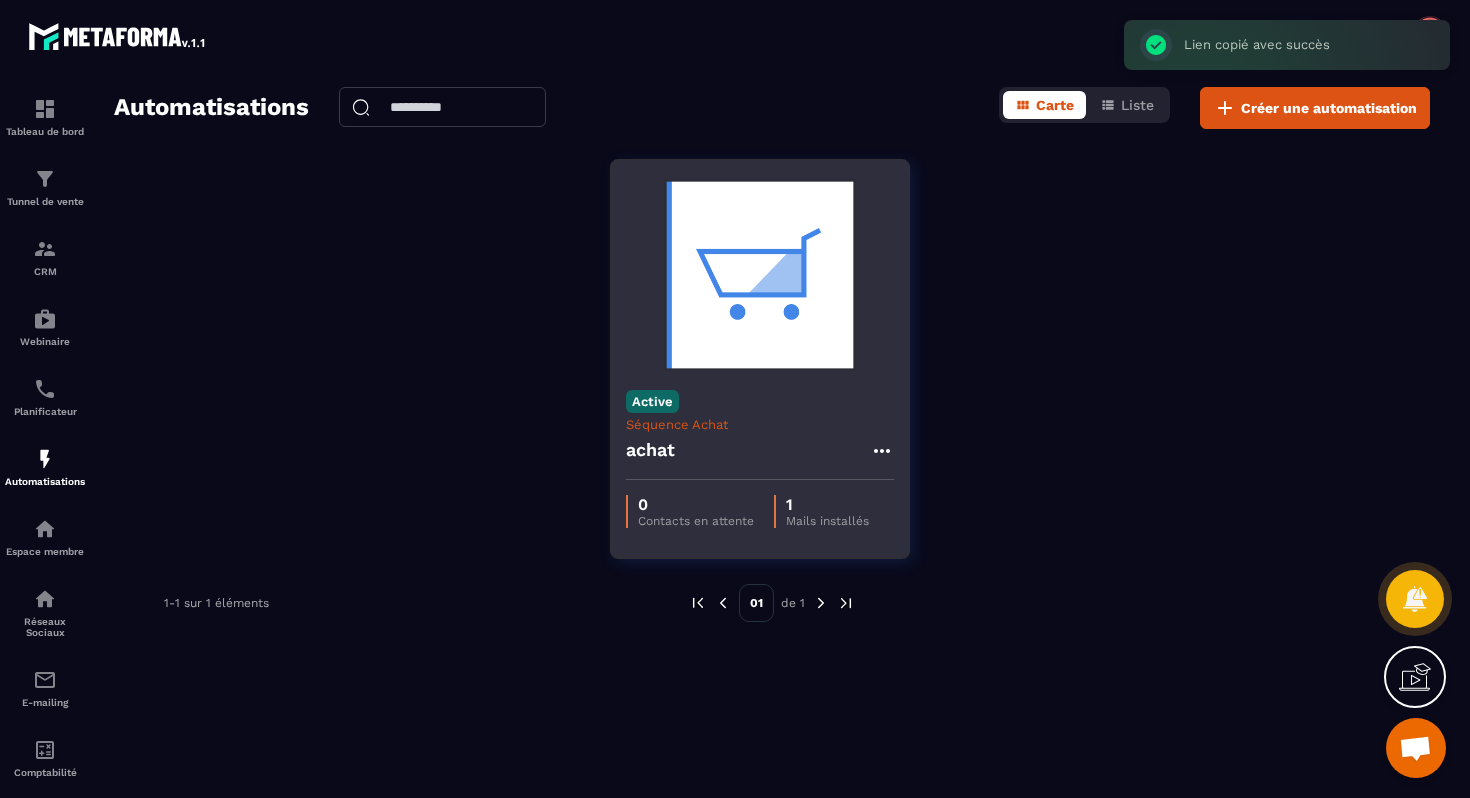 click 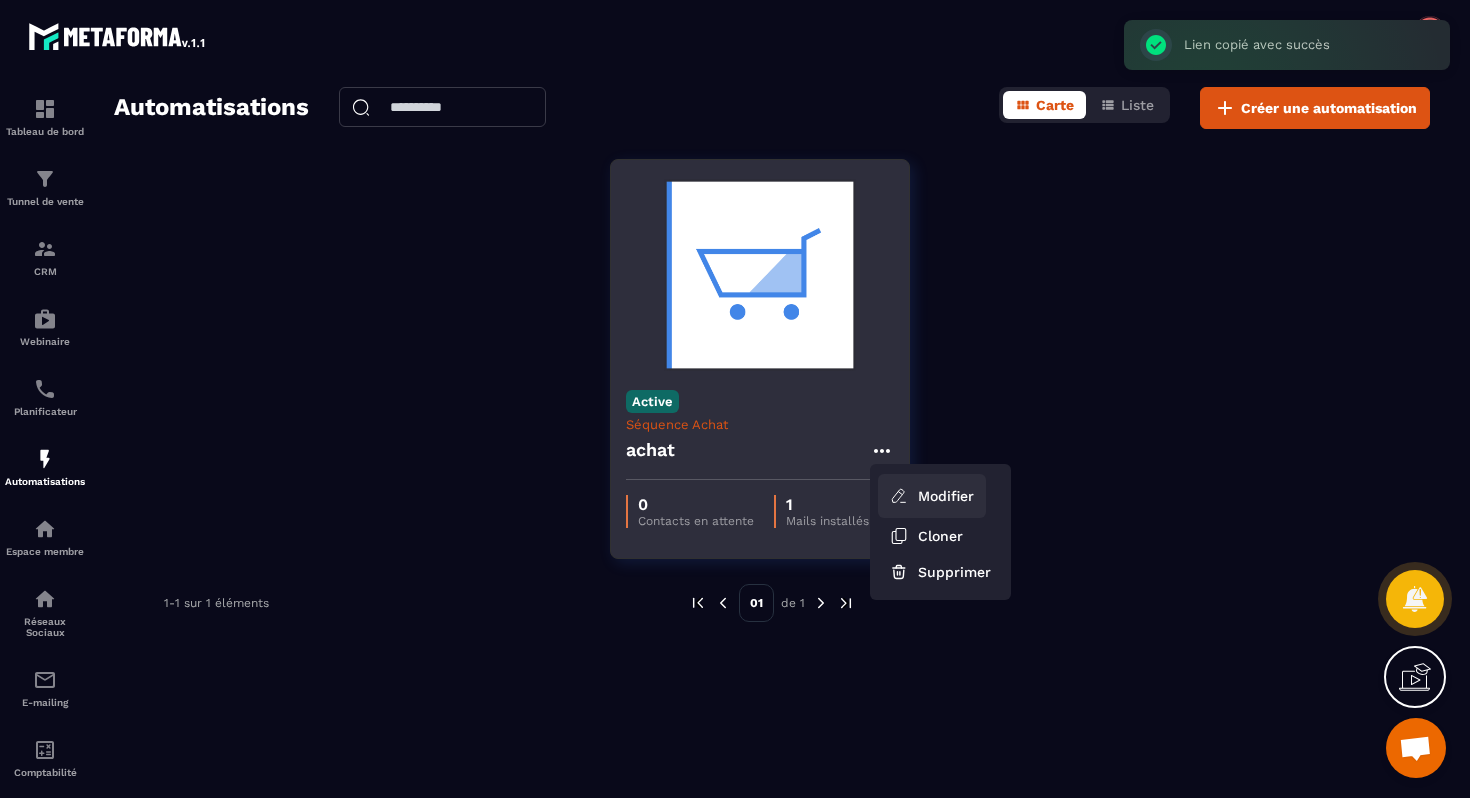 click on "Modifier" at bounding box center (932, 496) 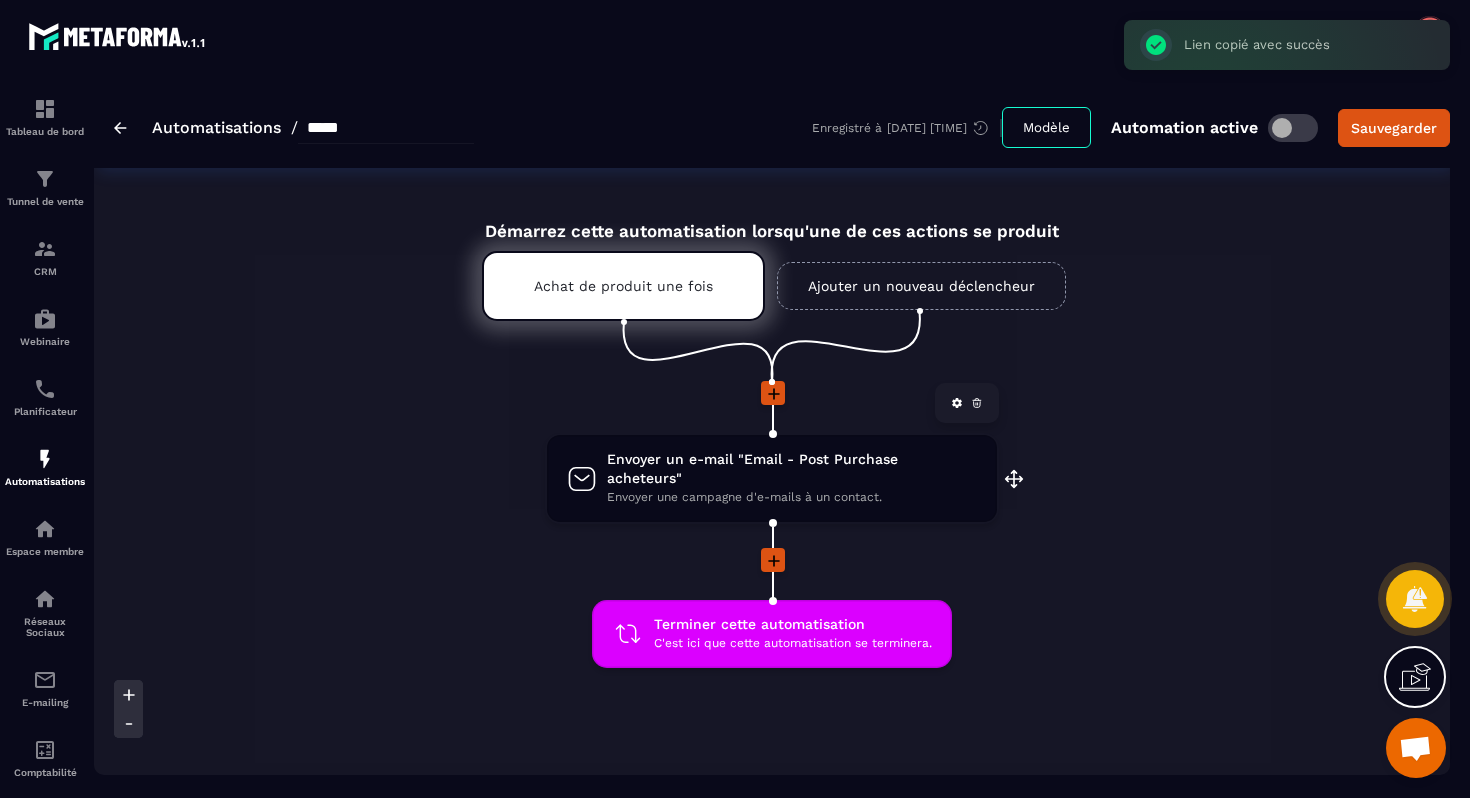 click on "Envoyer un e-mail "Email - Post Purchase acheteurs"" at bounding box center (792, 469) 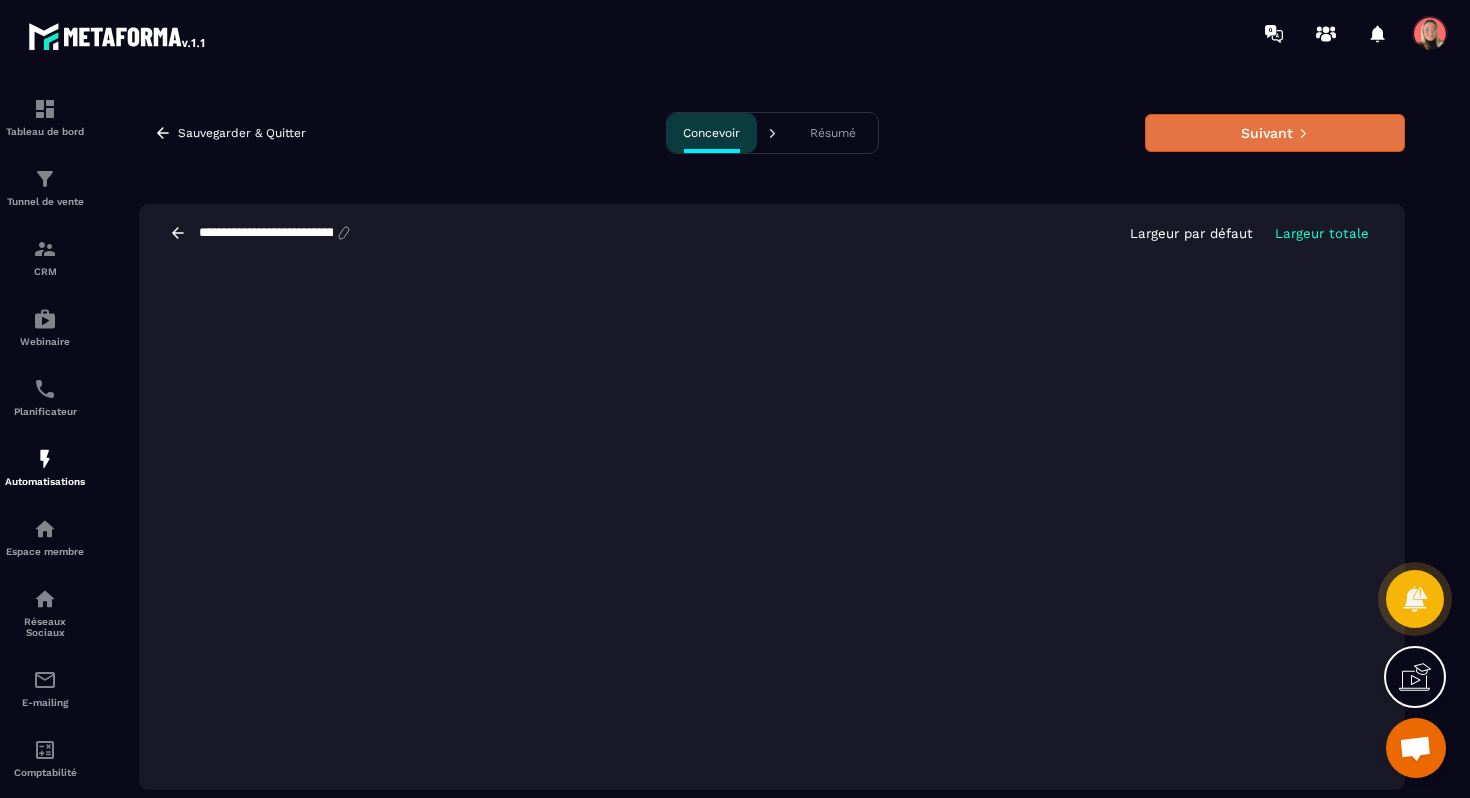 click on "Suivant" at bounding box center [1275, 133] 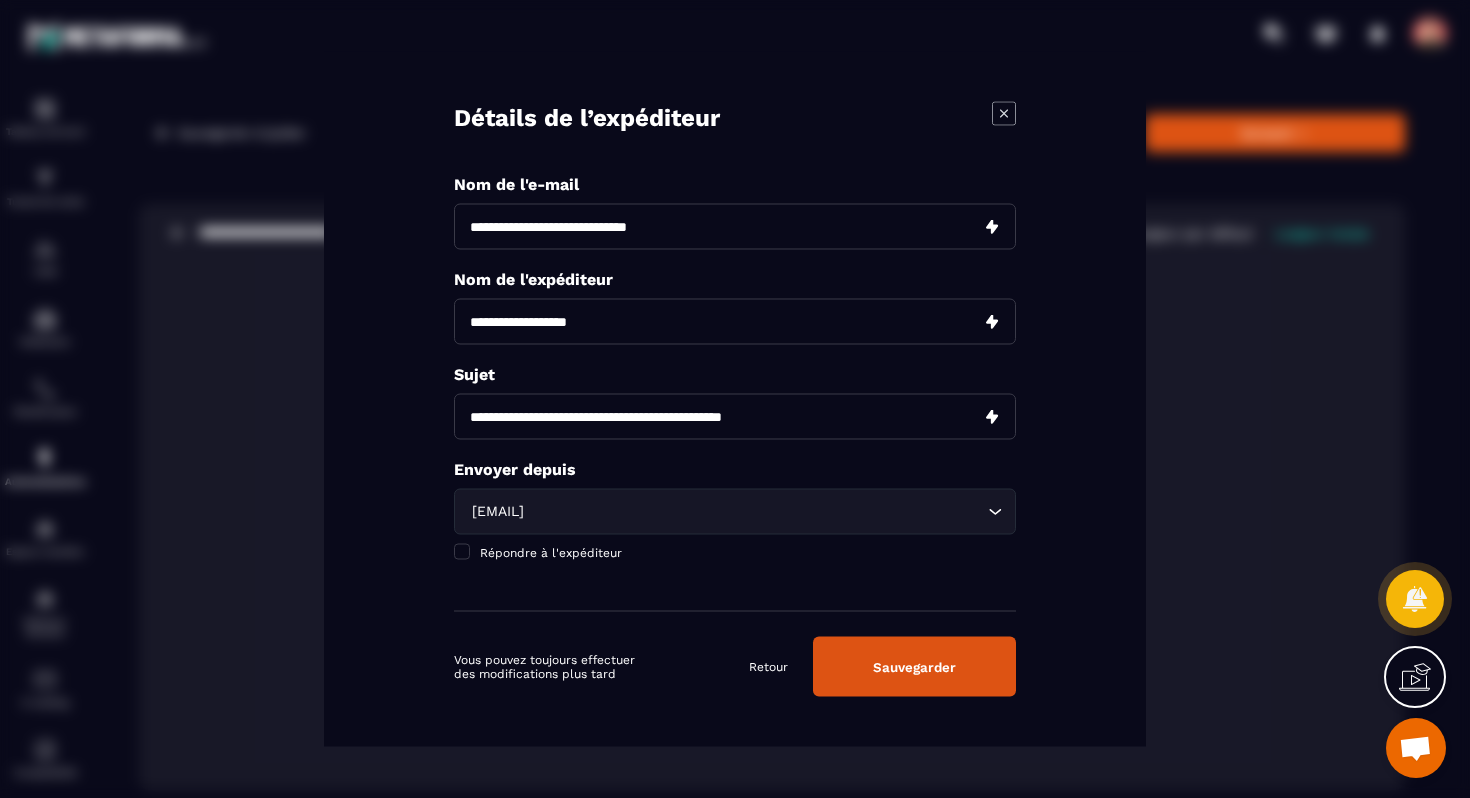 click on "Sauvegarder" at bounding box center [914, 667] 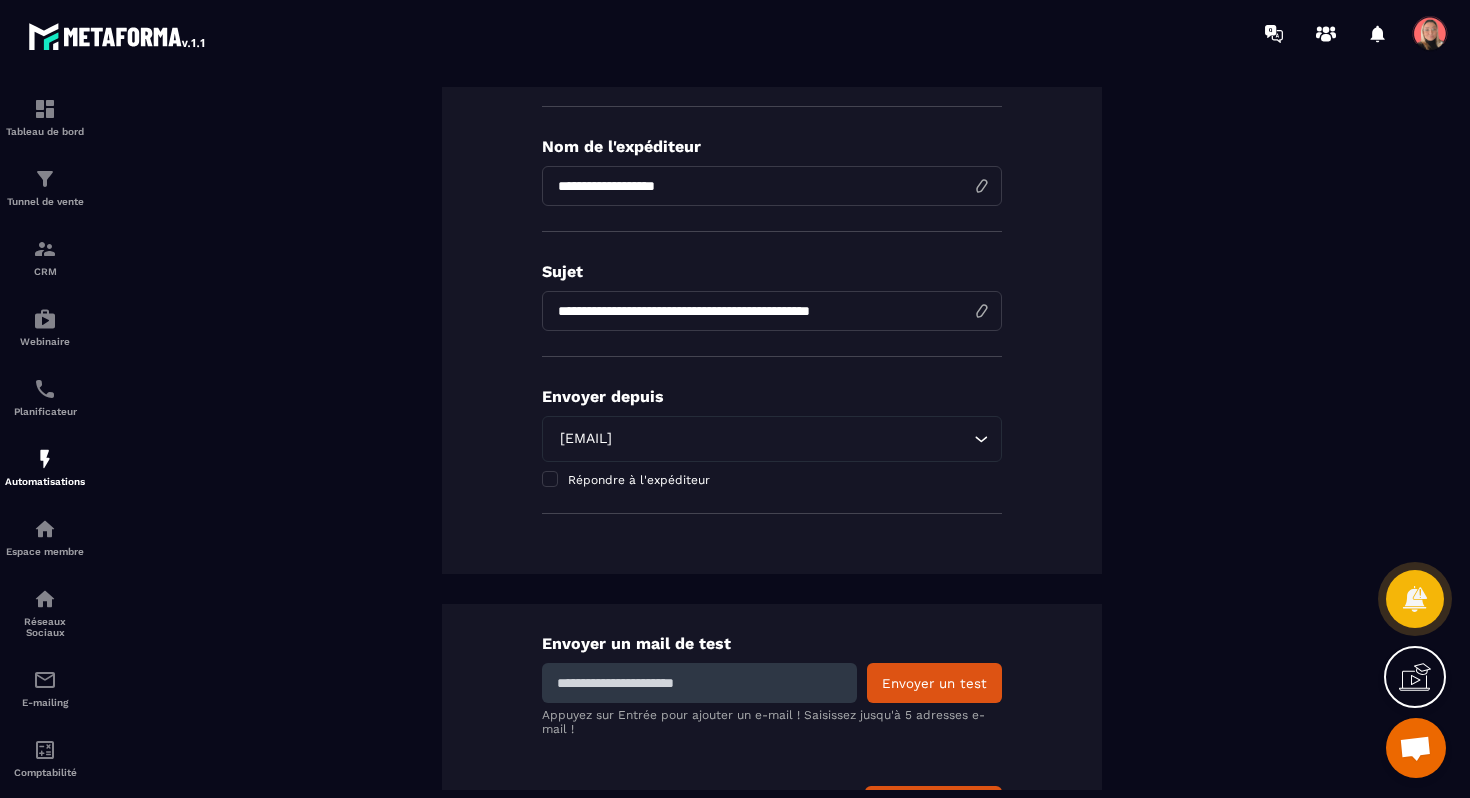 scroll, scrollTop: 379, scrollLeft: 0, axis: vertical 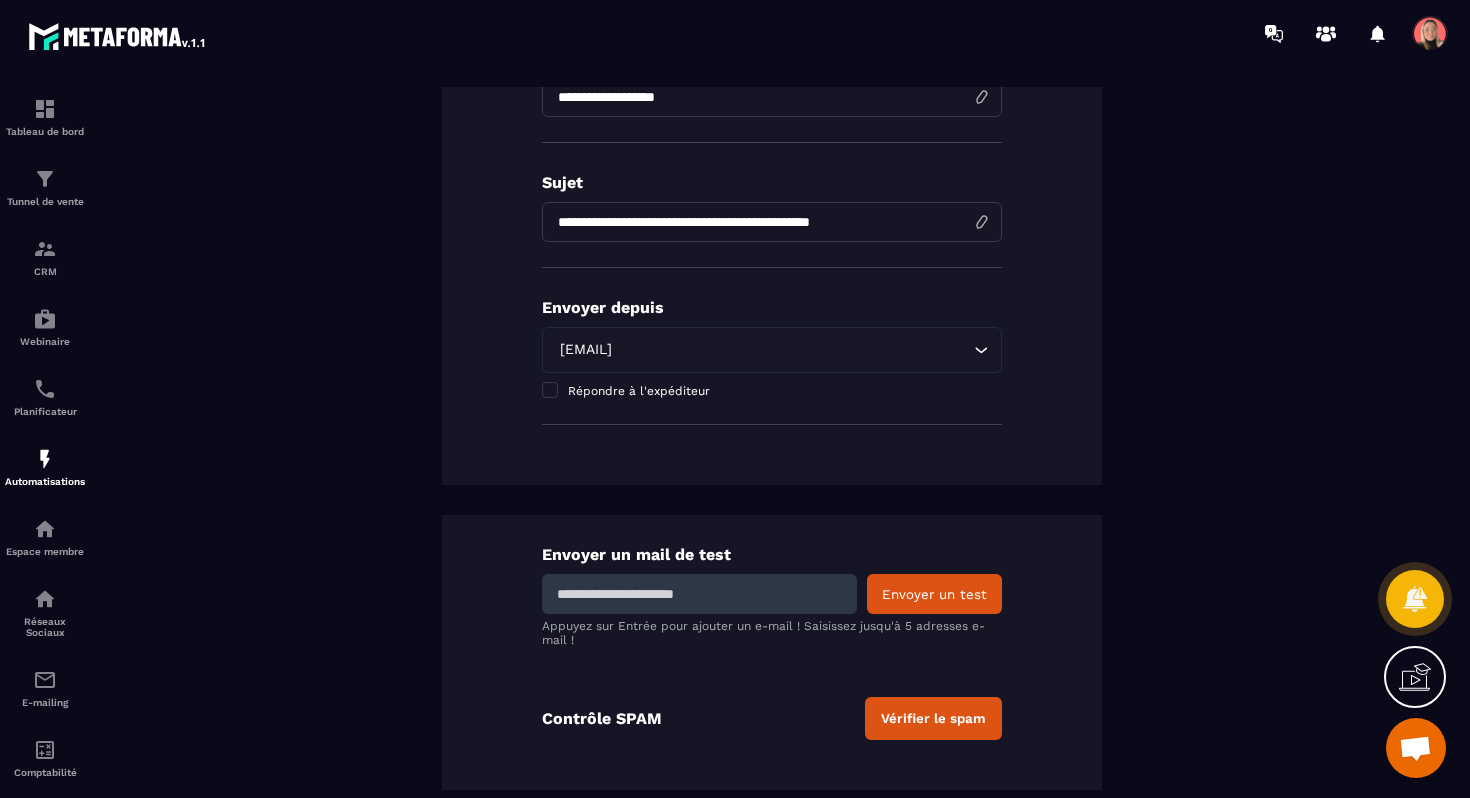 click at bounding box center [699, 594] 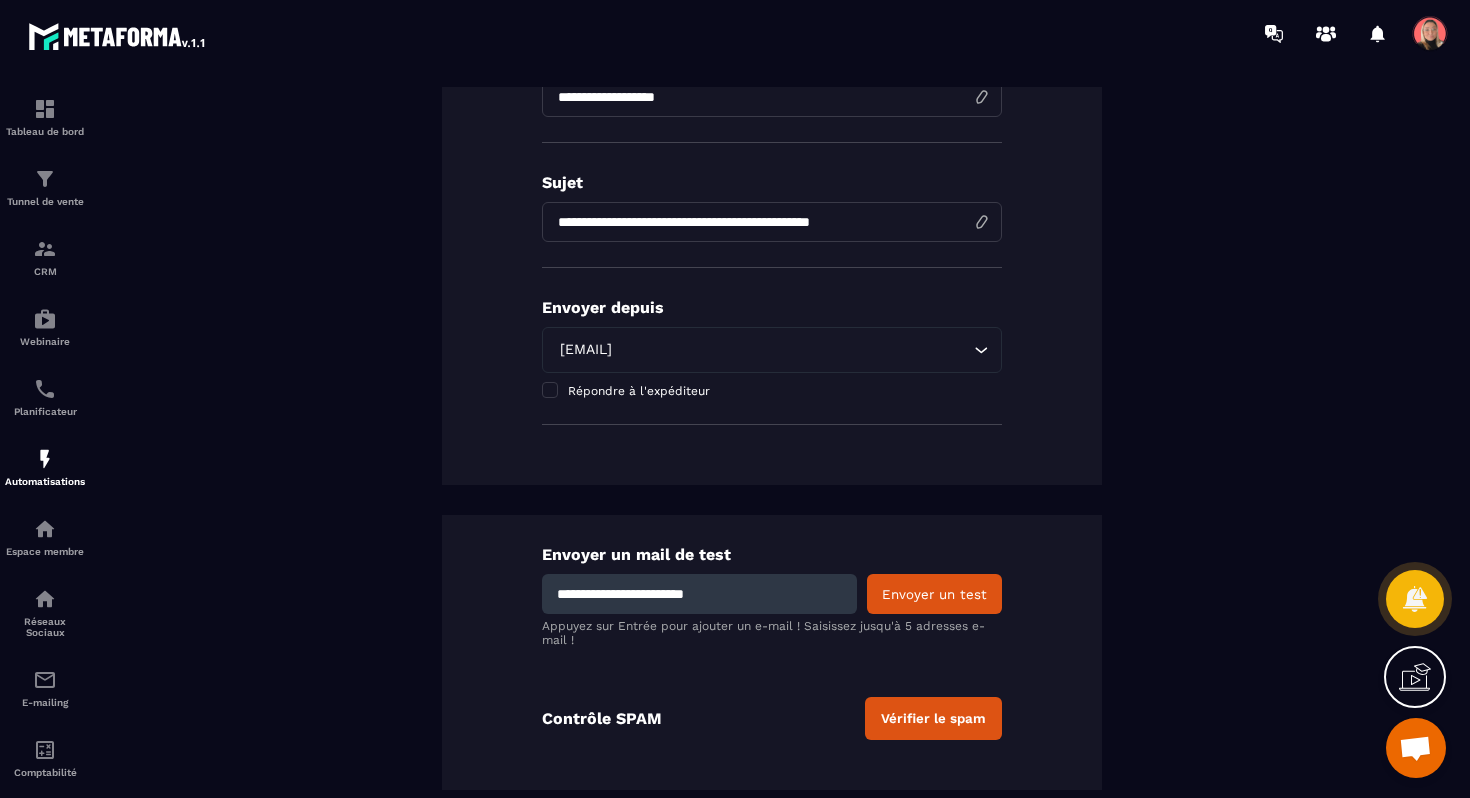 click on "Envoyer un test" at bounding box center (934, 594) 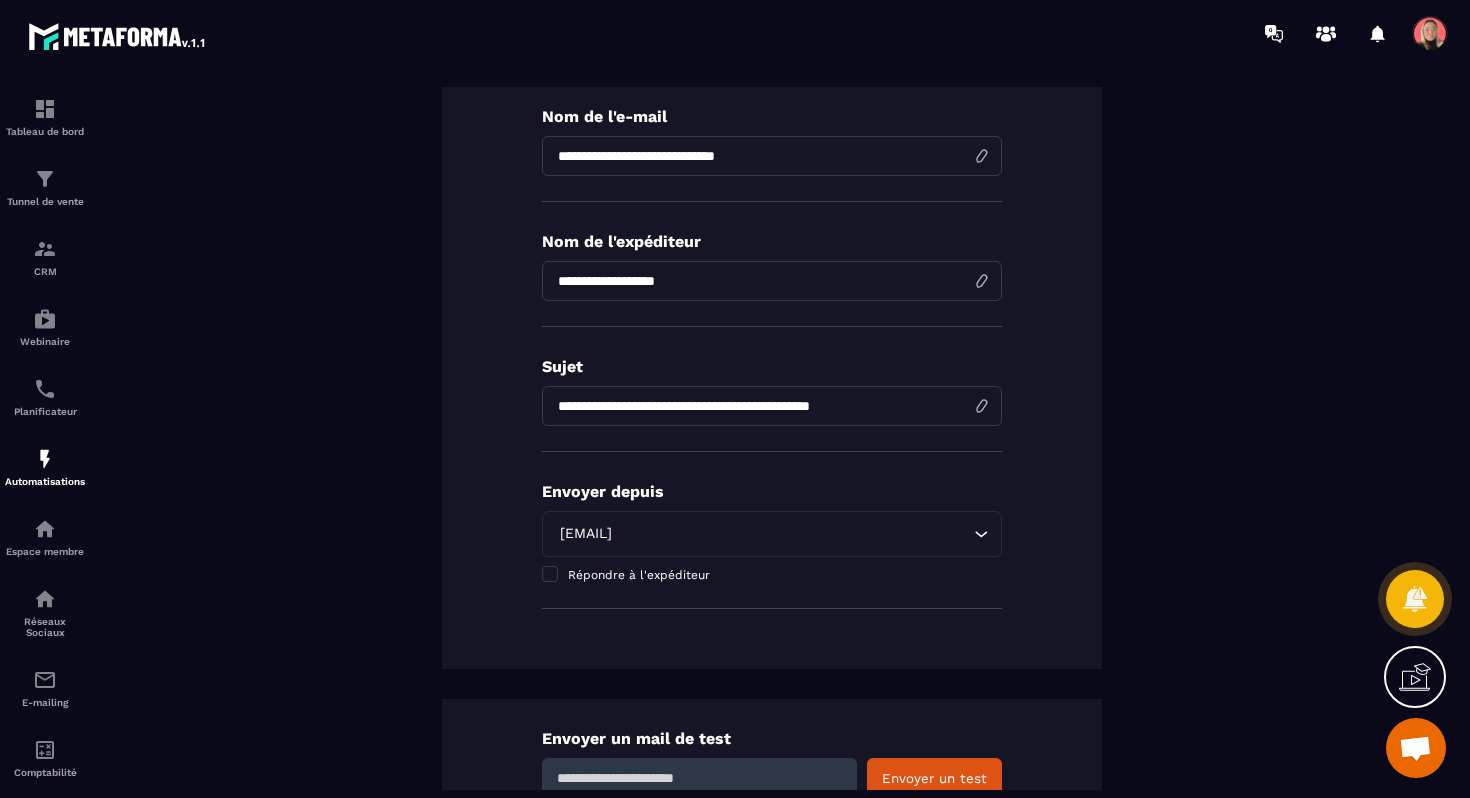scroll, scrollTop: 167, scrollLeft: 0, axis: vertical 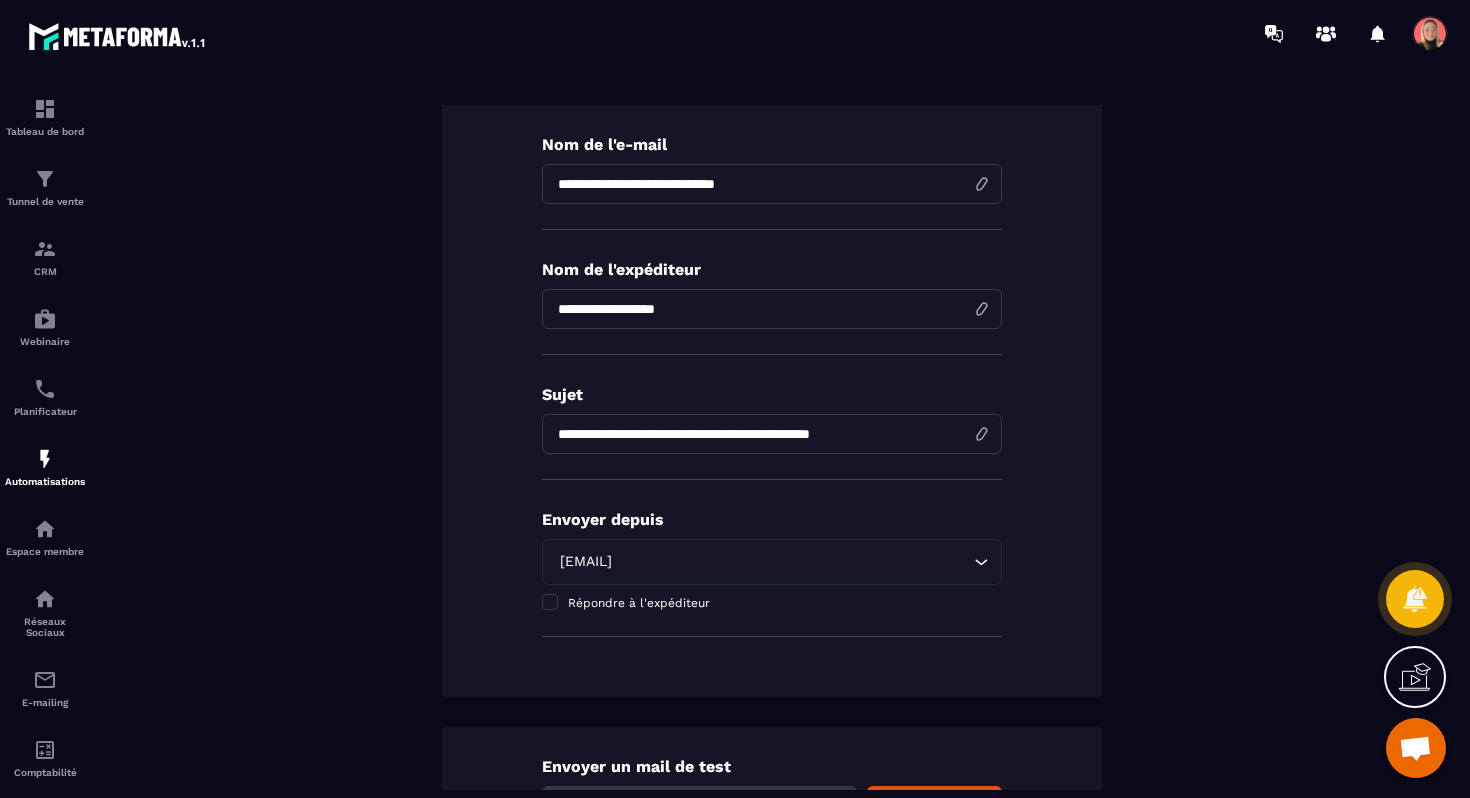 click on "**********" at bounding box center (772, 309) 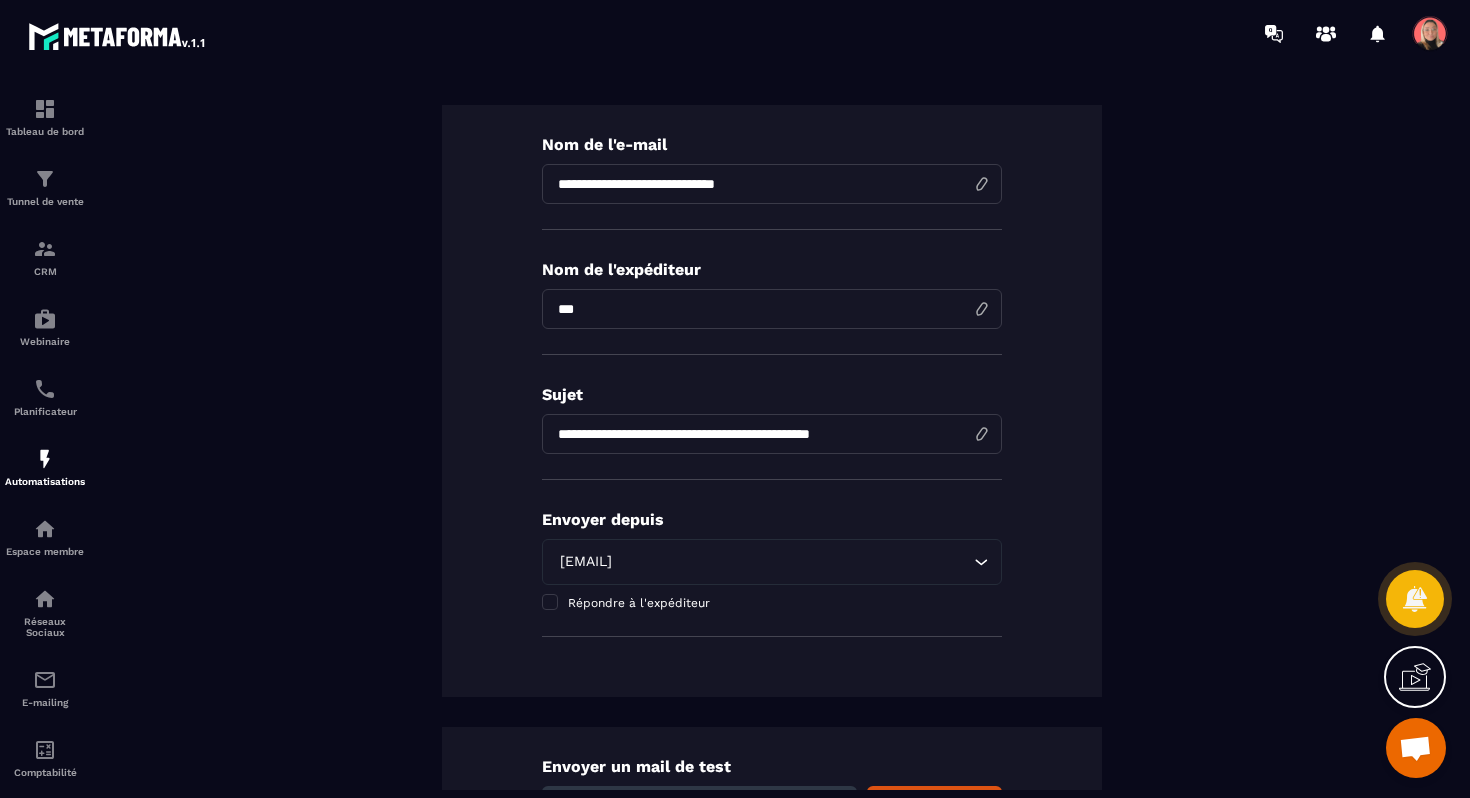 drag, startPoint x: 621, startPoint y: 314, endPoint x: 446, endPoint y: 276, distance: 179.0782 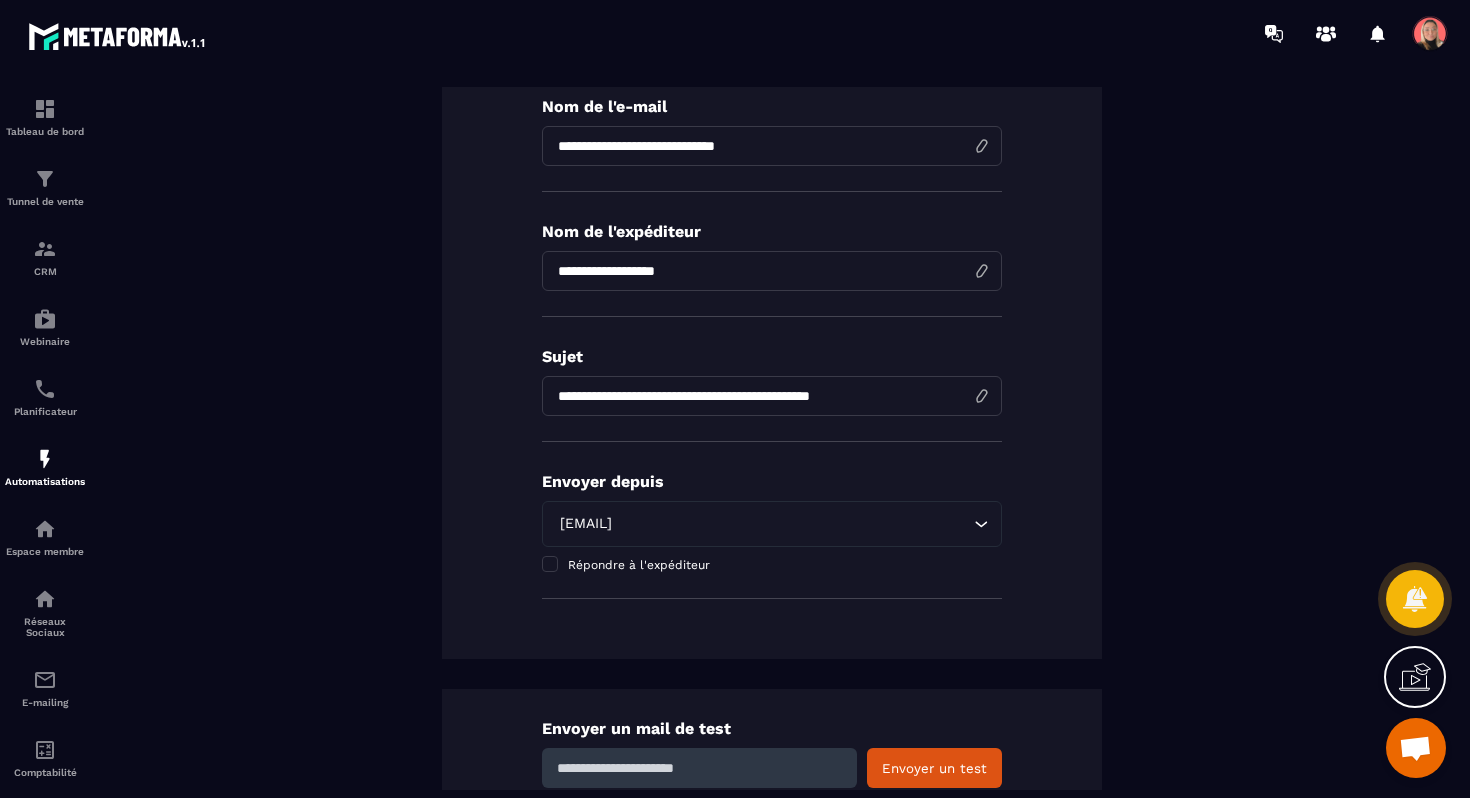 scroll, scrollTop: 310, scrollLeft: 0, axis: vertical 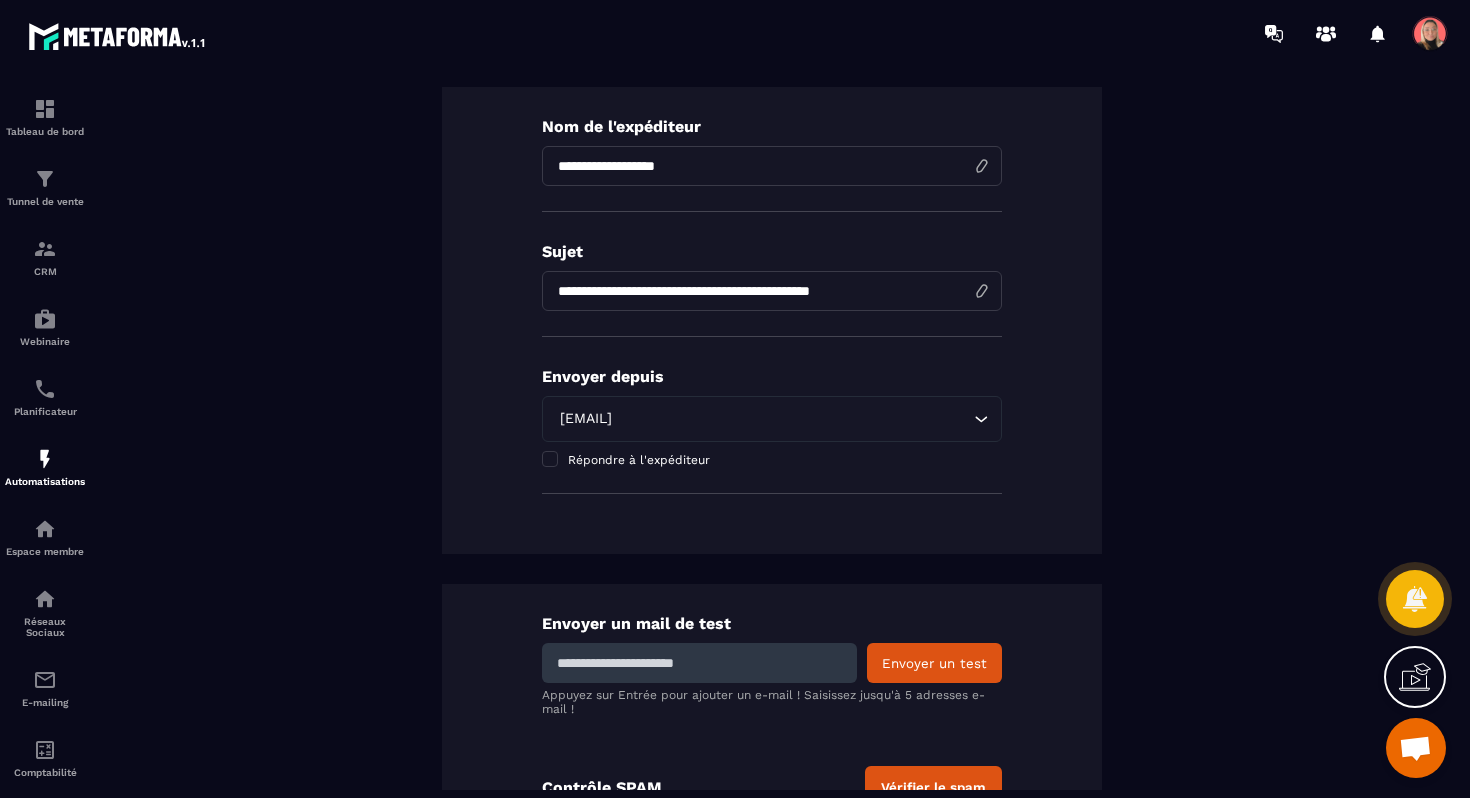 click on "Envoyer depuis [EMAIL] Loading... Répondre à l'expéditeur" at bounding box center (772, 430) 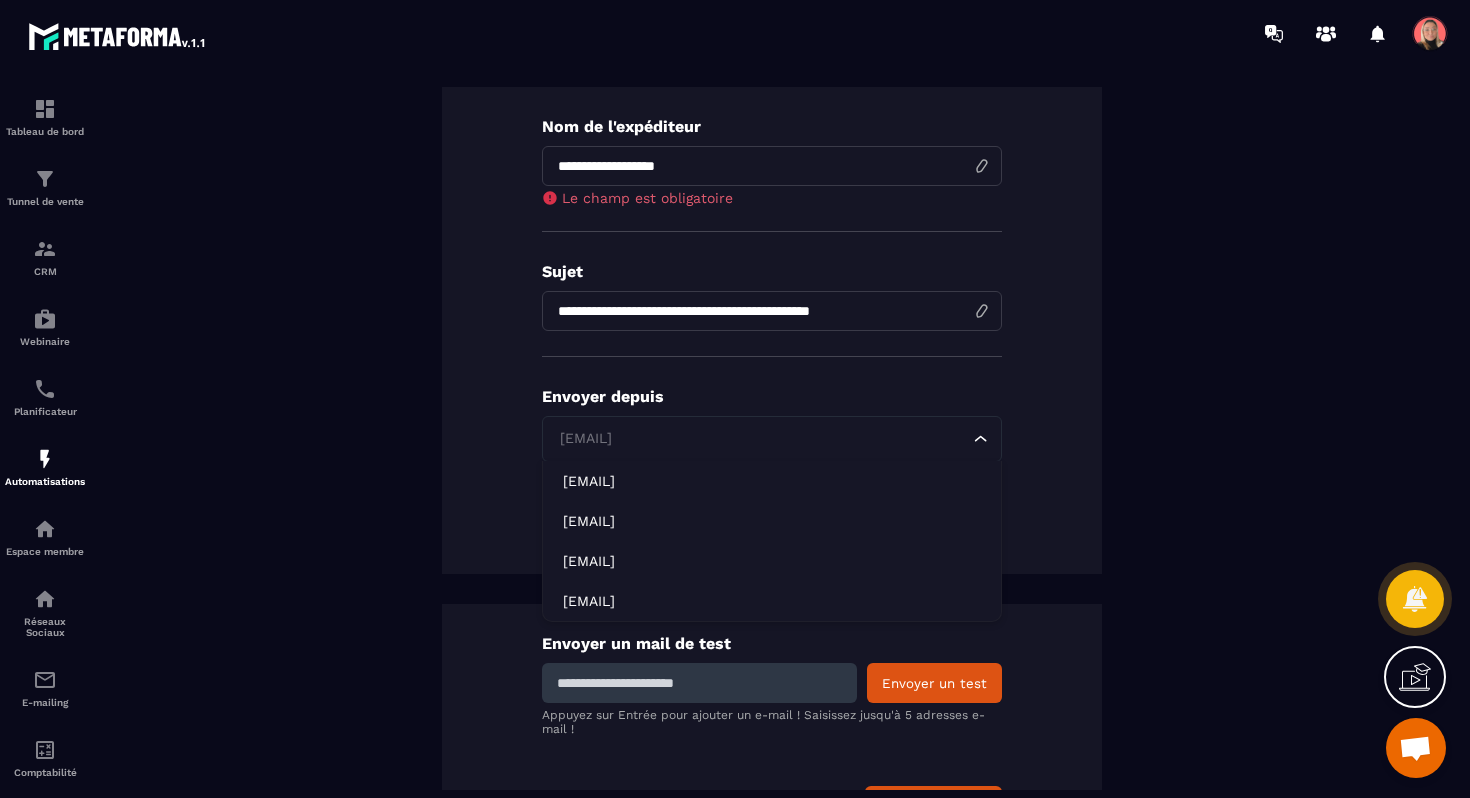click on "Envoyer depuis [EMAIL] Loading... [EMAIL] [EMAIL] [EMAIL] [EMAIL] Répondre à l'expéditeur" at bounding box center (772, 450) 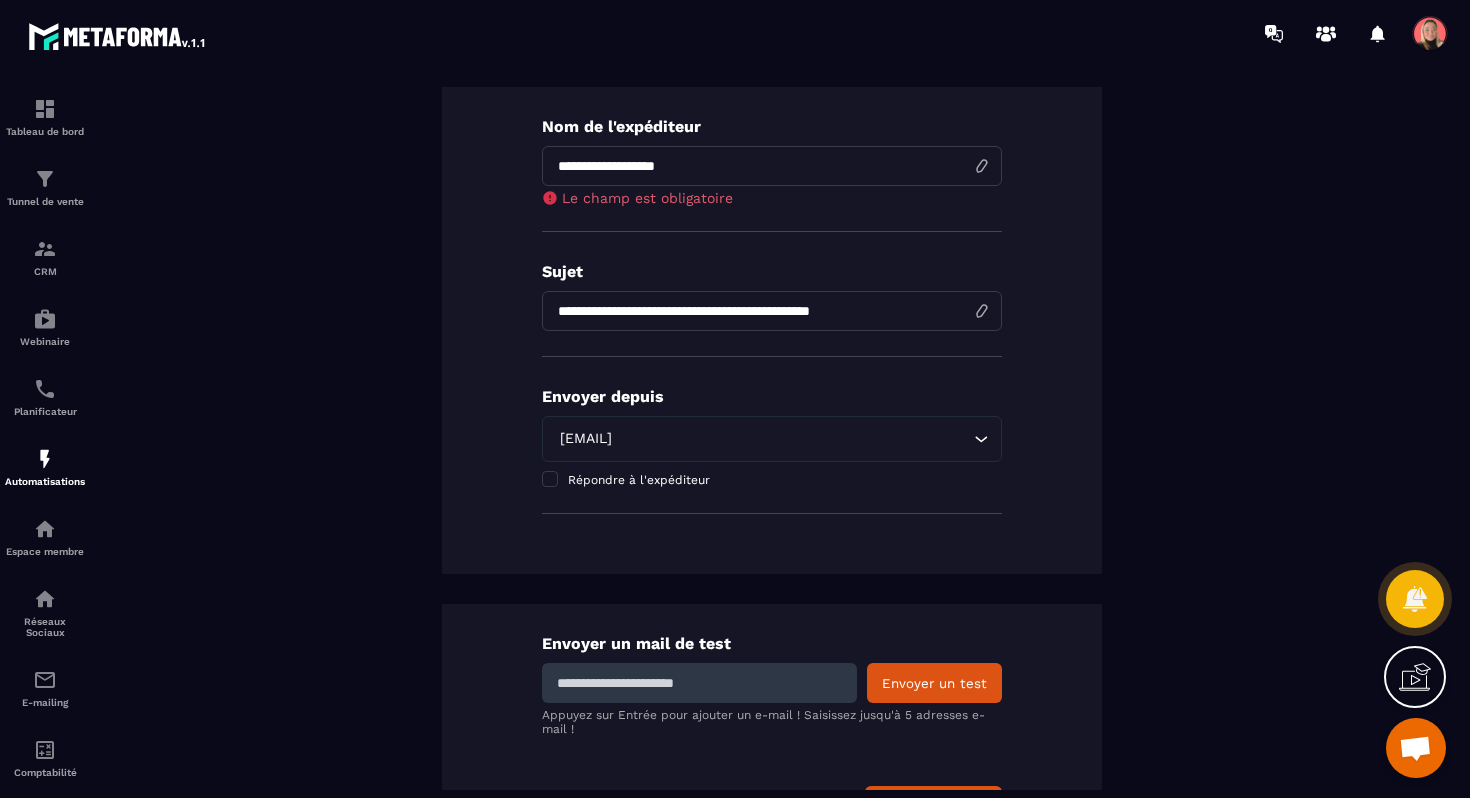 click on "Envoyer depuis [EMAIL] Loading... Répondre à l'expéditeur" at bounding box center (772, 450) 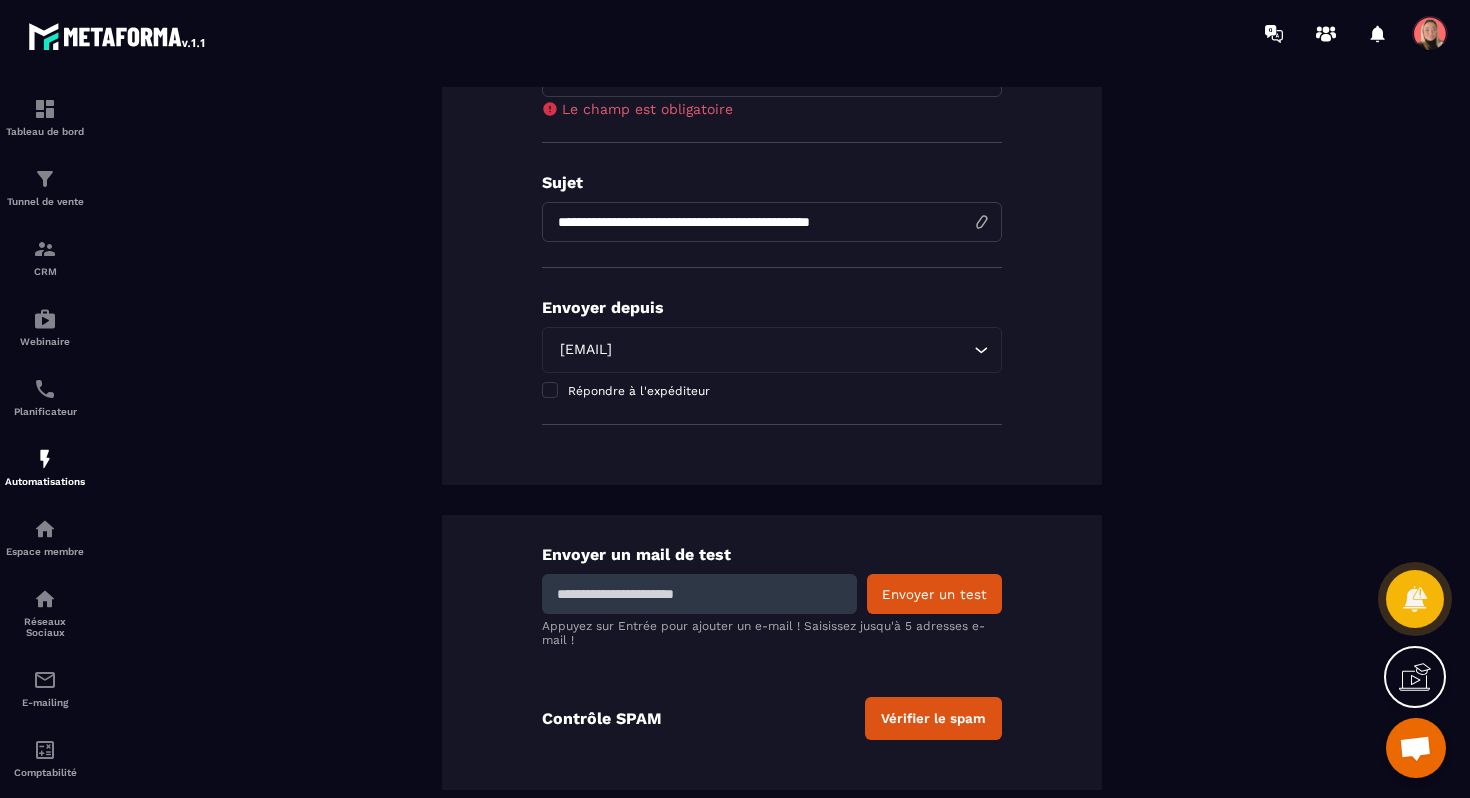 scroll, scrollTop: 400, scrollLeft: 0, axis: vertical 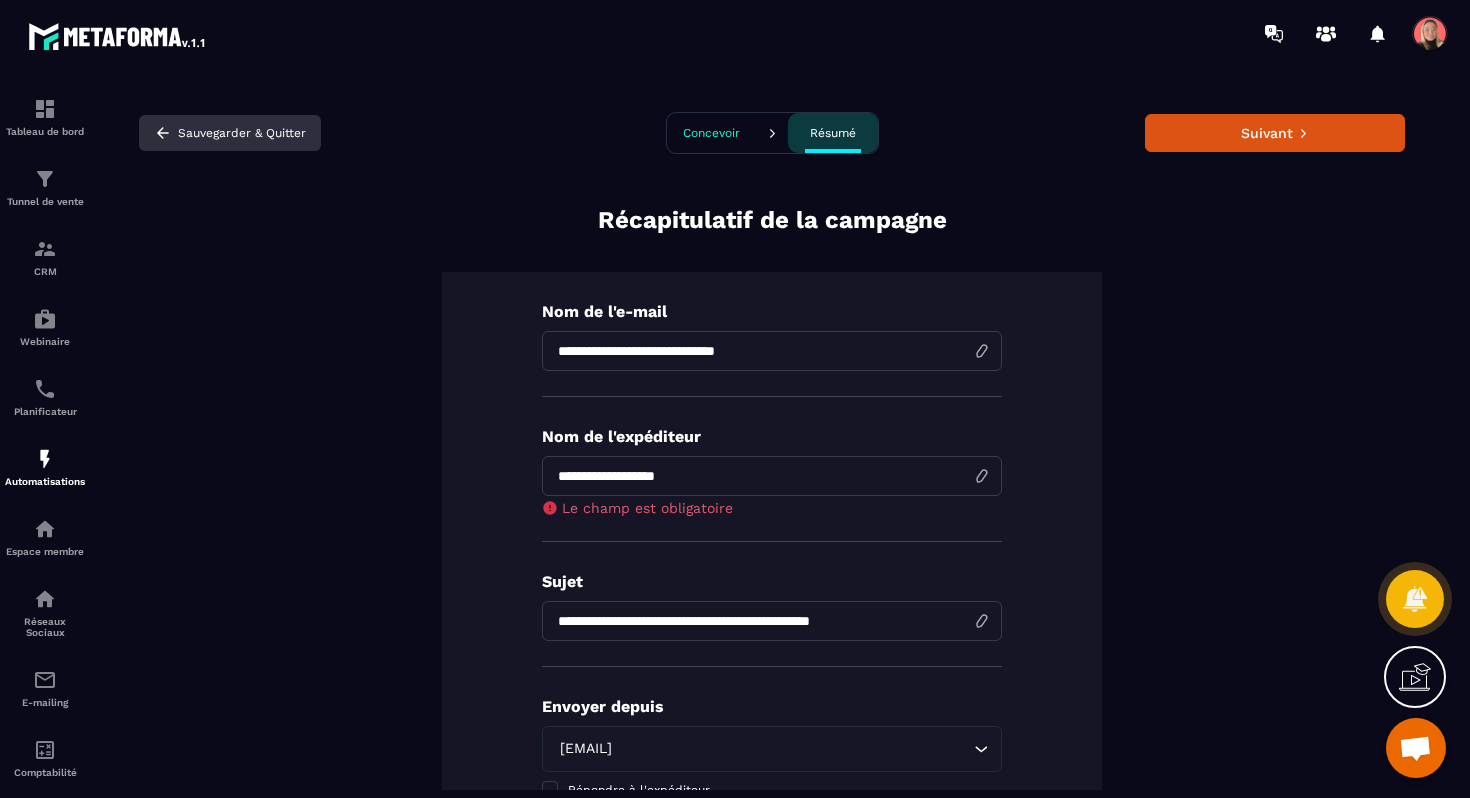 click 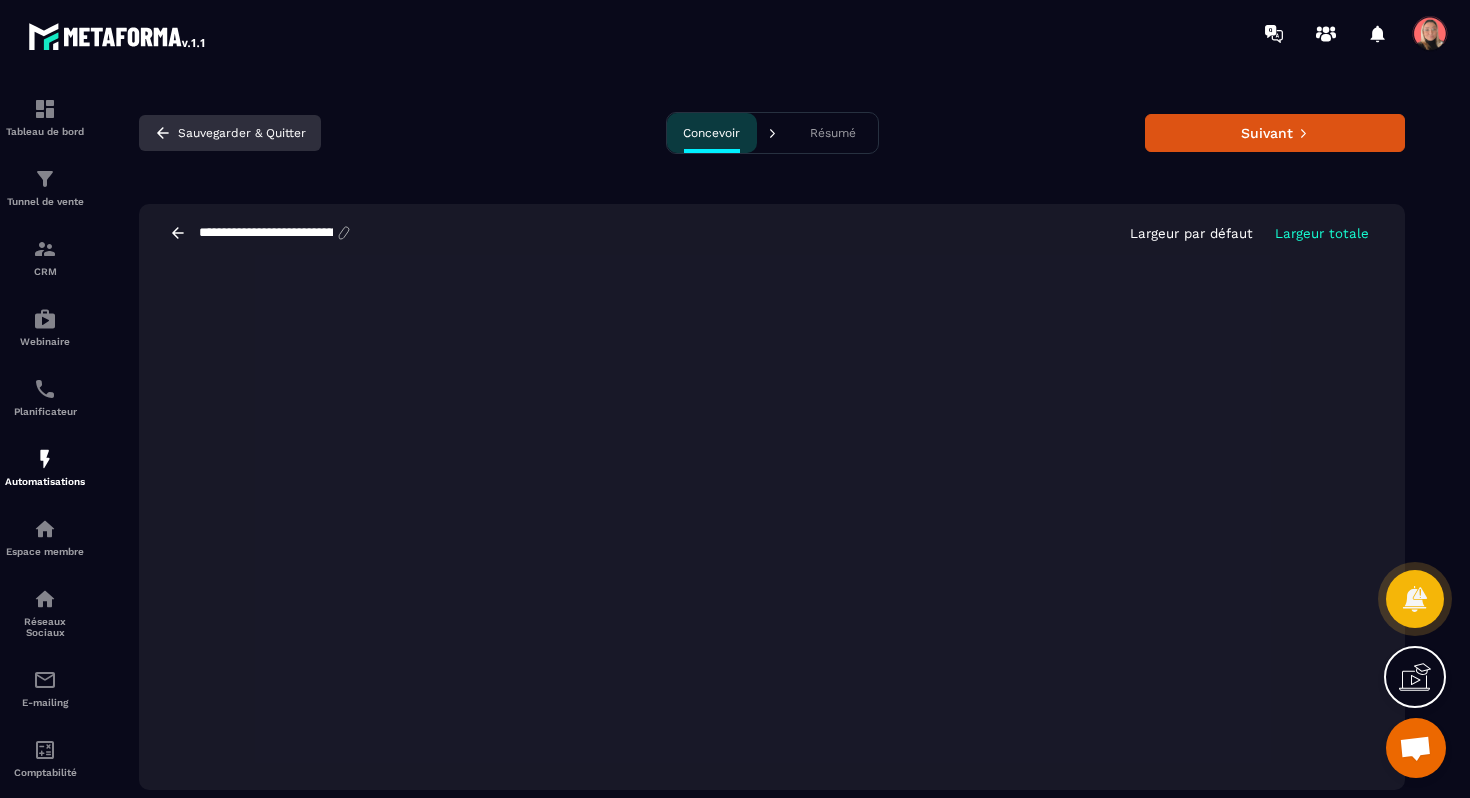 click on "Sauvegarder & Quitter" at bounding box center (230, 133) 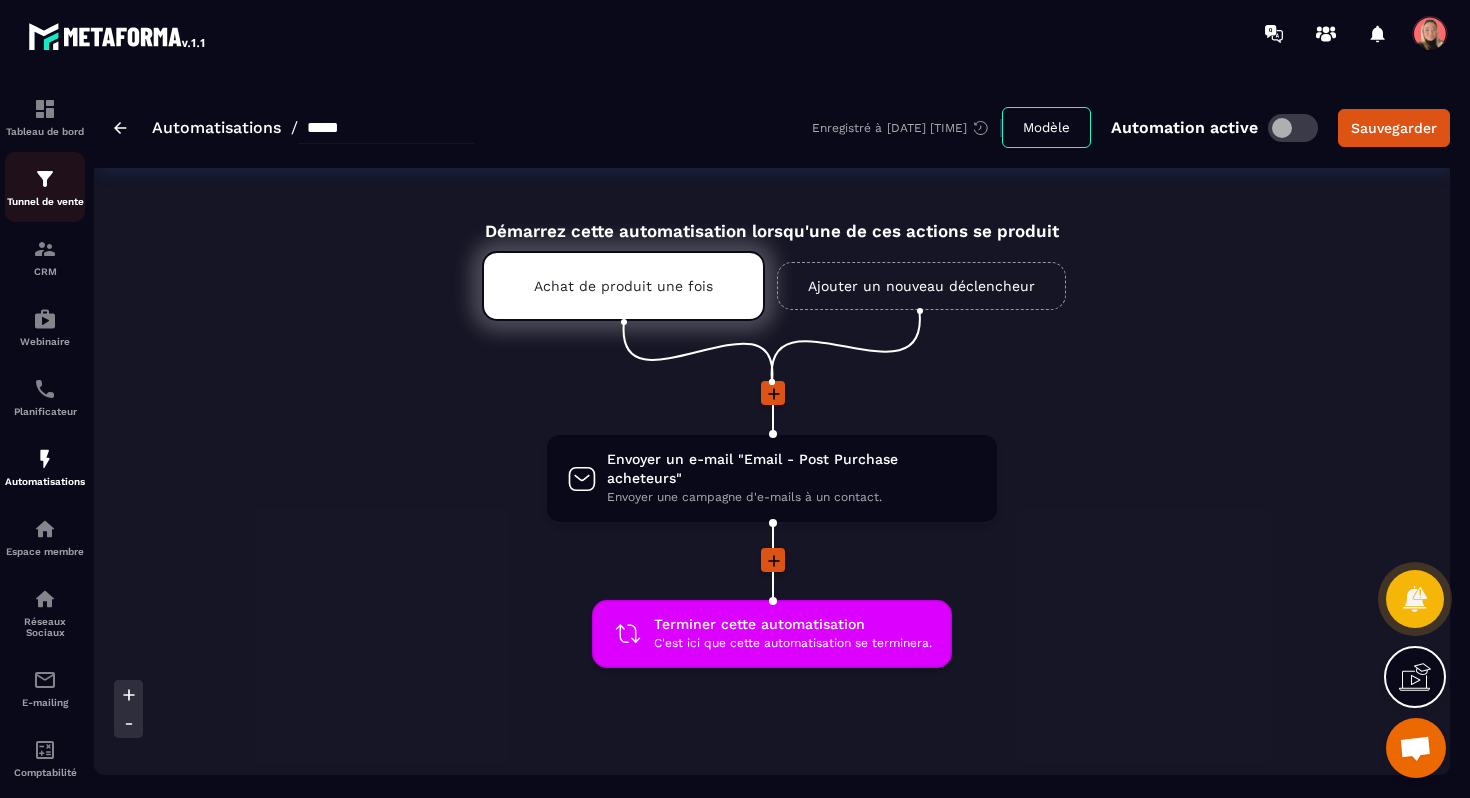 click on "Tunnel de vente" at bounding box center (45, 187) 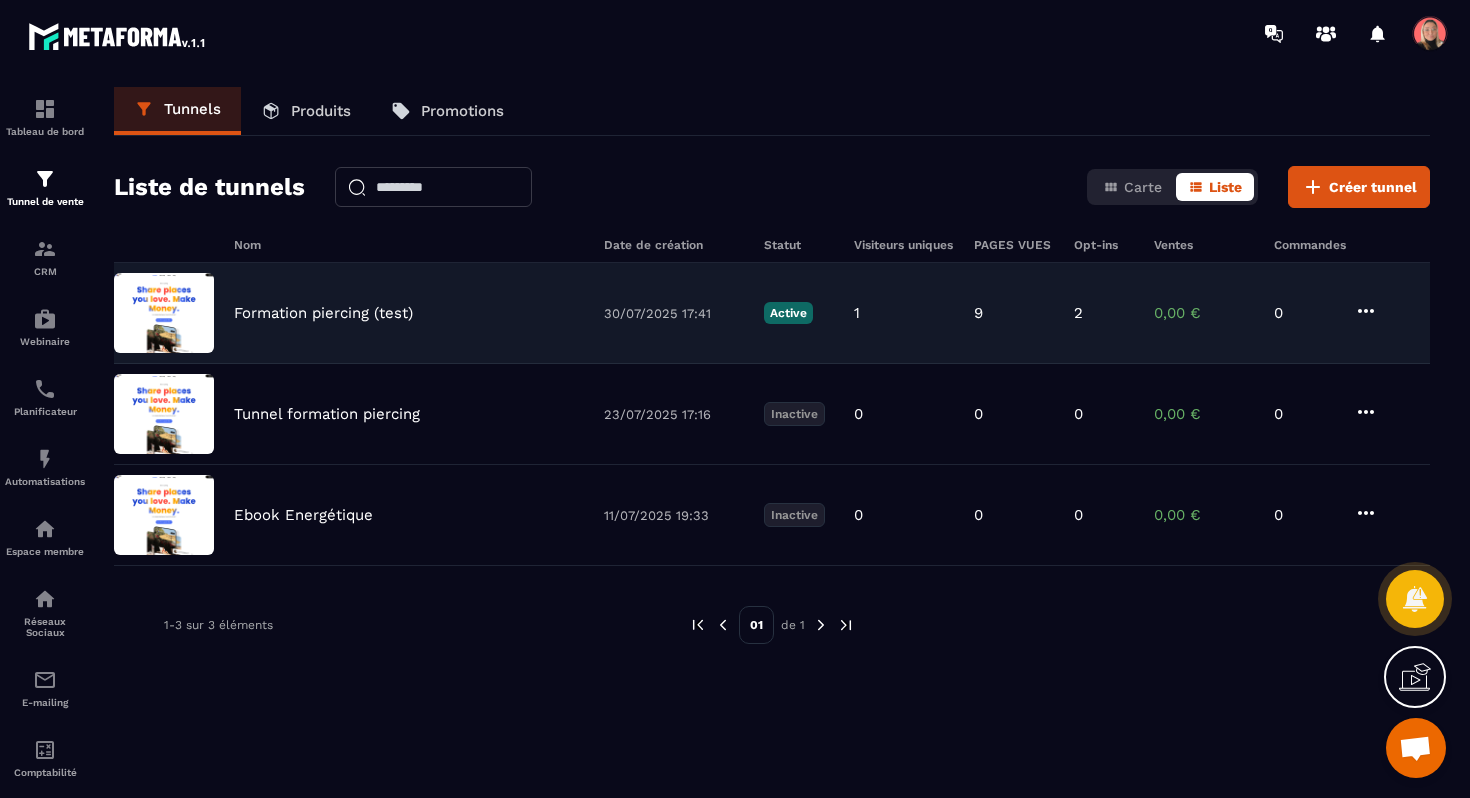 click 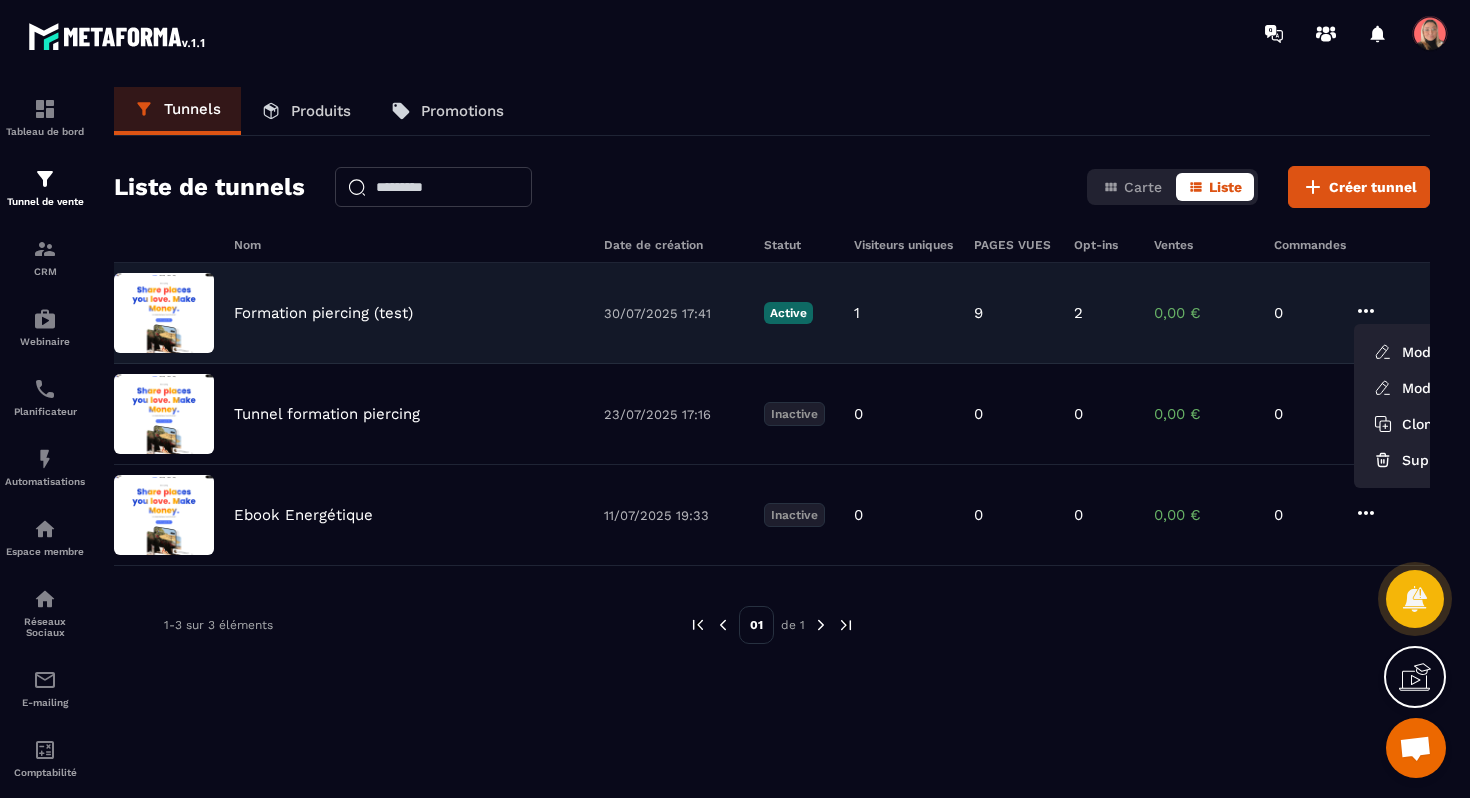 click on "Formation piercing (test)" at bounding box center [323, 313] 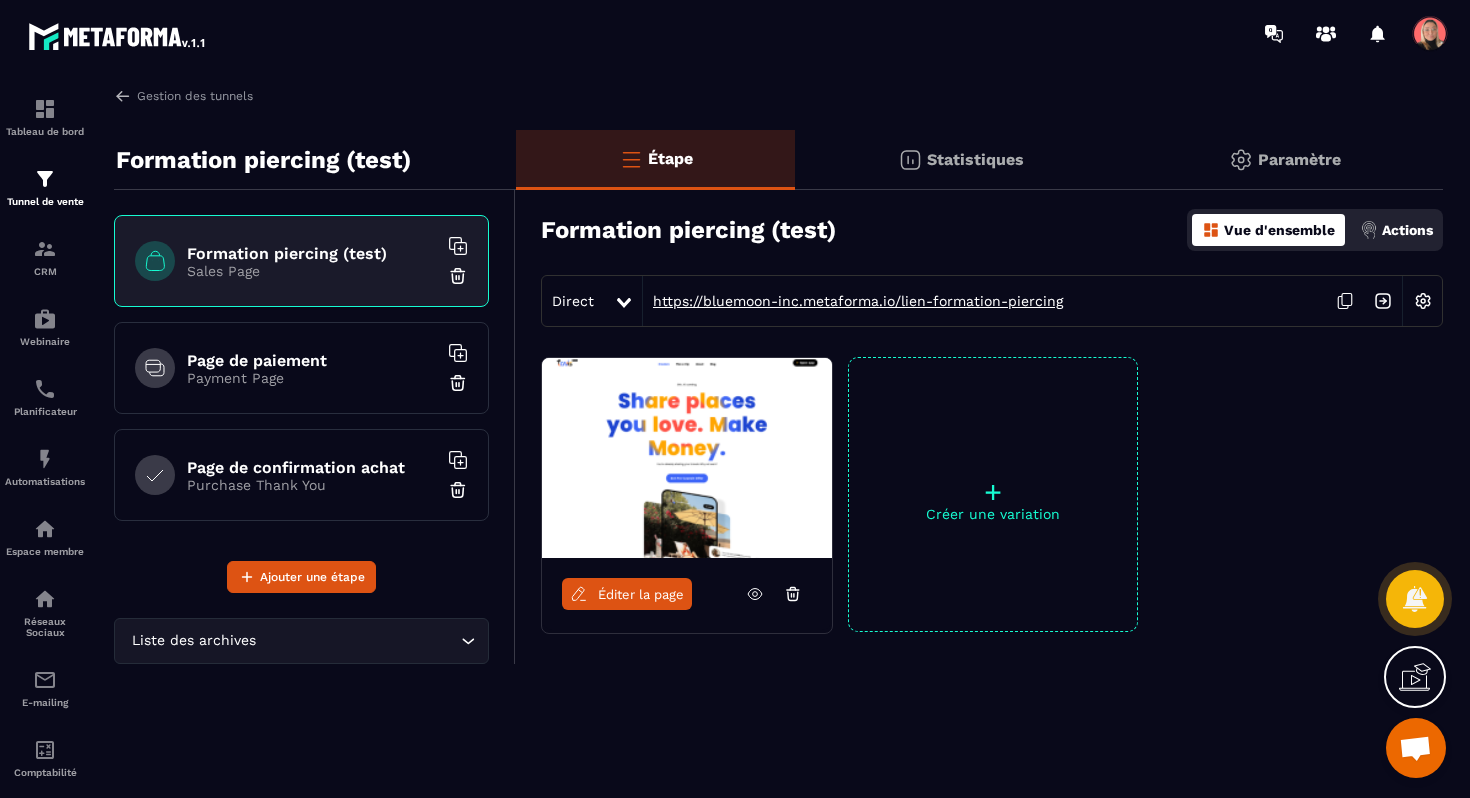click on "https://bluemoon-inc.metaforma.io/lien-formation-piercing" at bounding box center (853, 301) 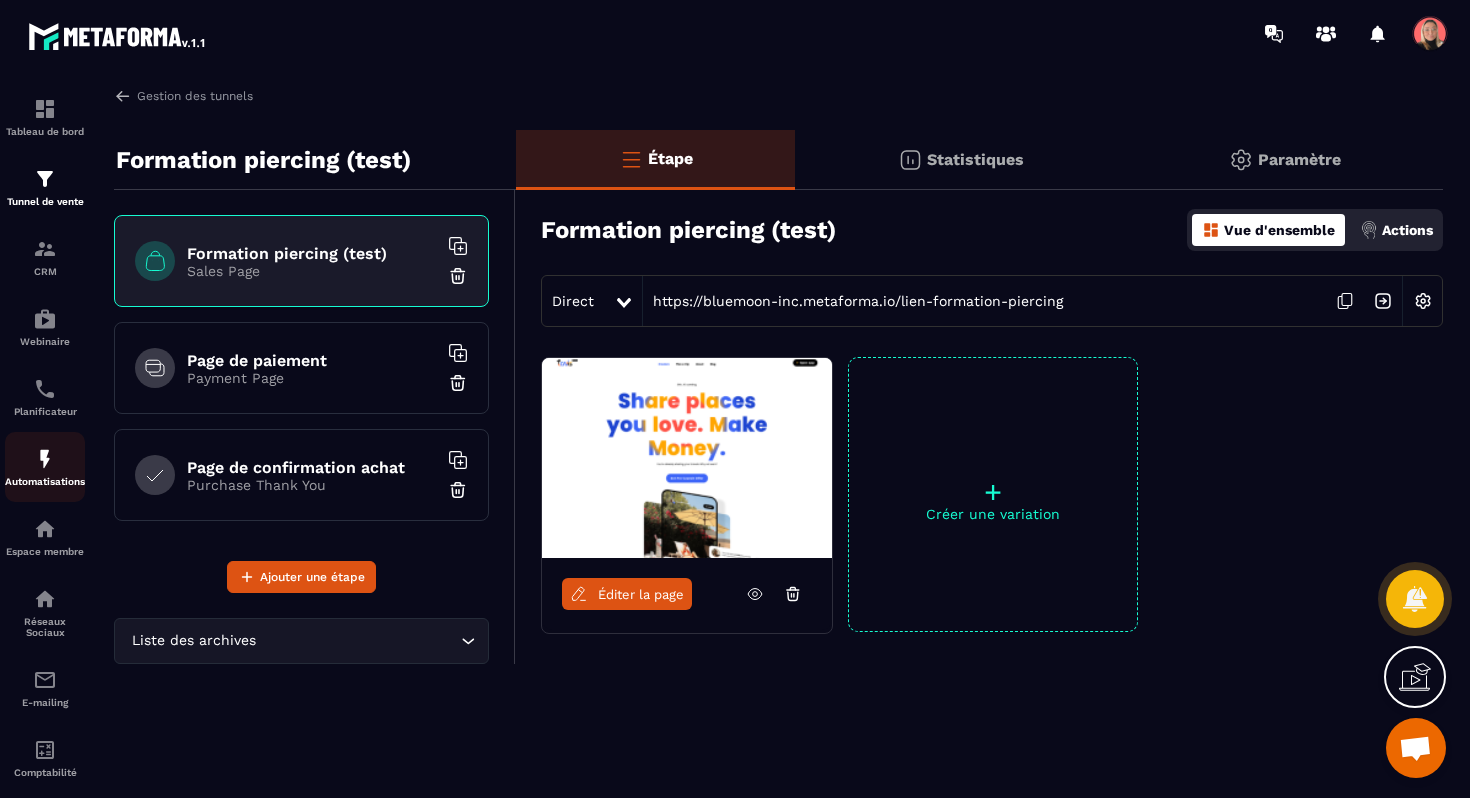 click on "Automatisations" at bounding box center [45, 467] 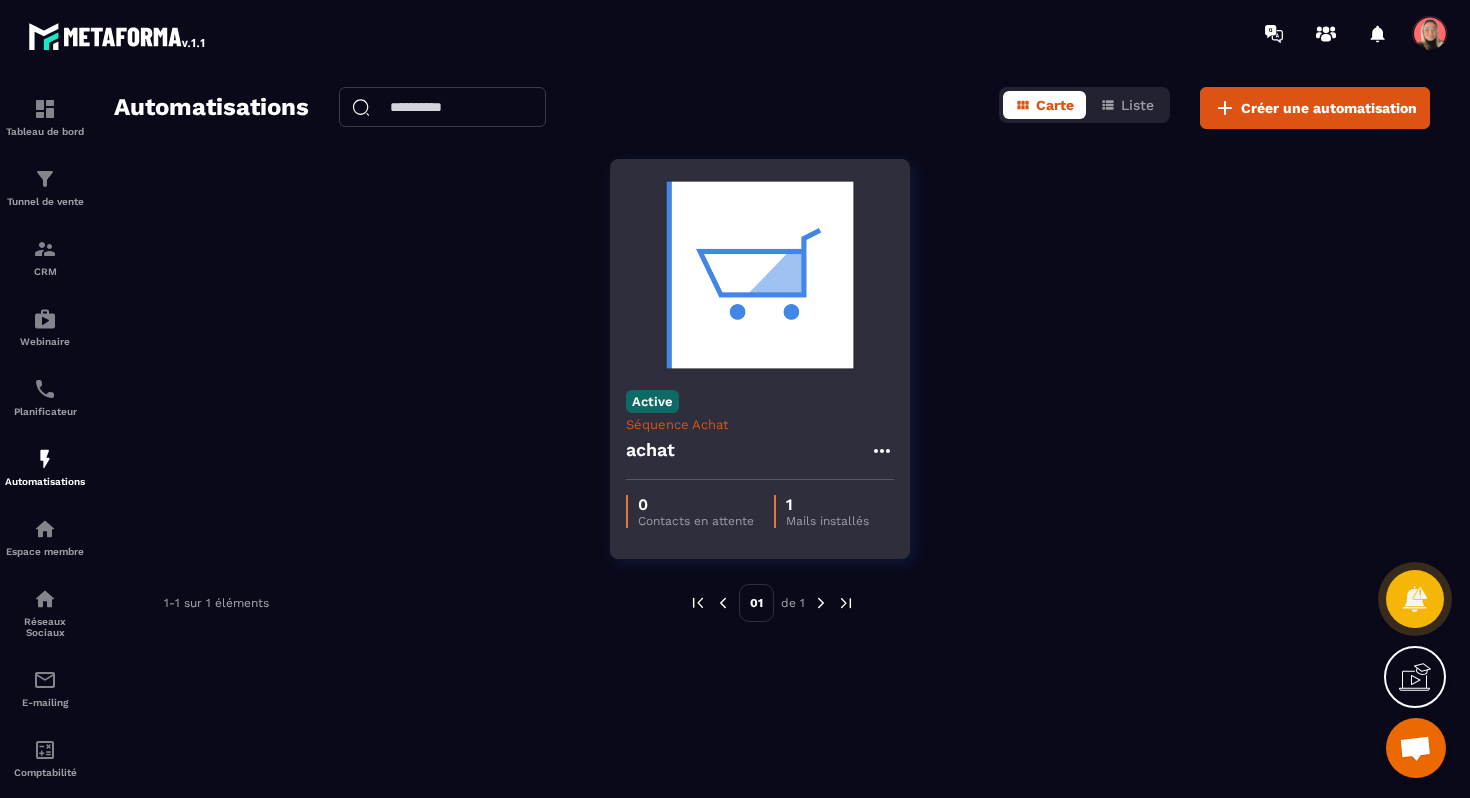 click 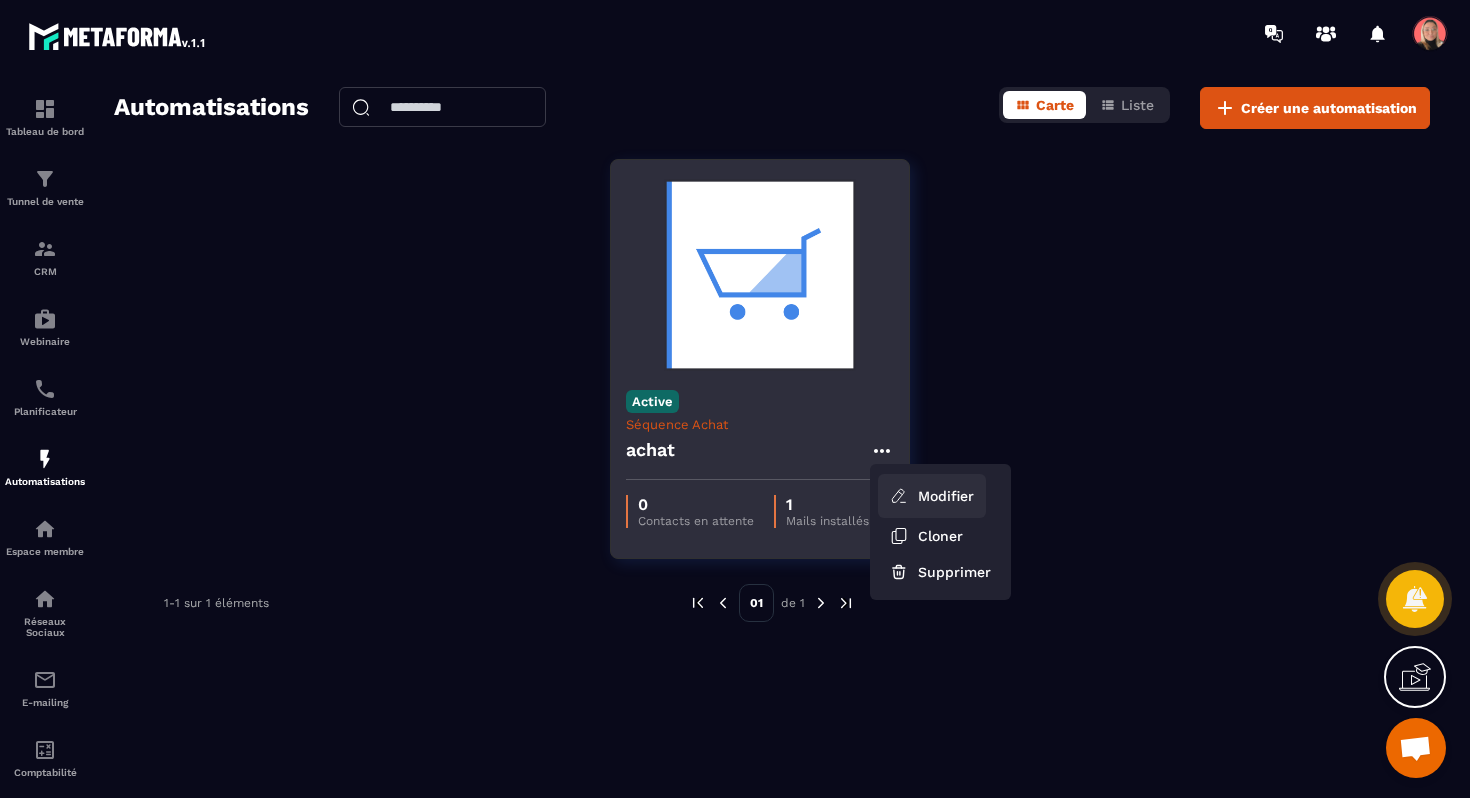 click on "Modifier" at bounding box center (932, 496) 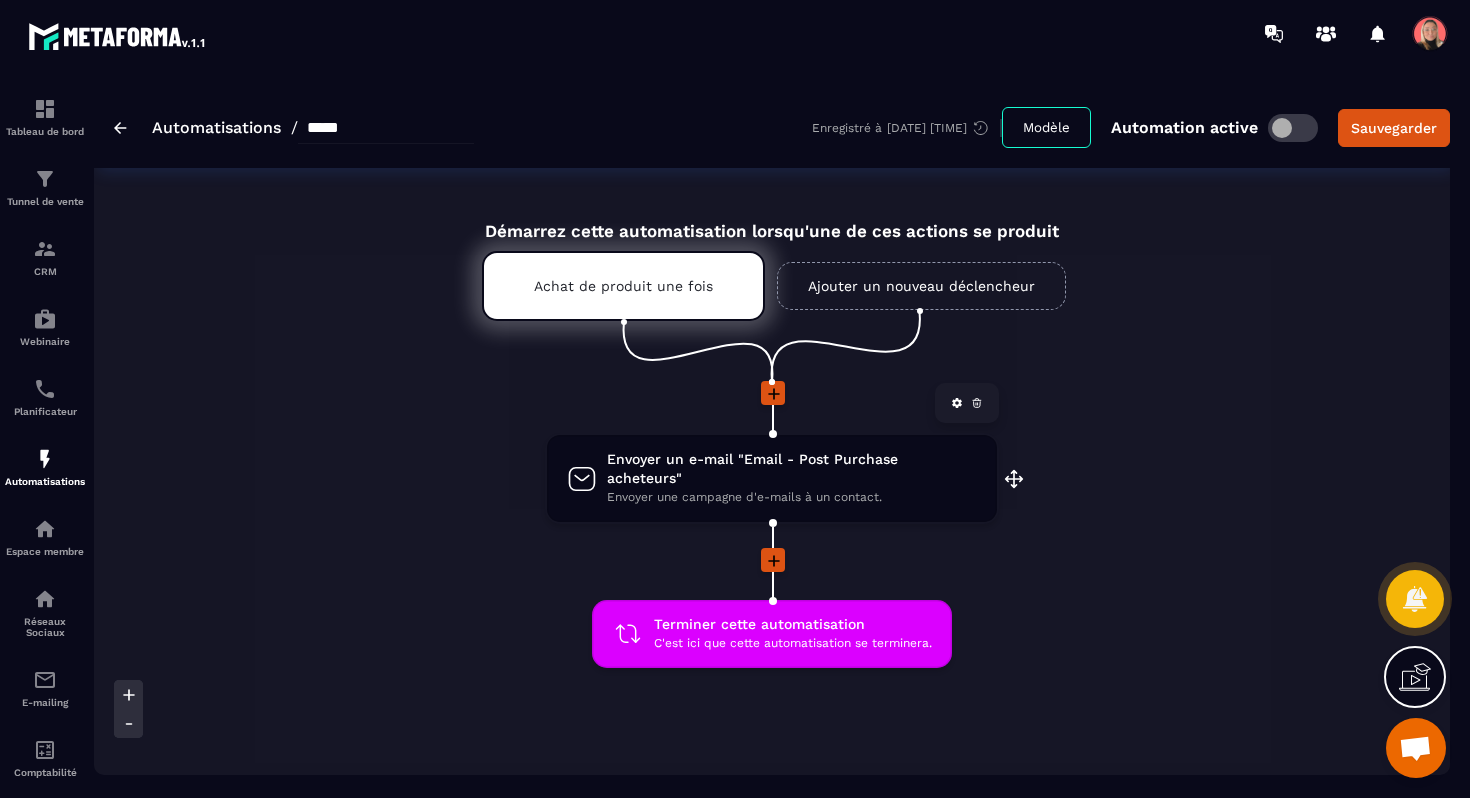 click on "Envoyer un e-mail "Email - Post Purchase acheteurs"" at bounding box center [792, 469] 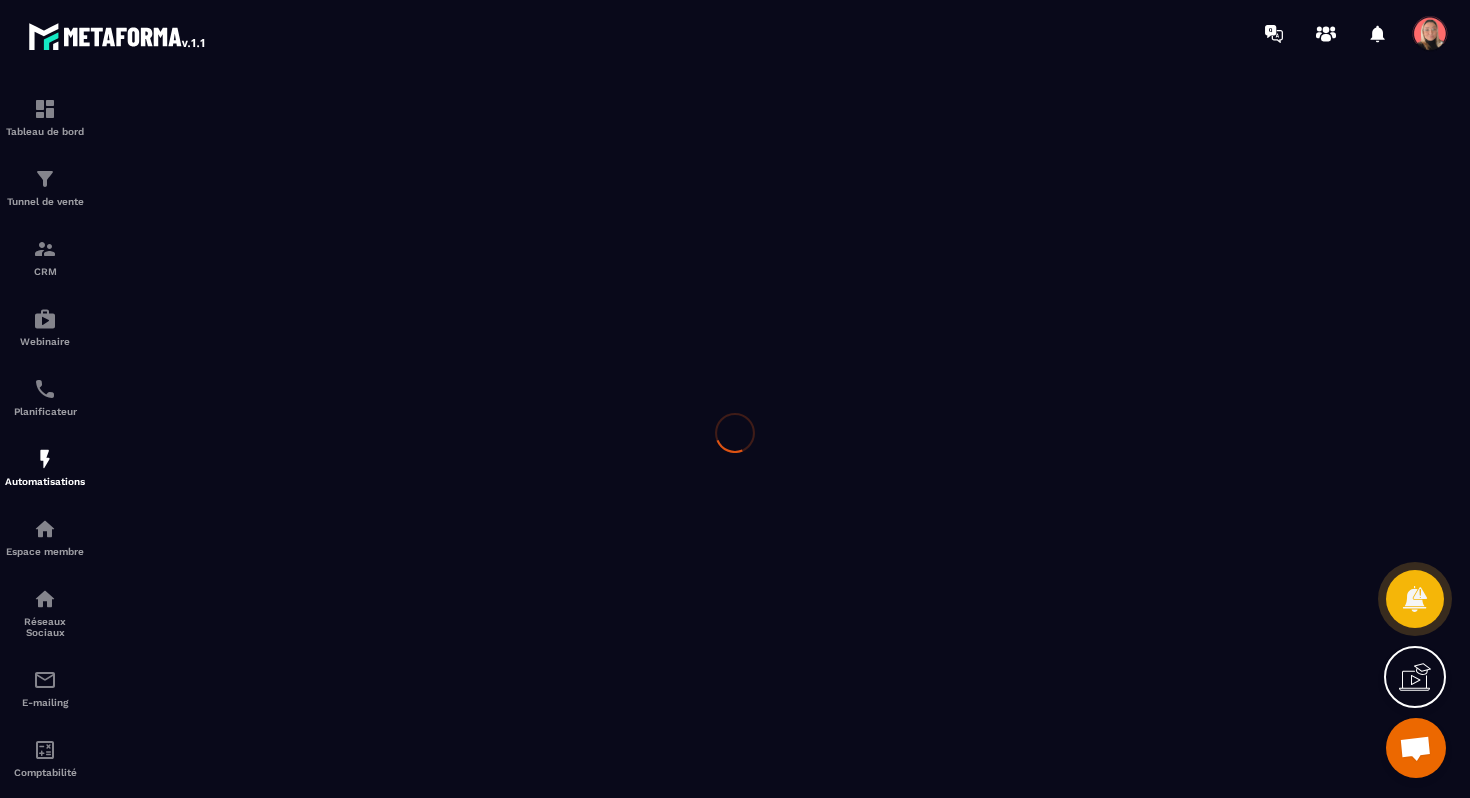 scroll, scrollTop: 0, scrollLeft: 0, axis: both 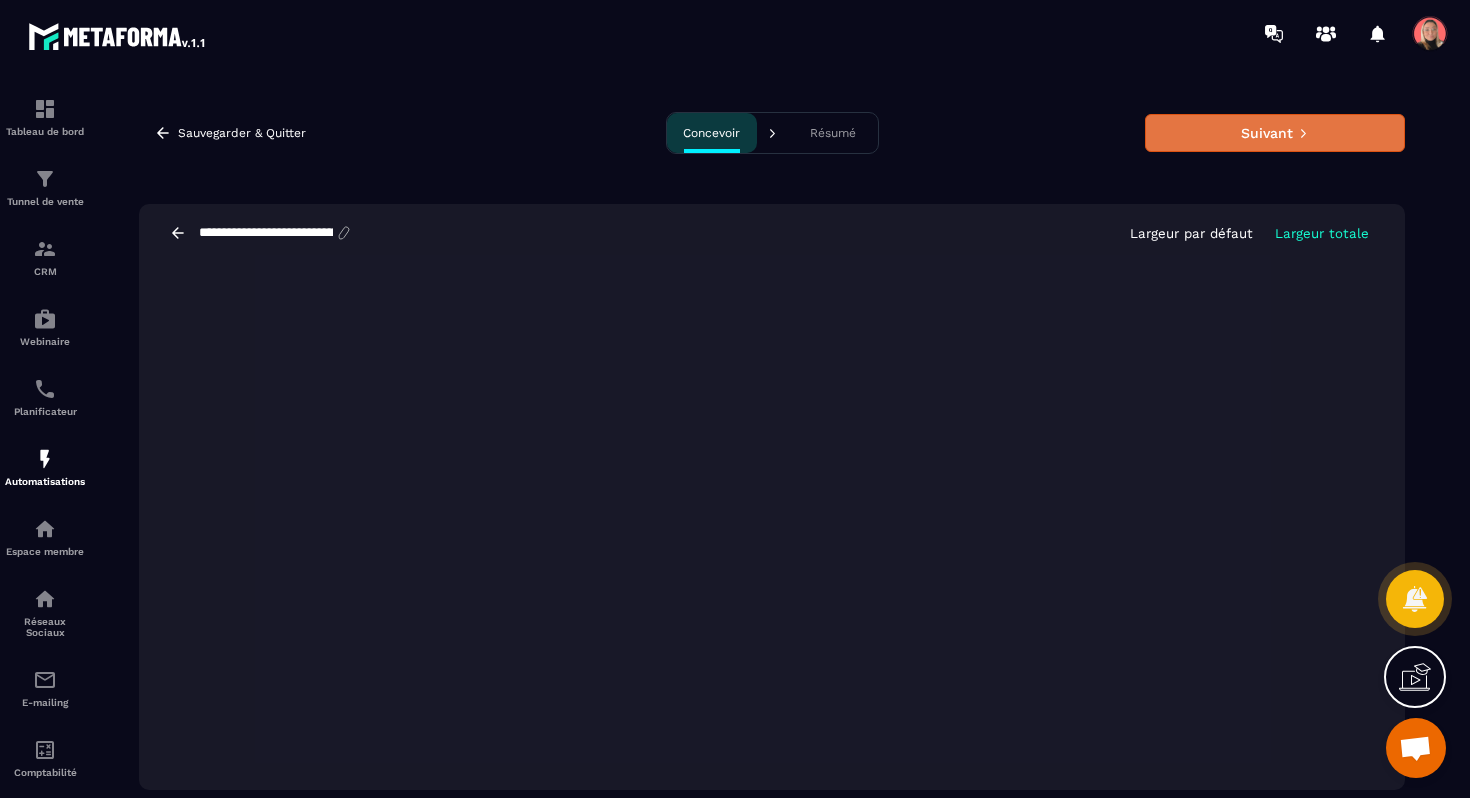 click on "Suivant" at bounding box center (1275, 133) 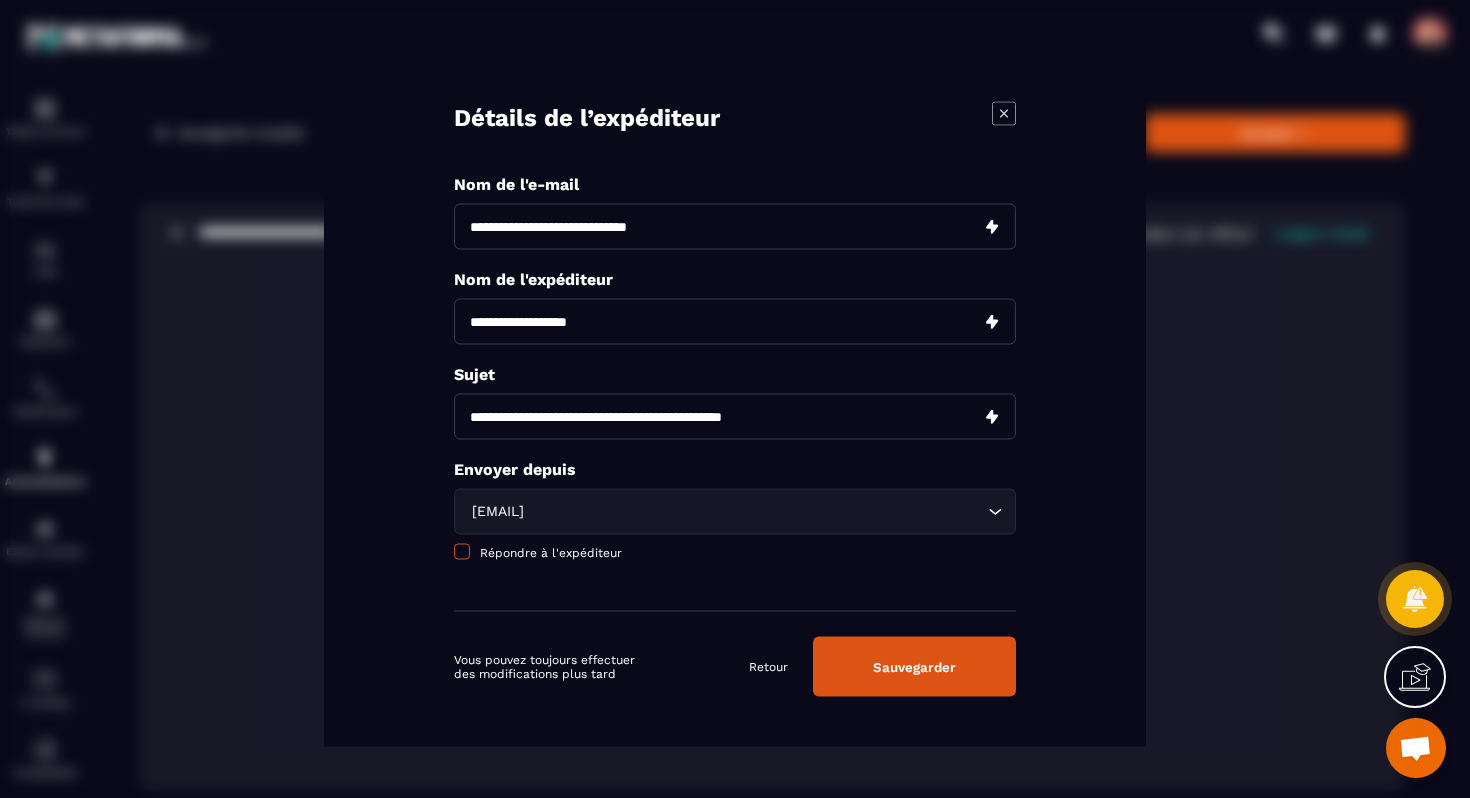 click at bounding box center (462, 552) 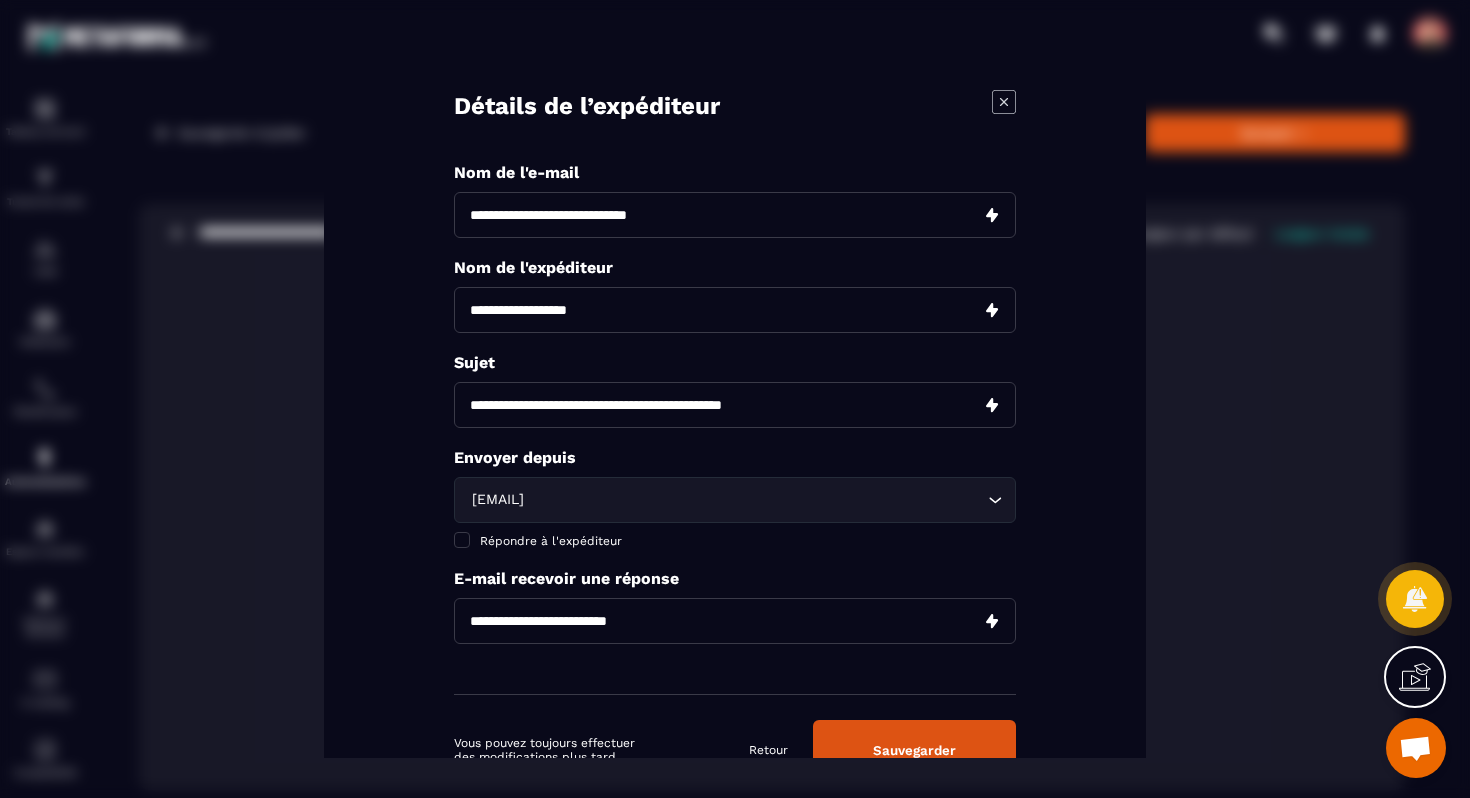 click at bounding box center [735, 621] 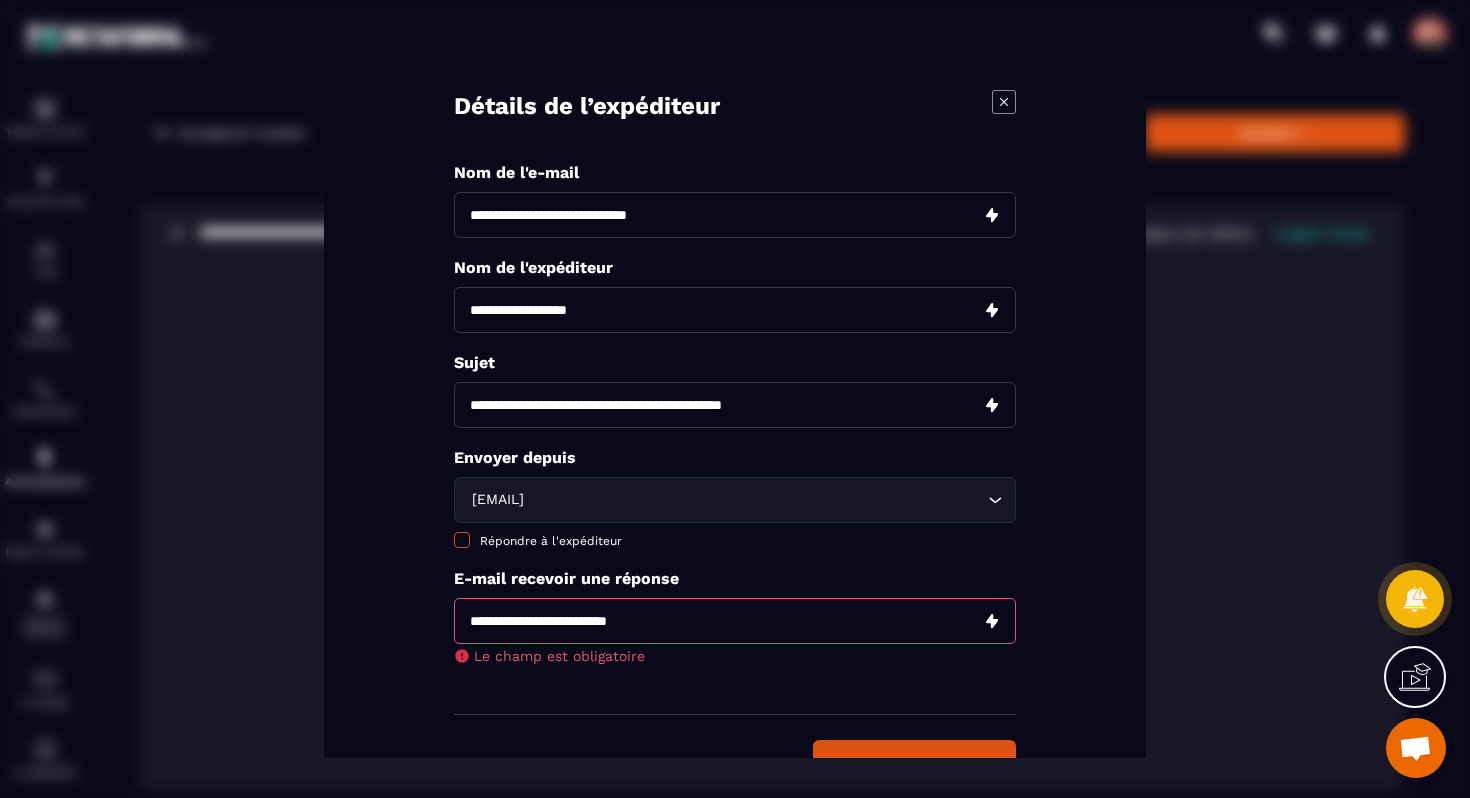 click on "Répondre à l'expéditeur" 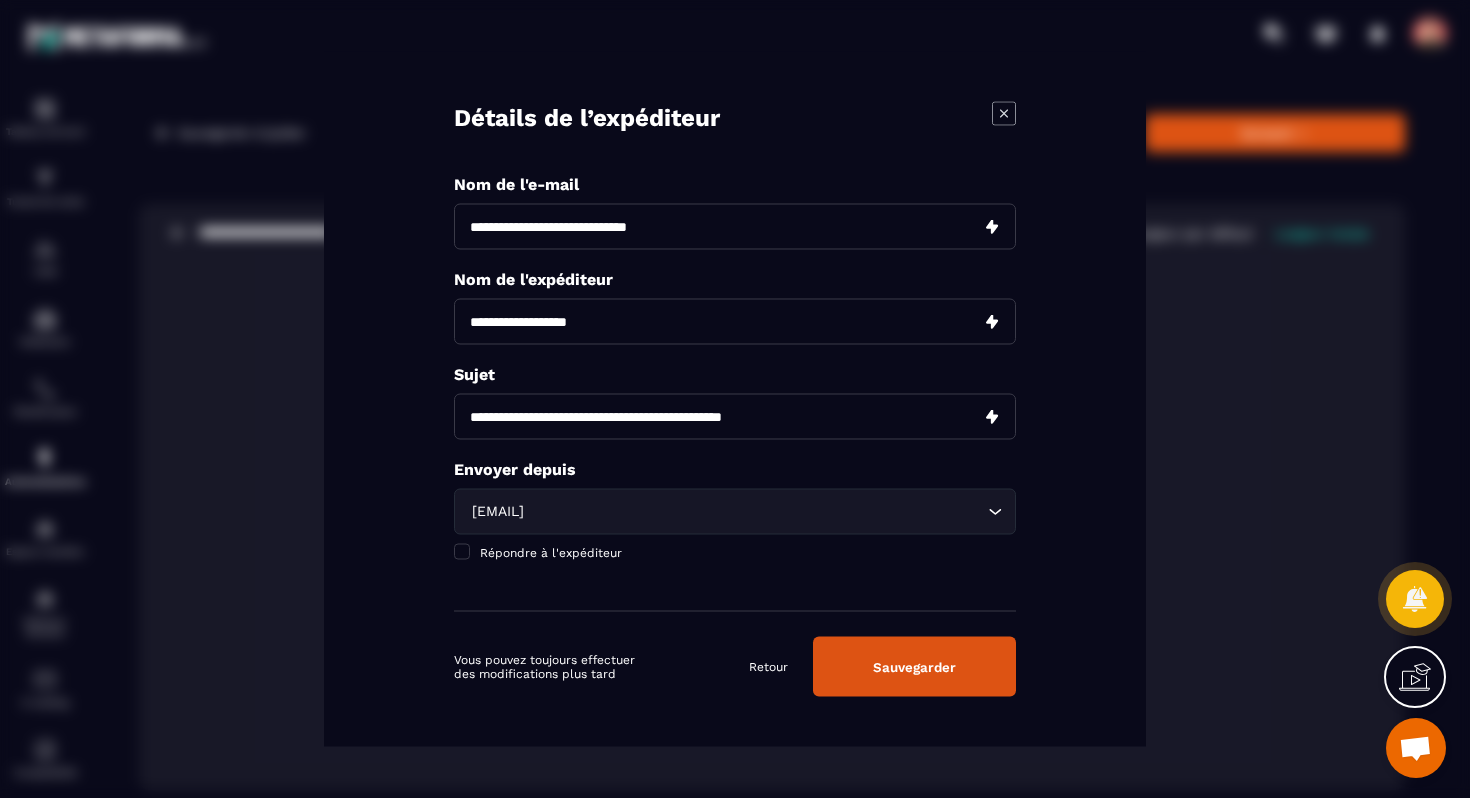 click on "Sauvegarder" at bounding box center [914, 667] 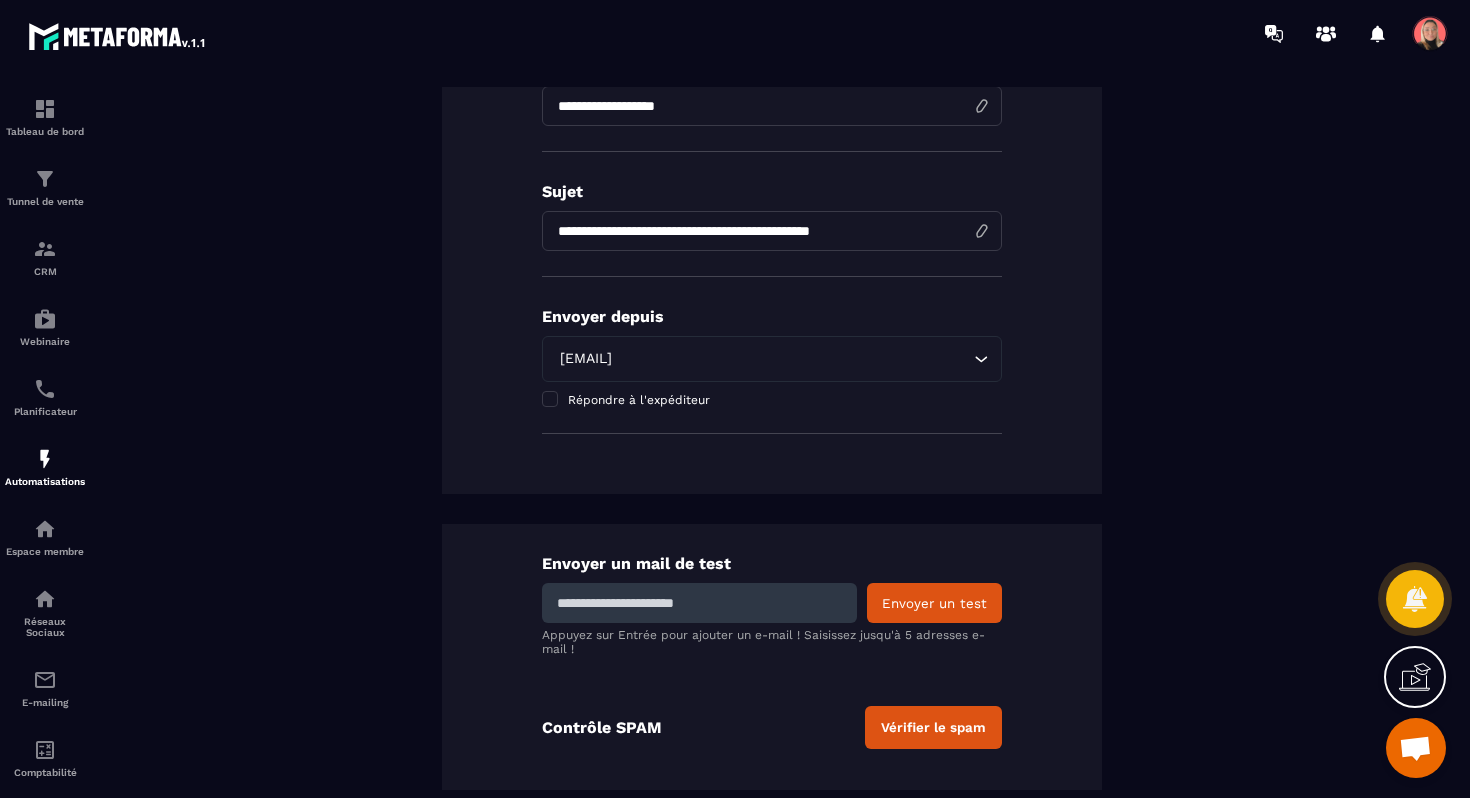 scroll, scrollTop: 379, scrollLeft: 0, axis: vertical 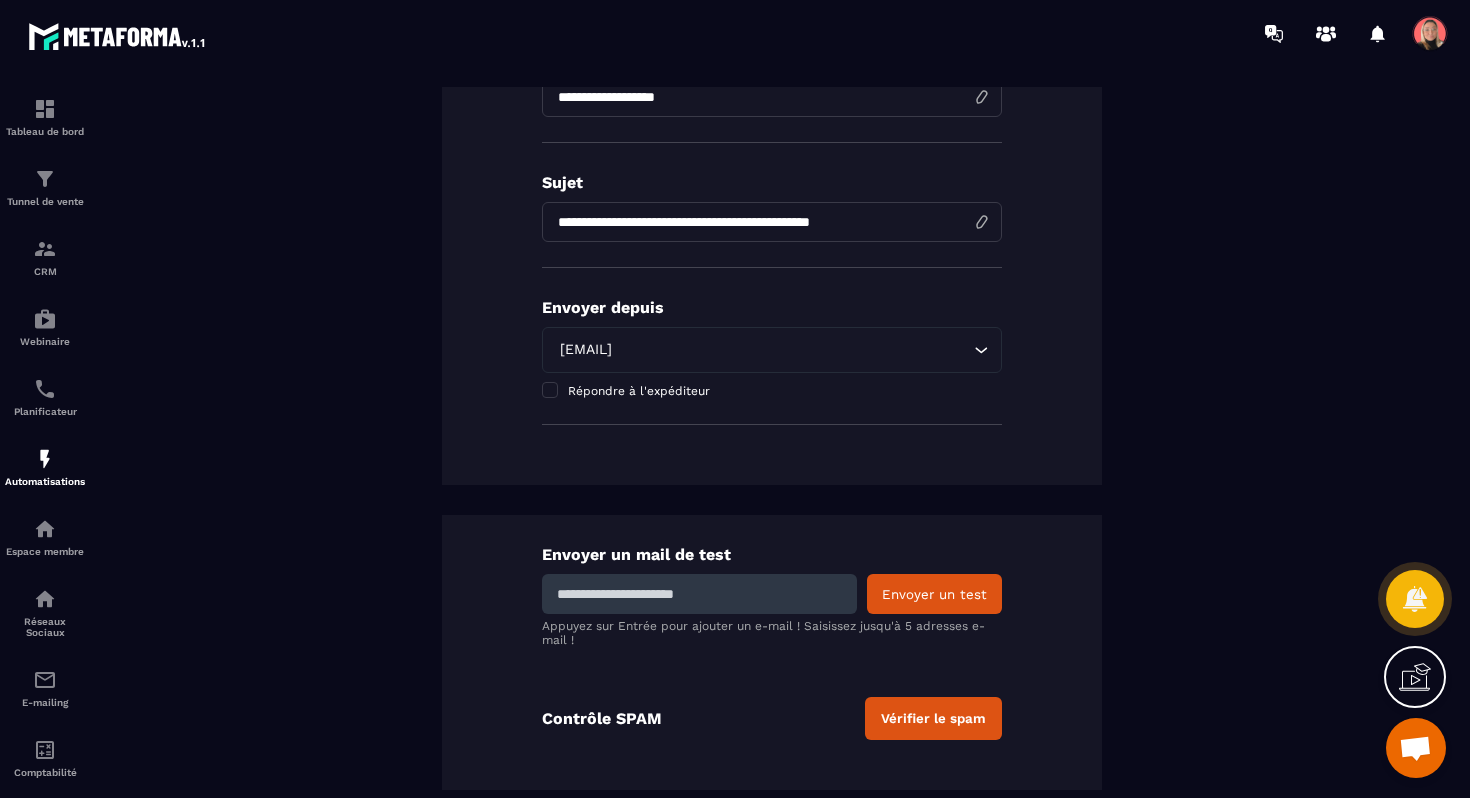 click at bounding box center (699, 594) 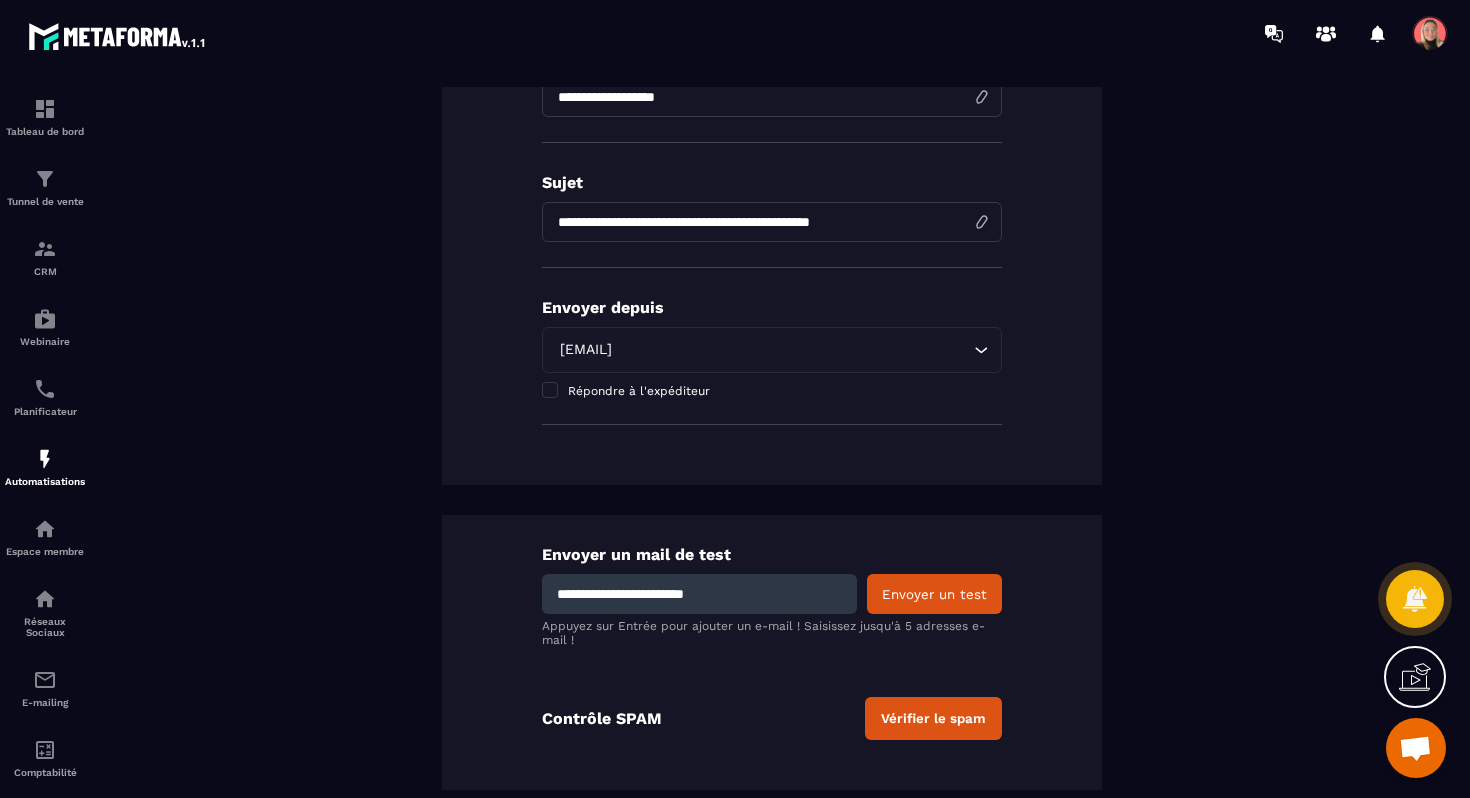 click on "Envoyer un test" at bounding box center [934, 594] 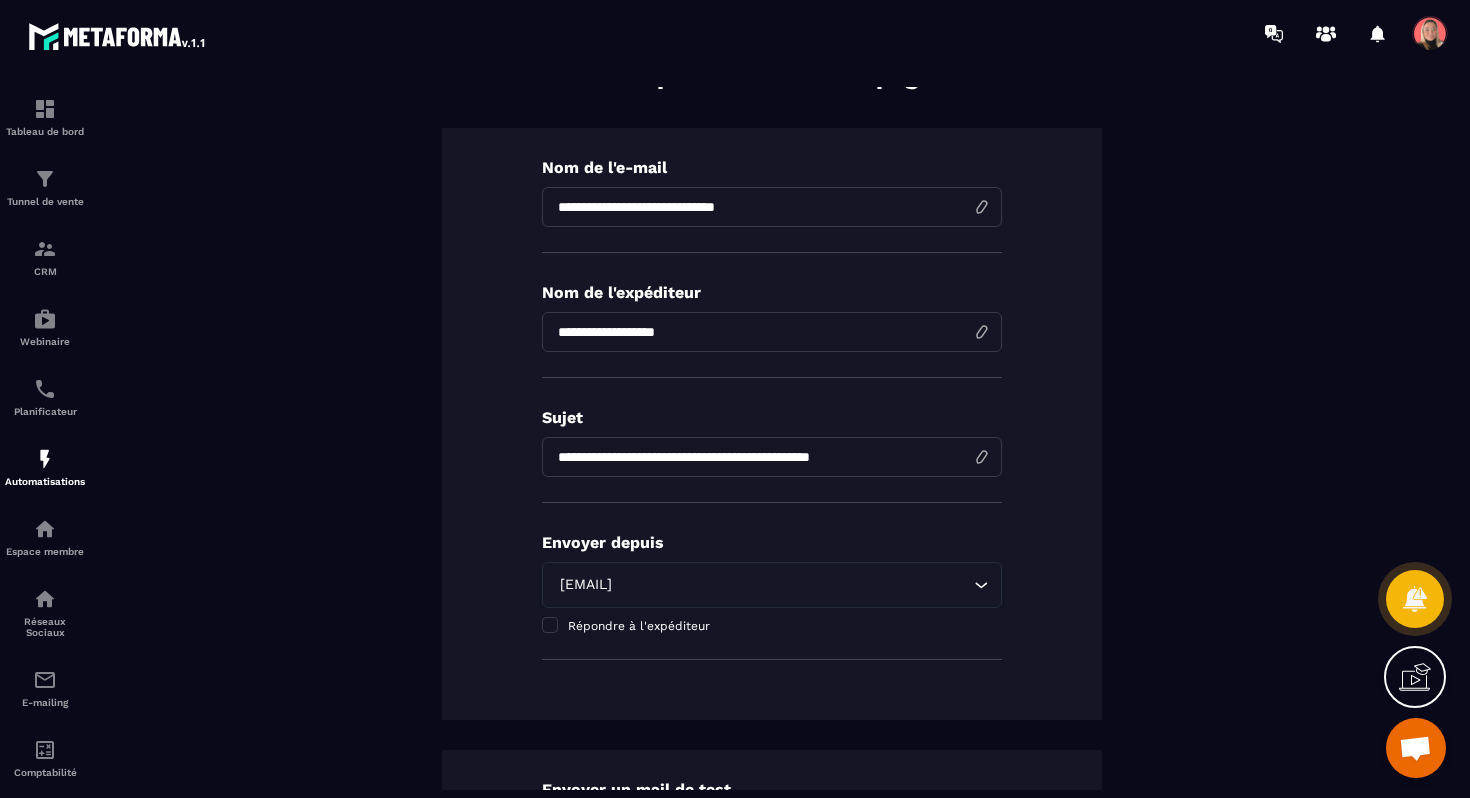 scroll, scrollTop: 0, scrollLeft: 0, axis: both 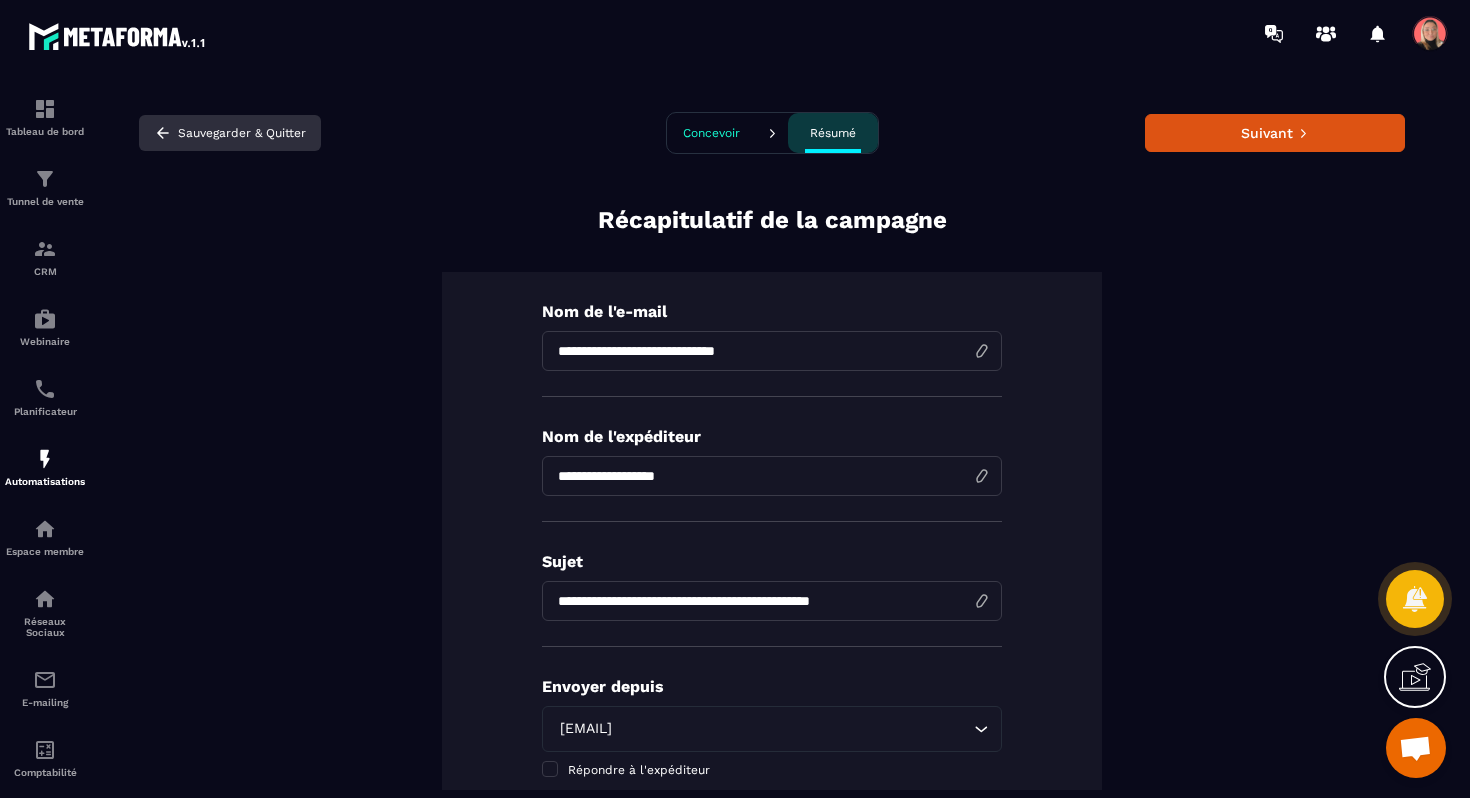 click on "Sauvegarder & Quitter" at bounding box center (230, 133) 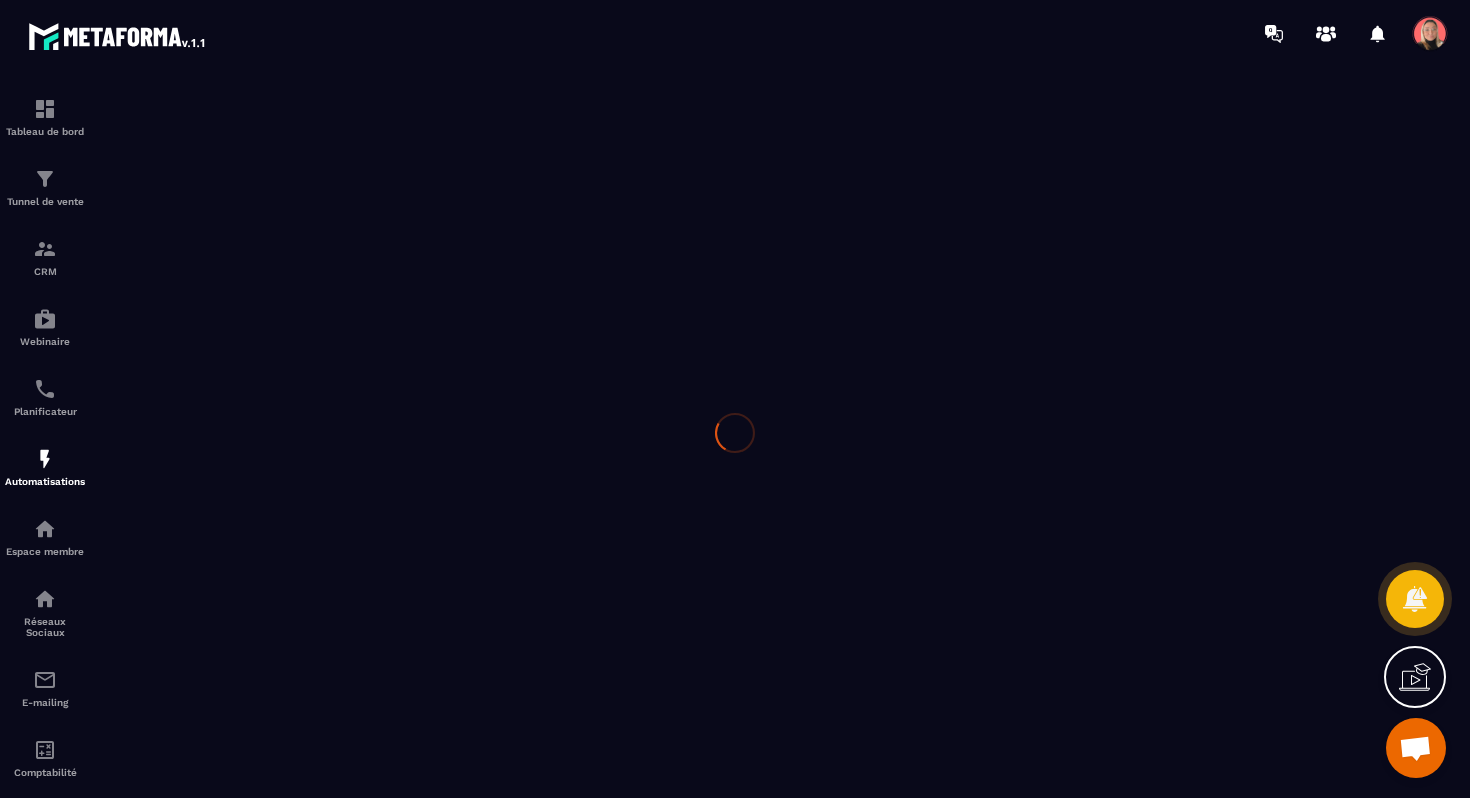 scroll, scrollTop: 0, scrollLeft: 0, axis: both 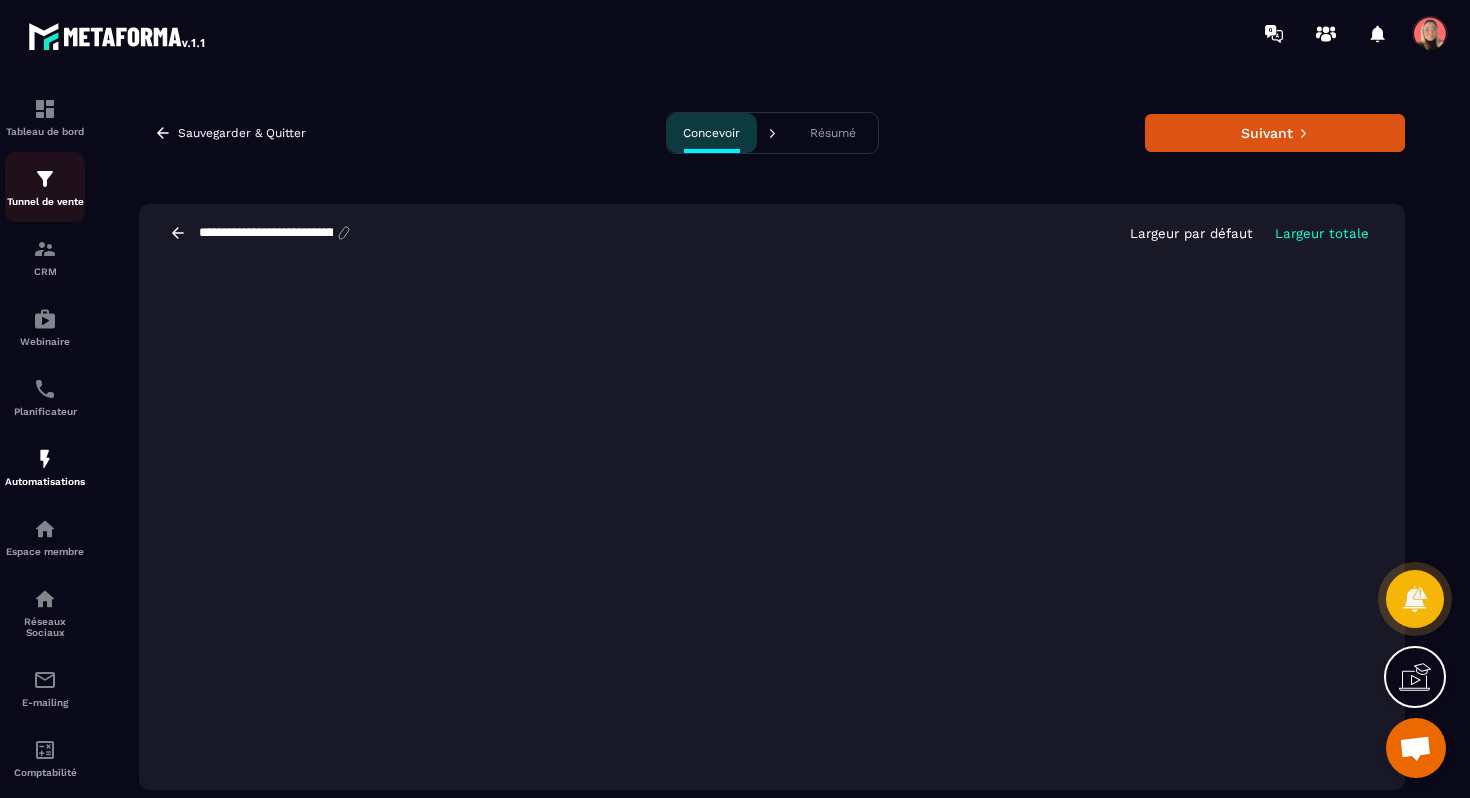 click on "Tunnel de vente" at bounding box center (45, 187) 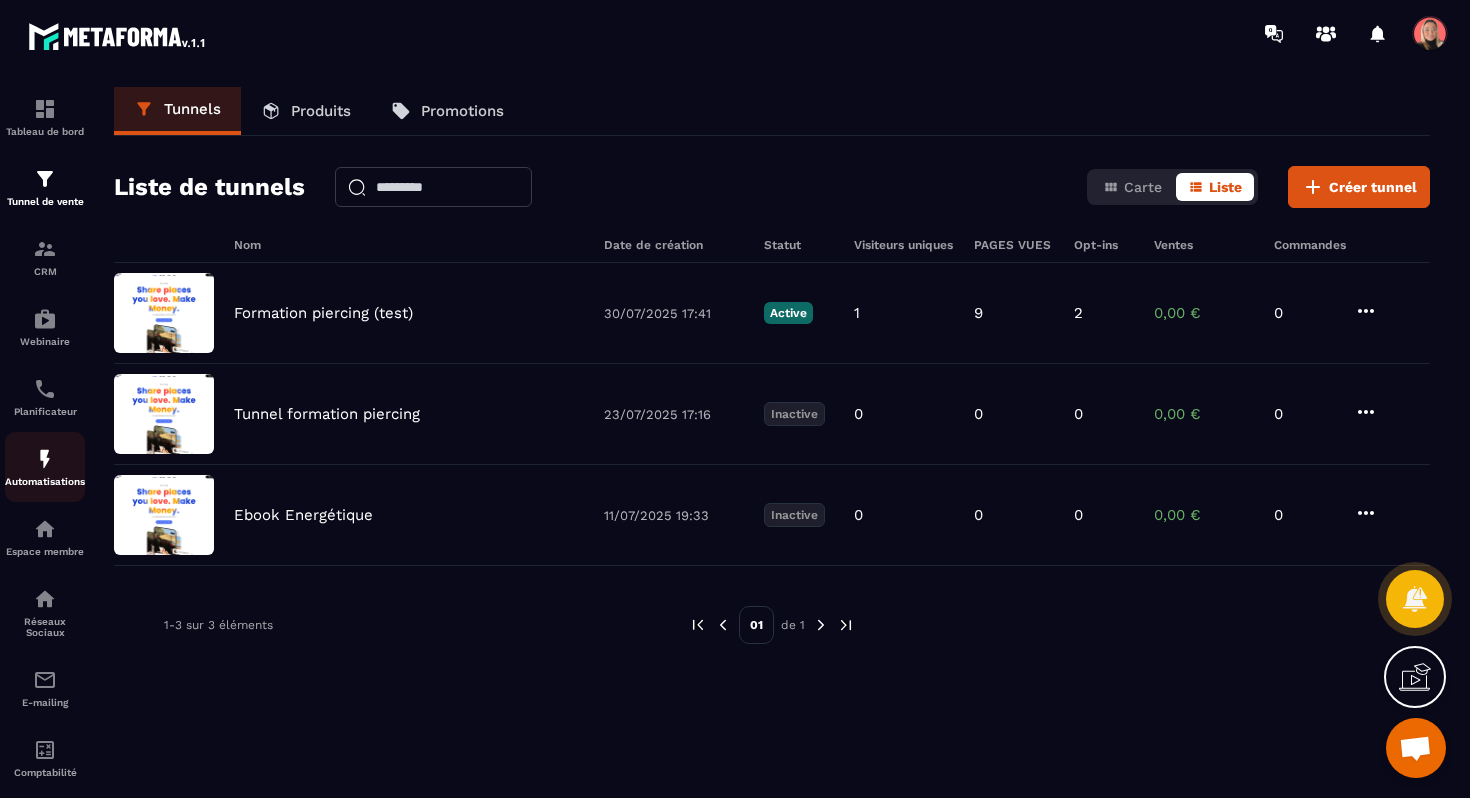 click on "Automatisations" at bounding box center [45, 467] 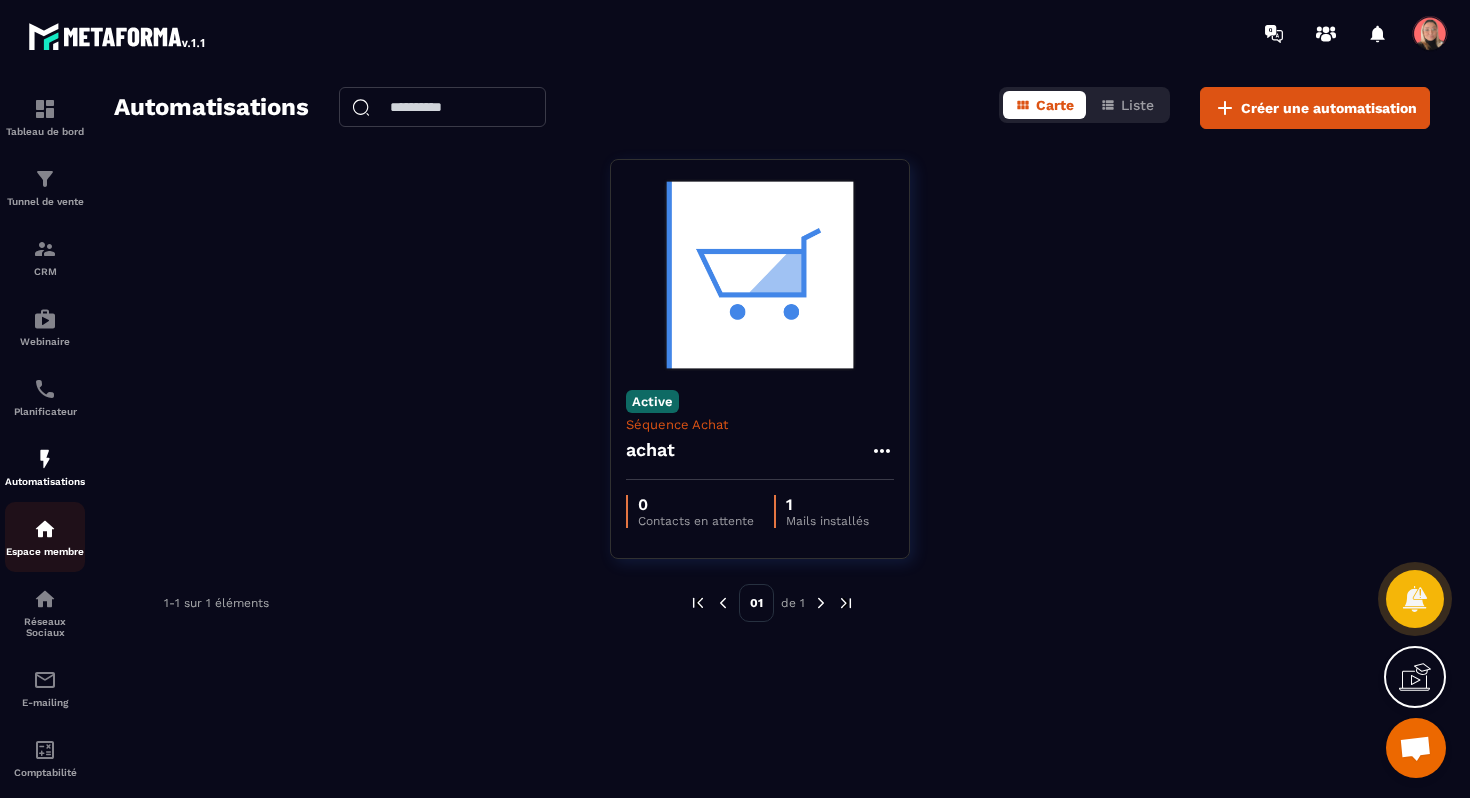click at bounding box center (45, 529) 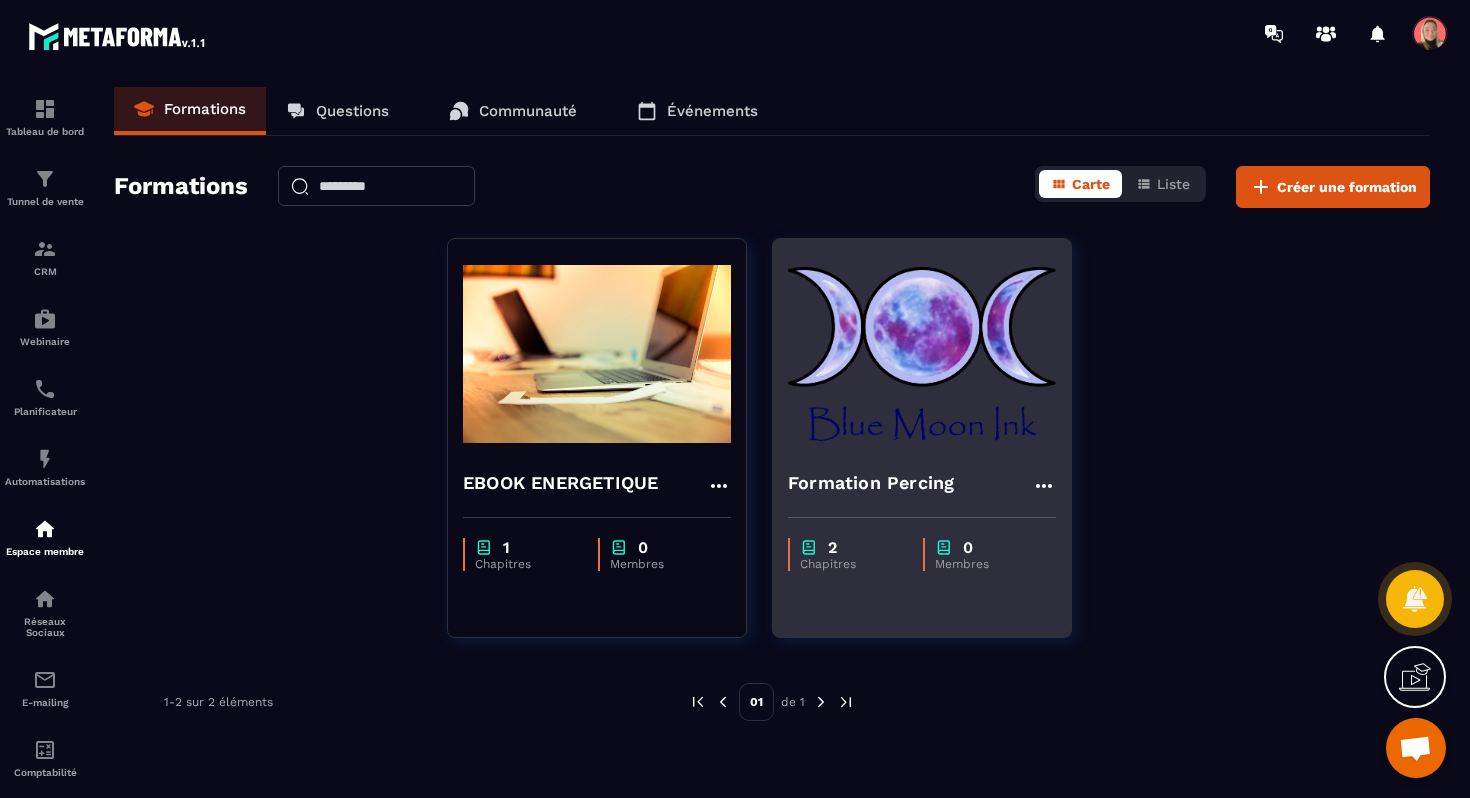 click 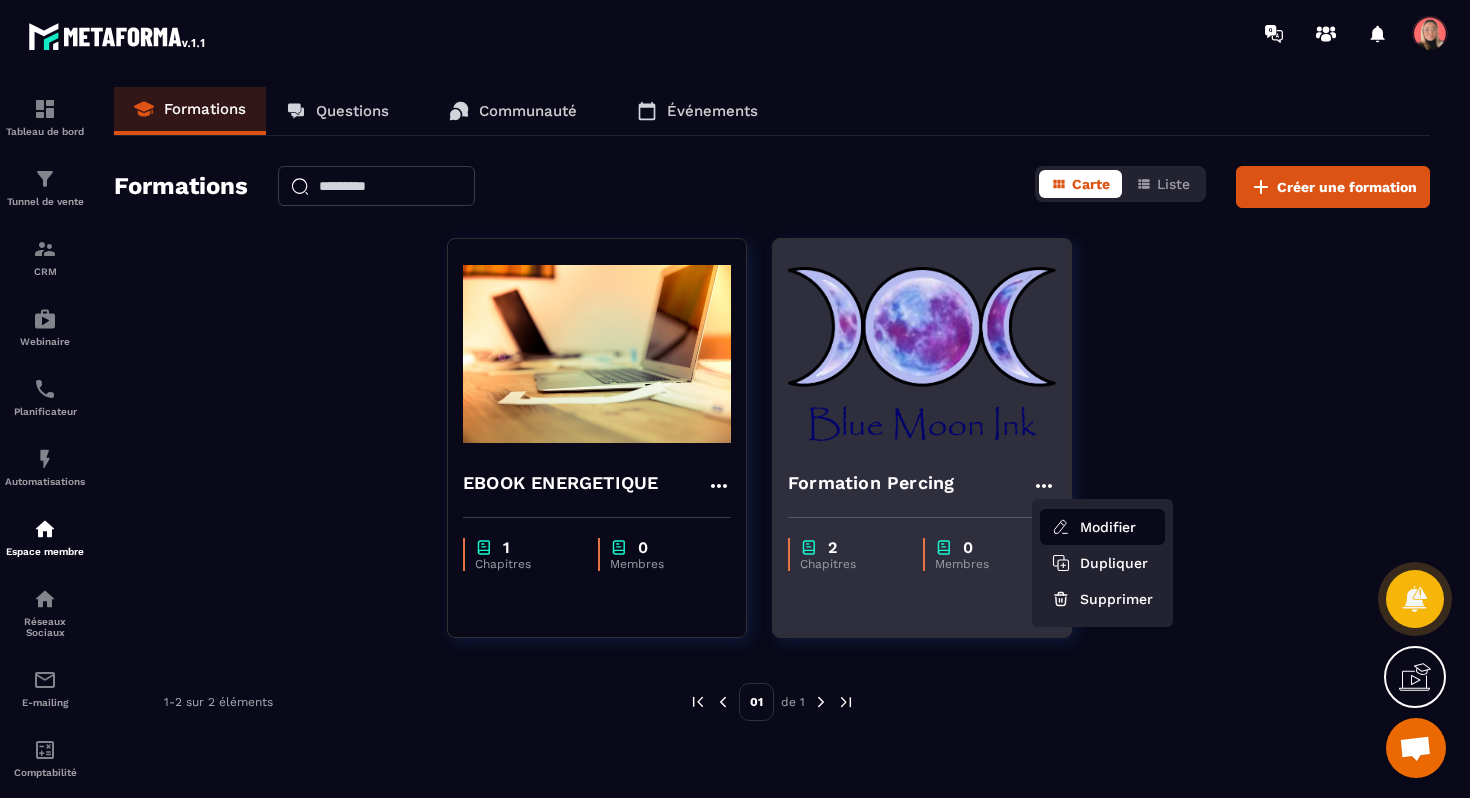 click on "Modifier" at bounding box center [1102, 527] 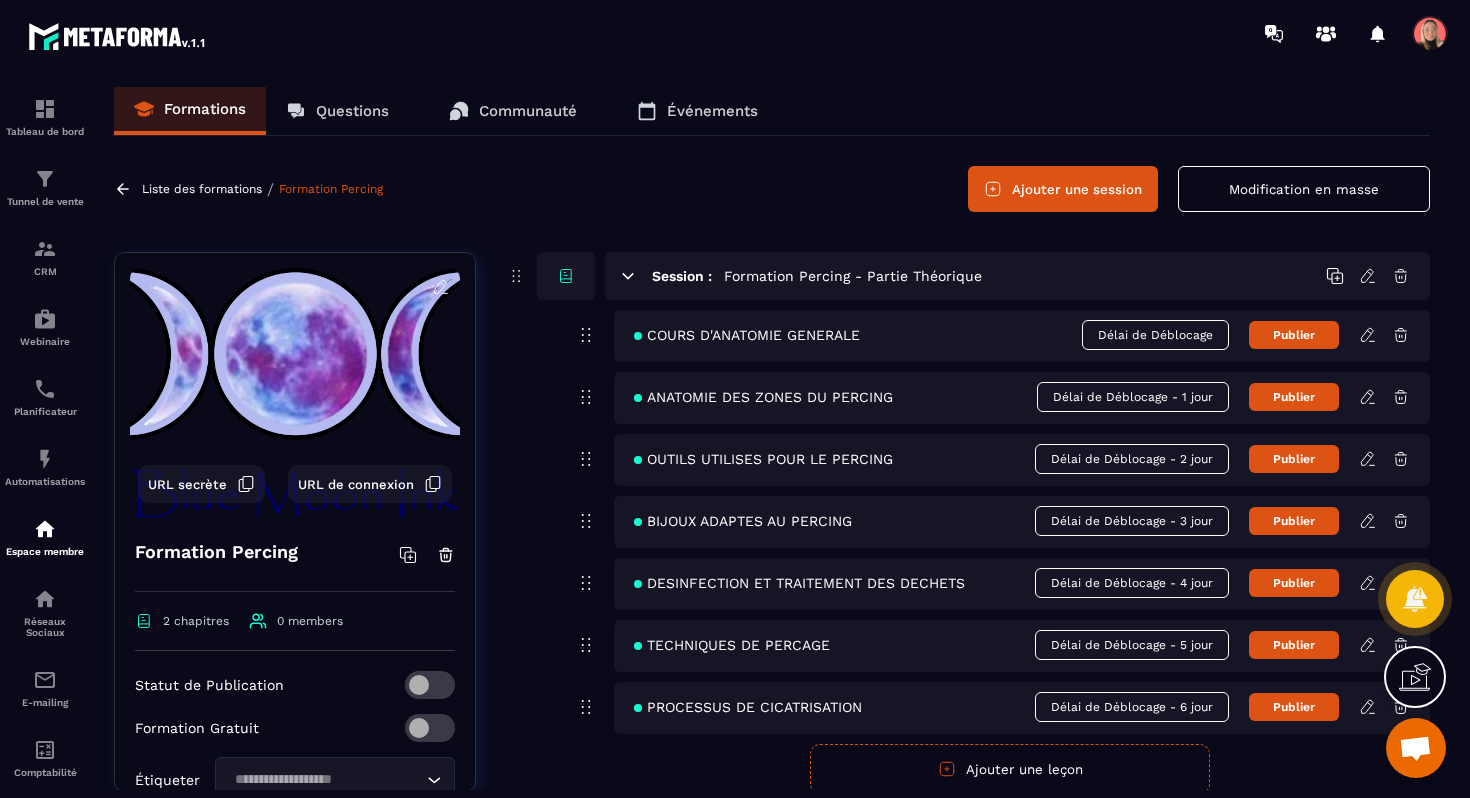 click 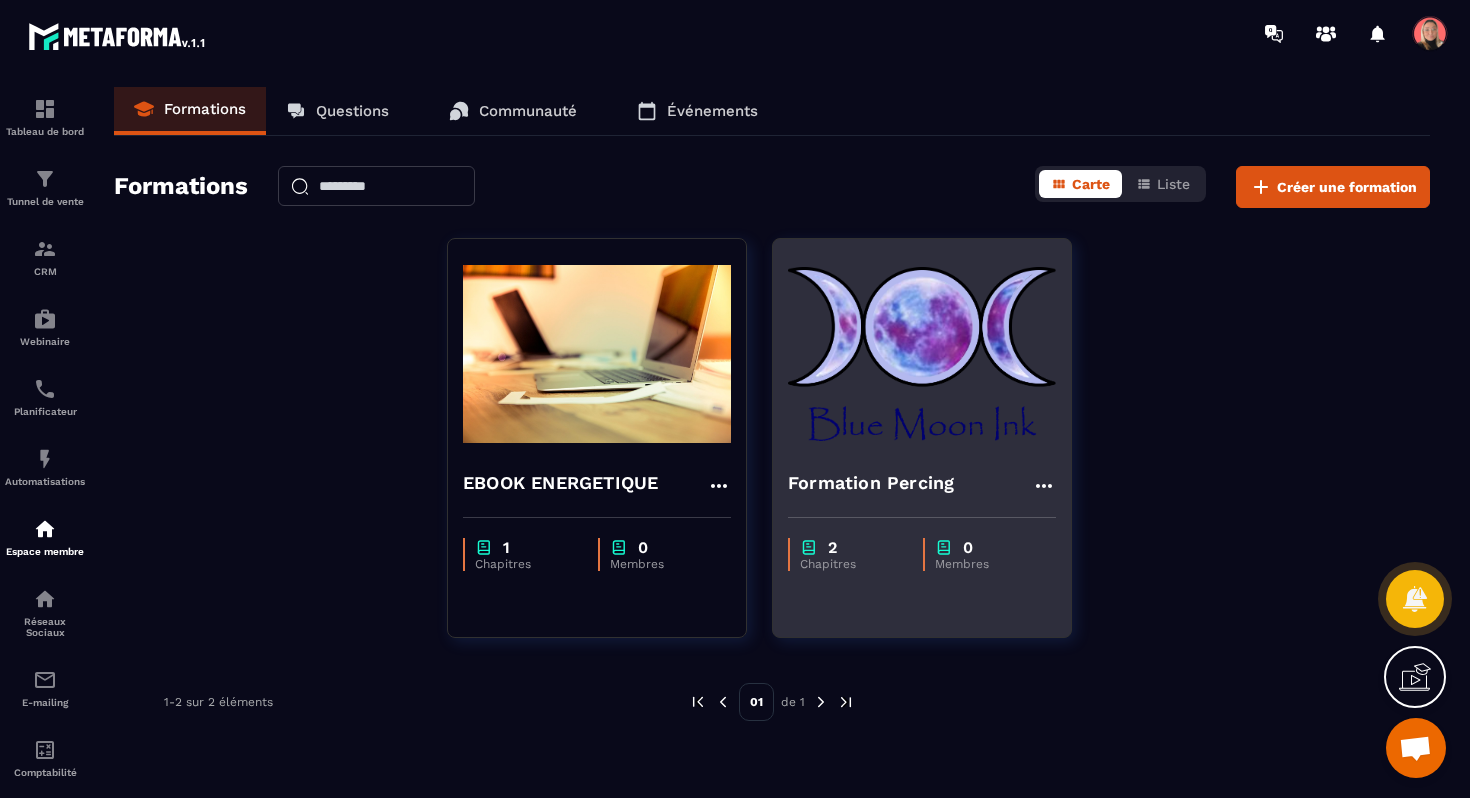 click 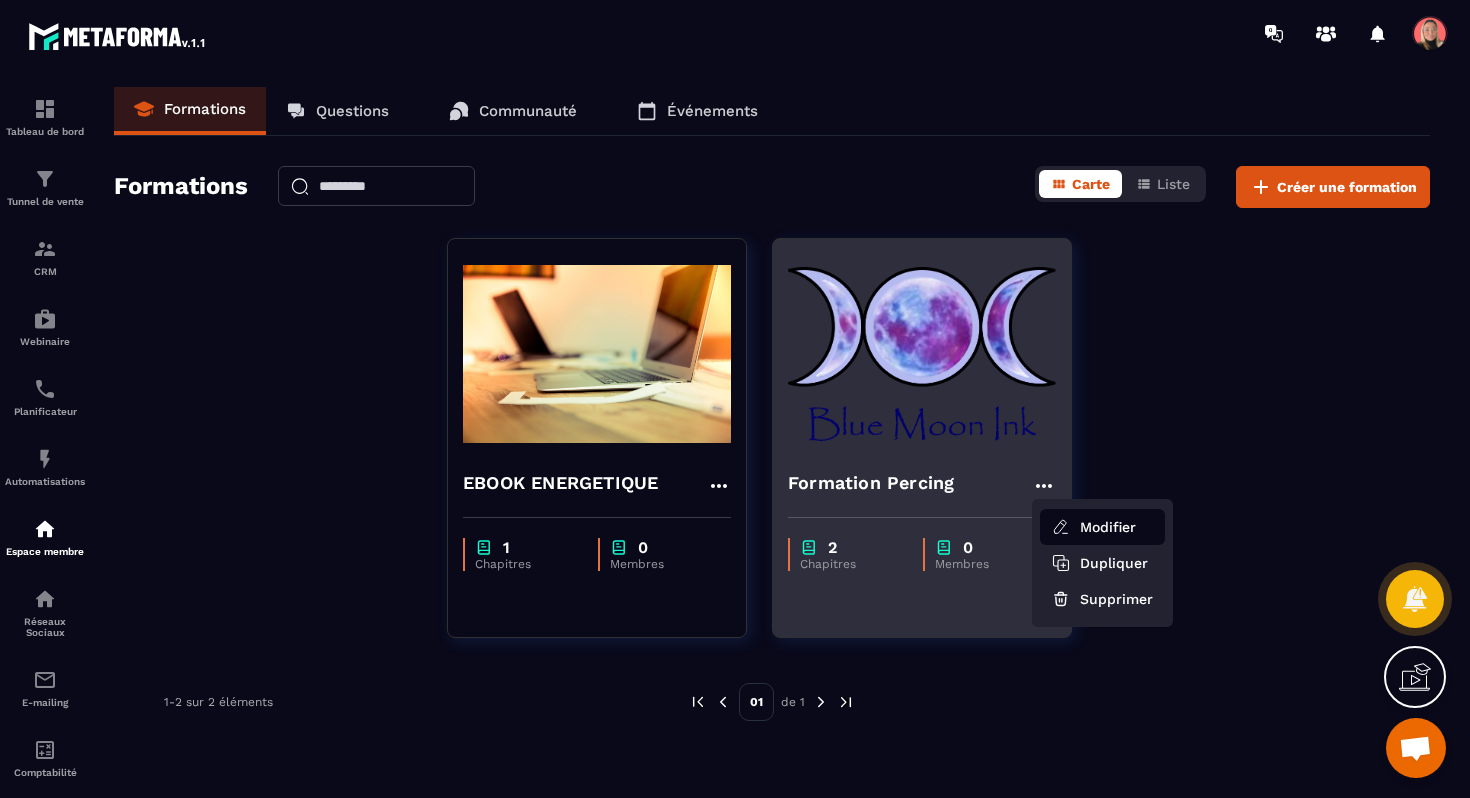 click on "Modifier" at bounding box center [1102, 527] 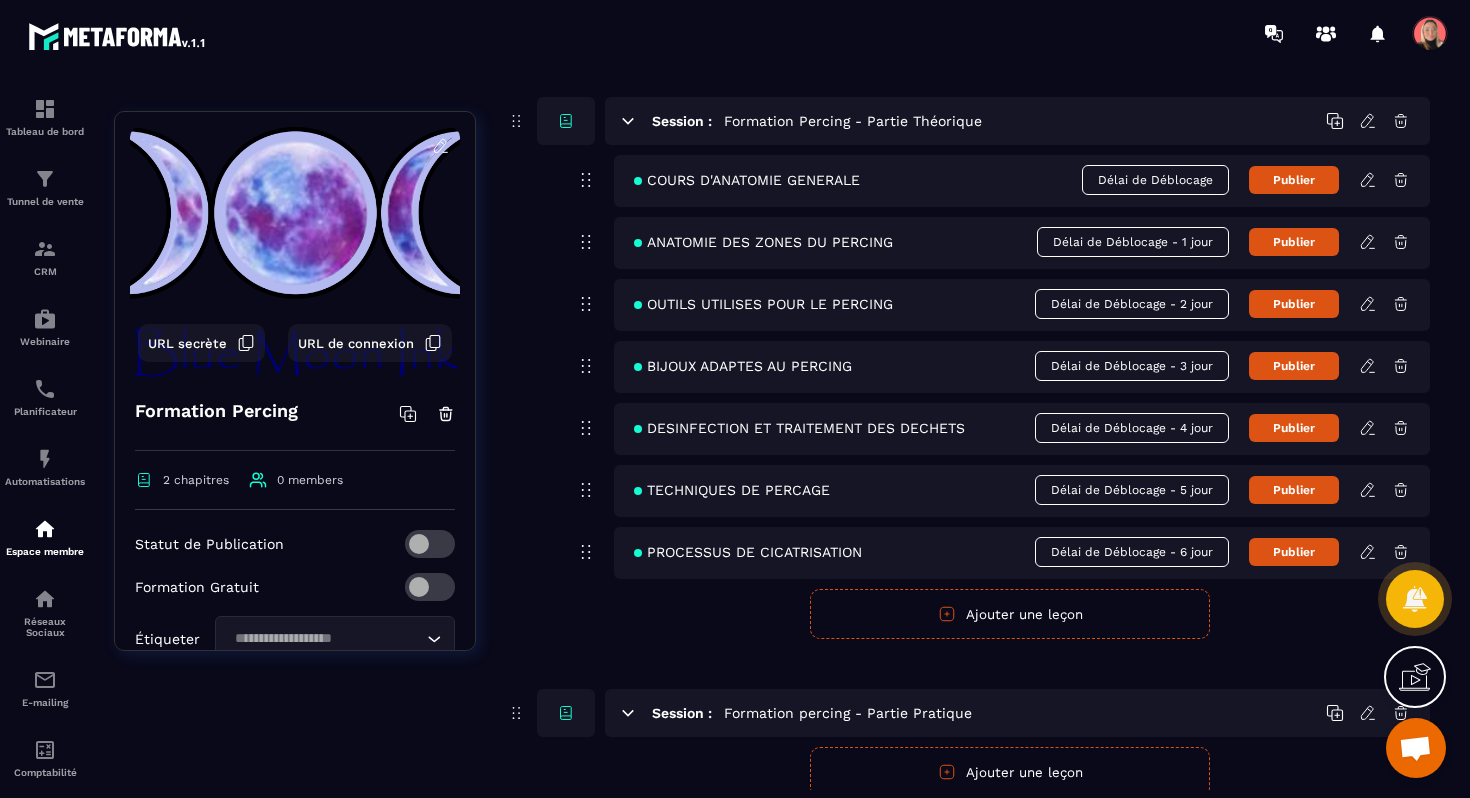 scroll, scrollTop: 232, scrollLeft: 0, axis: vertical 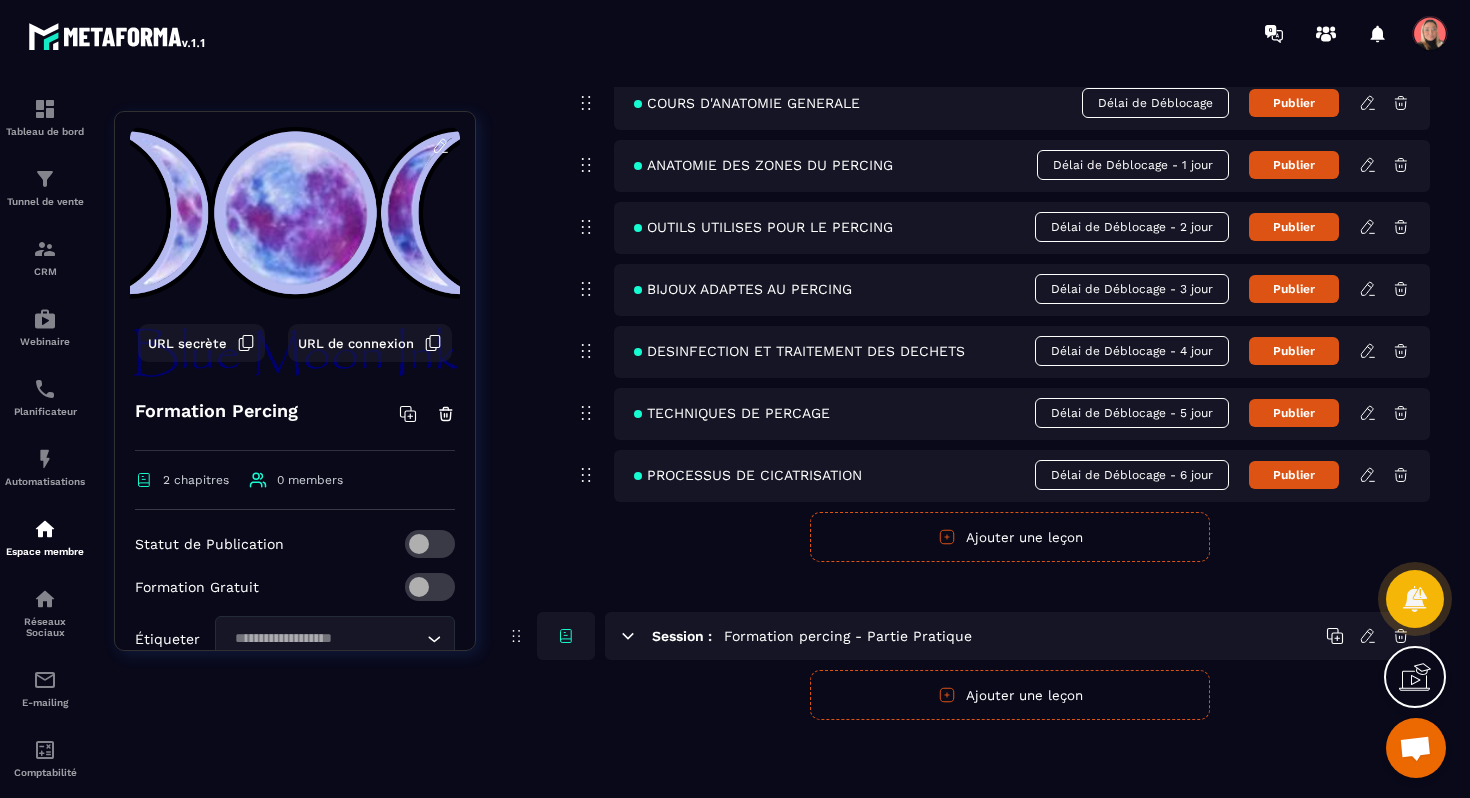 click 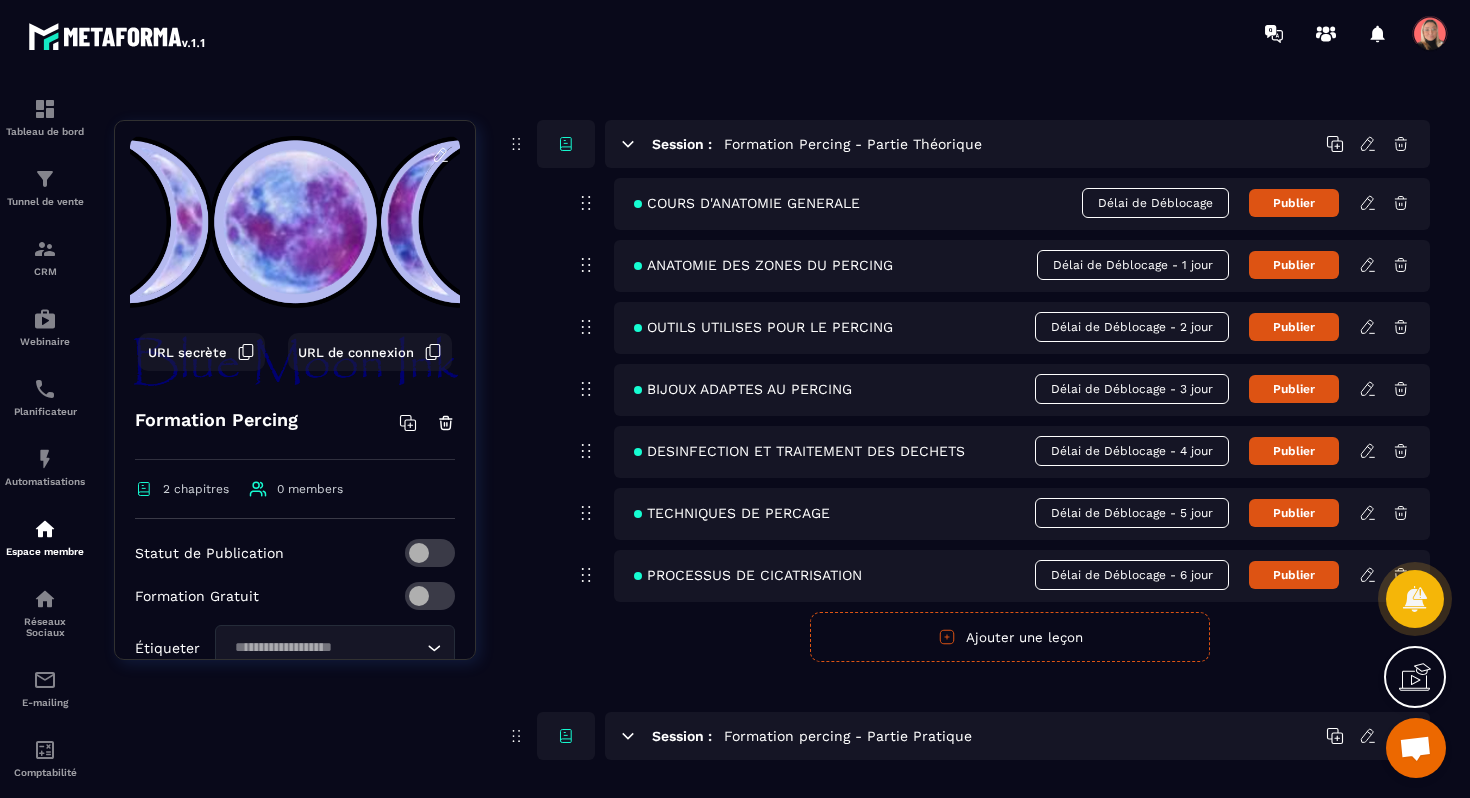 click 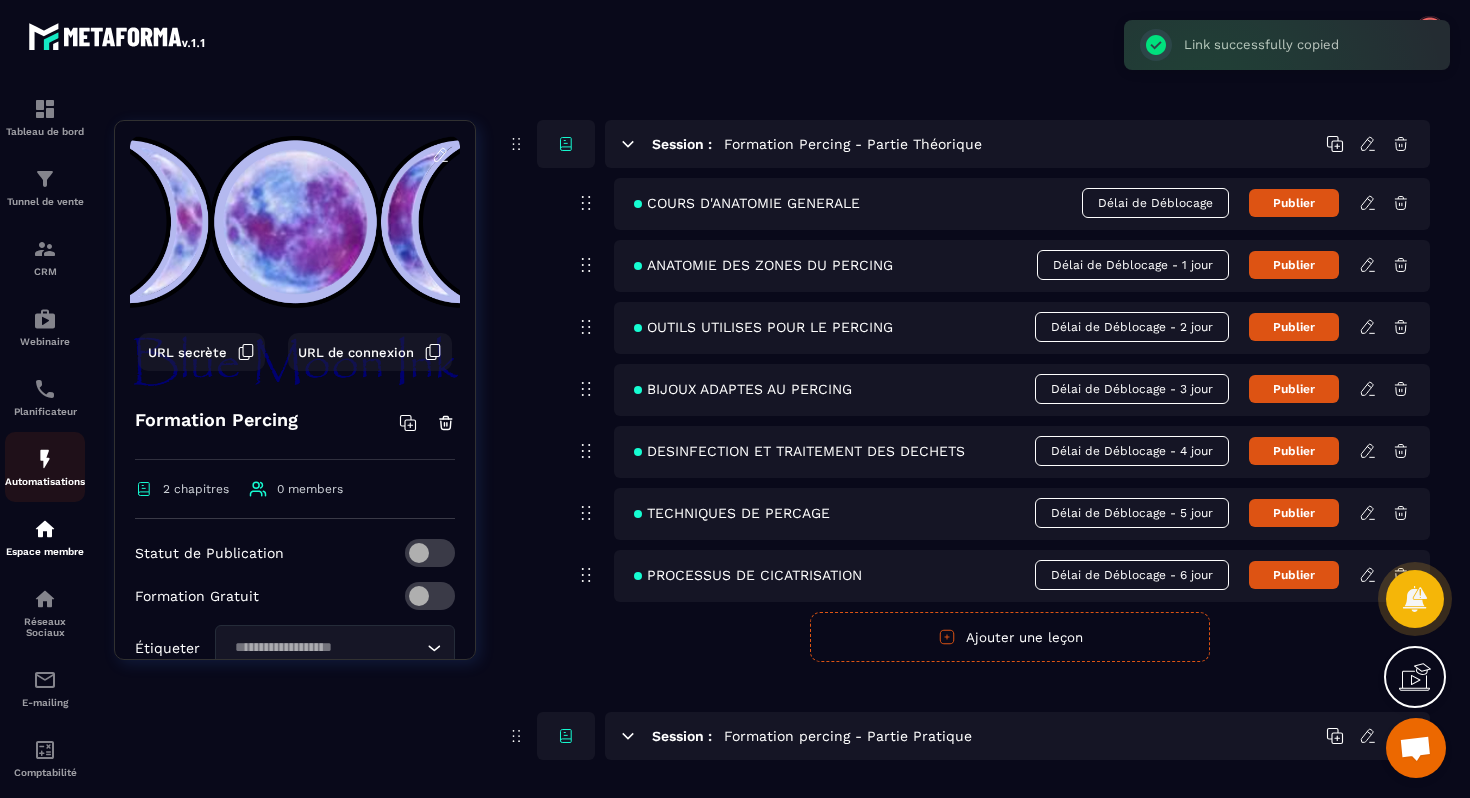 click on "Automatisations" at bounding box center (45, 467) 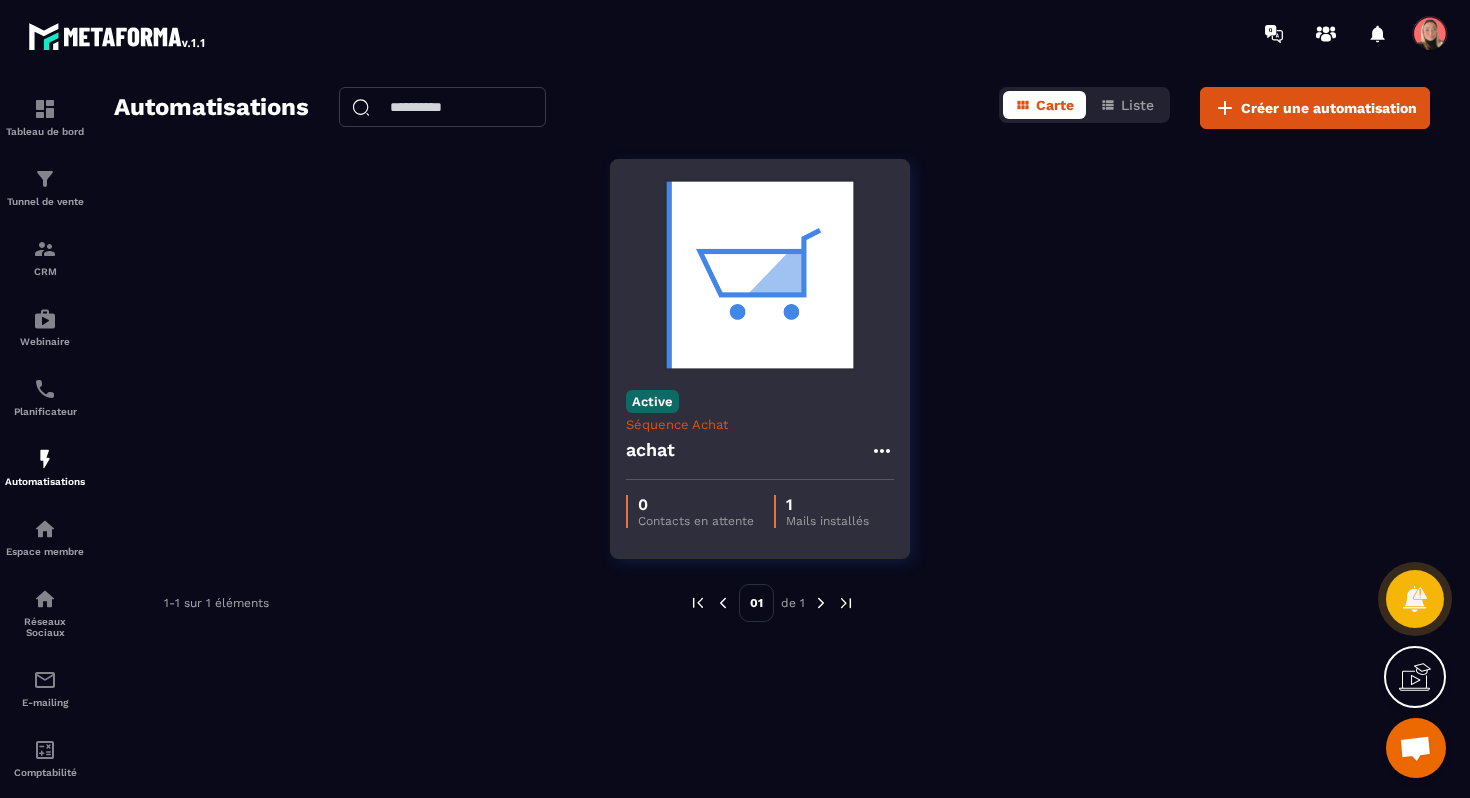click 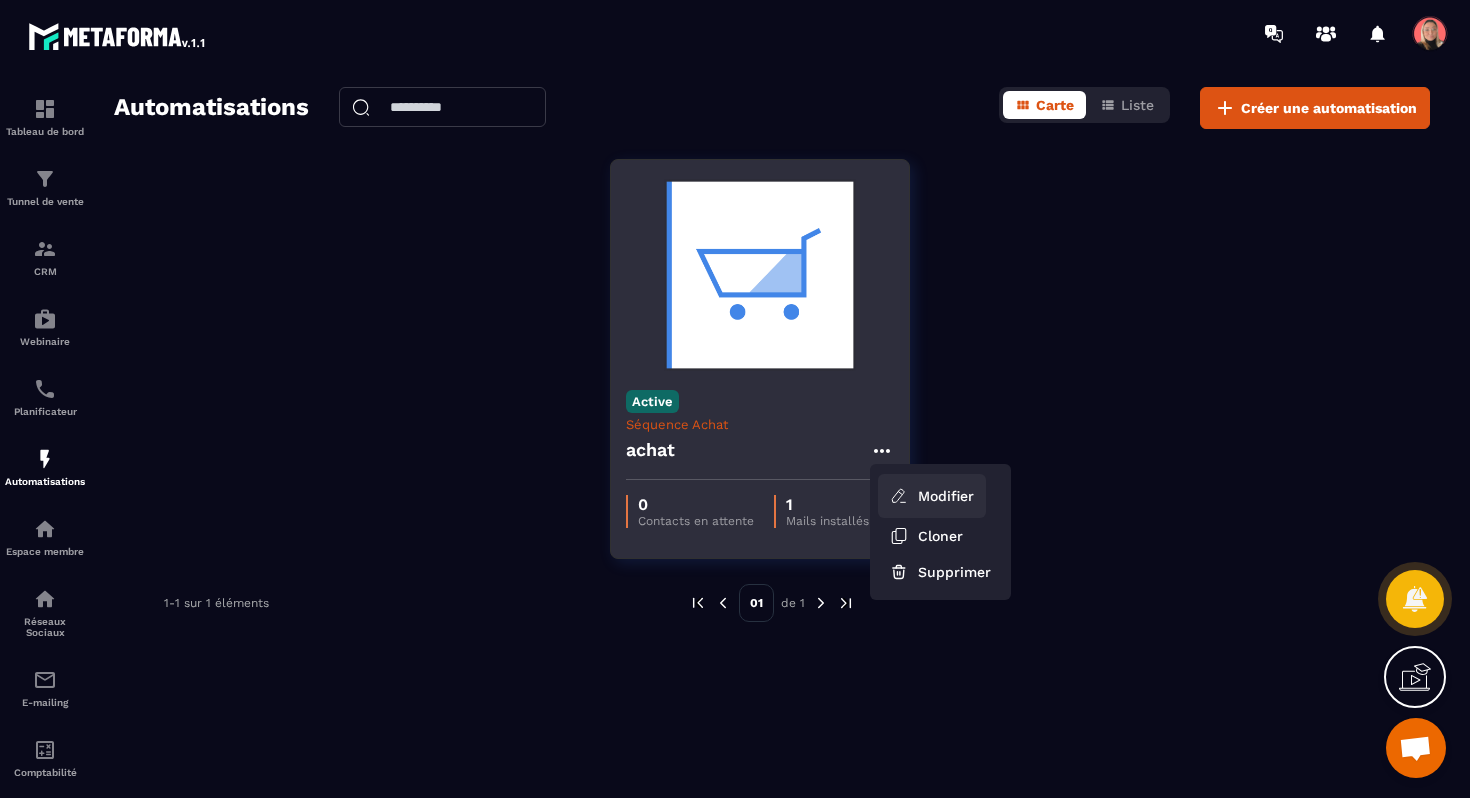 click on "Modifier" at bounding box center [932, 496] 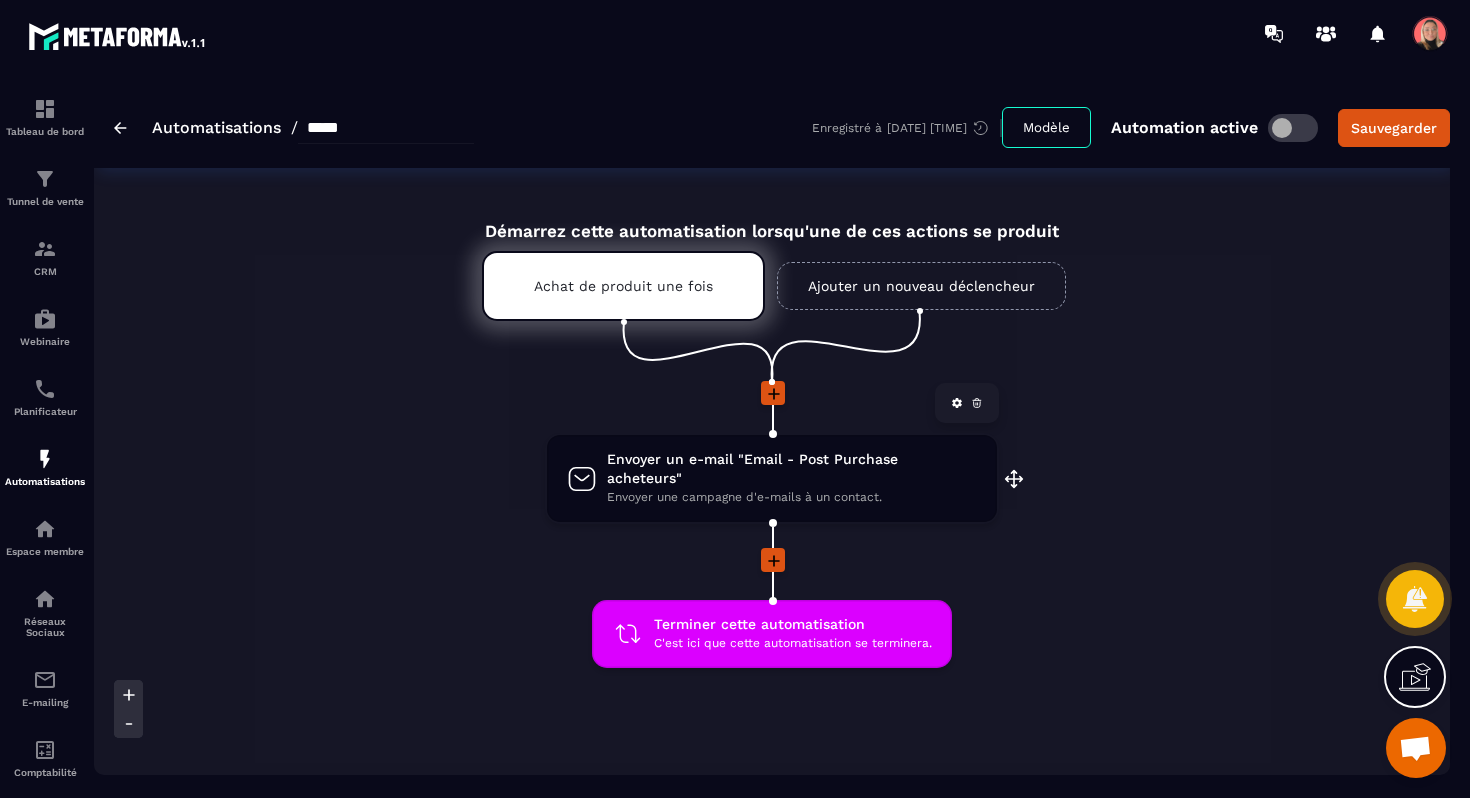 click on "Envoyer une campagne d'e-mails à un contact." at bounding box center [792, 497] 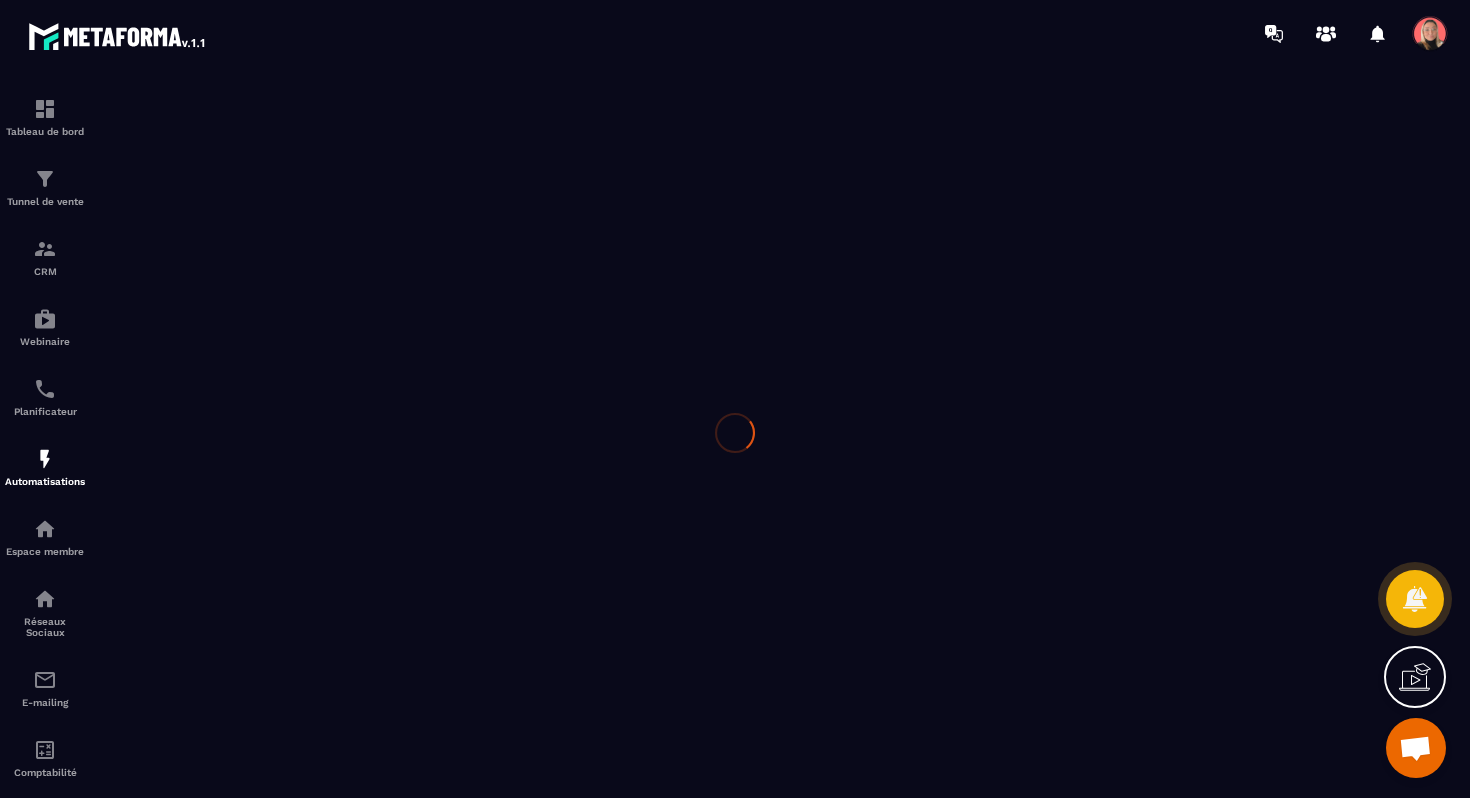 scroll, scrollTop: 0, scrollLeft: 0, axis: both 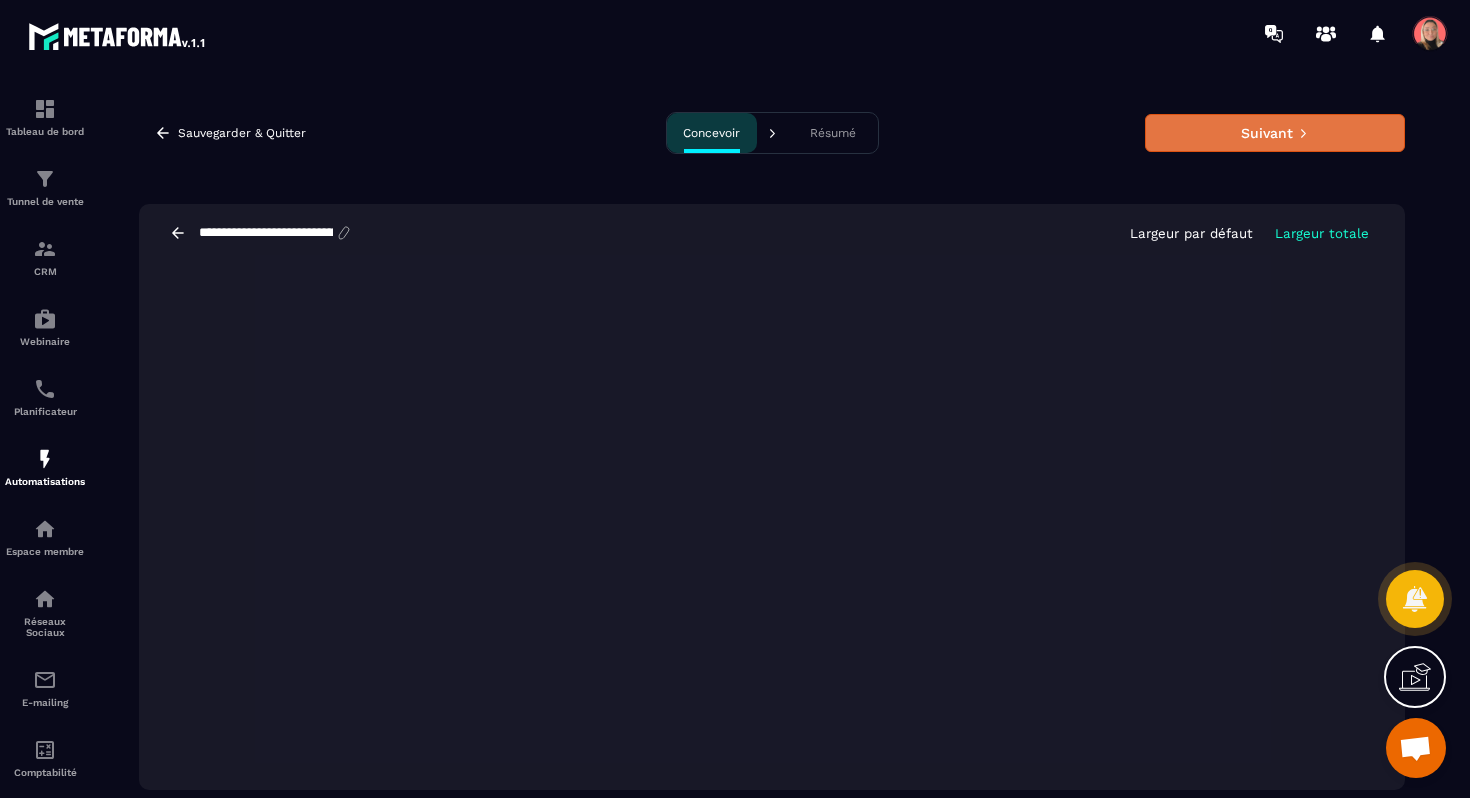 click on "Suivant" at bounding box center (1275, 133) 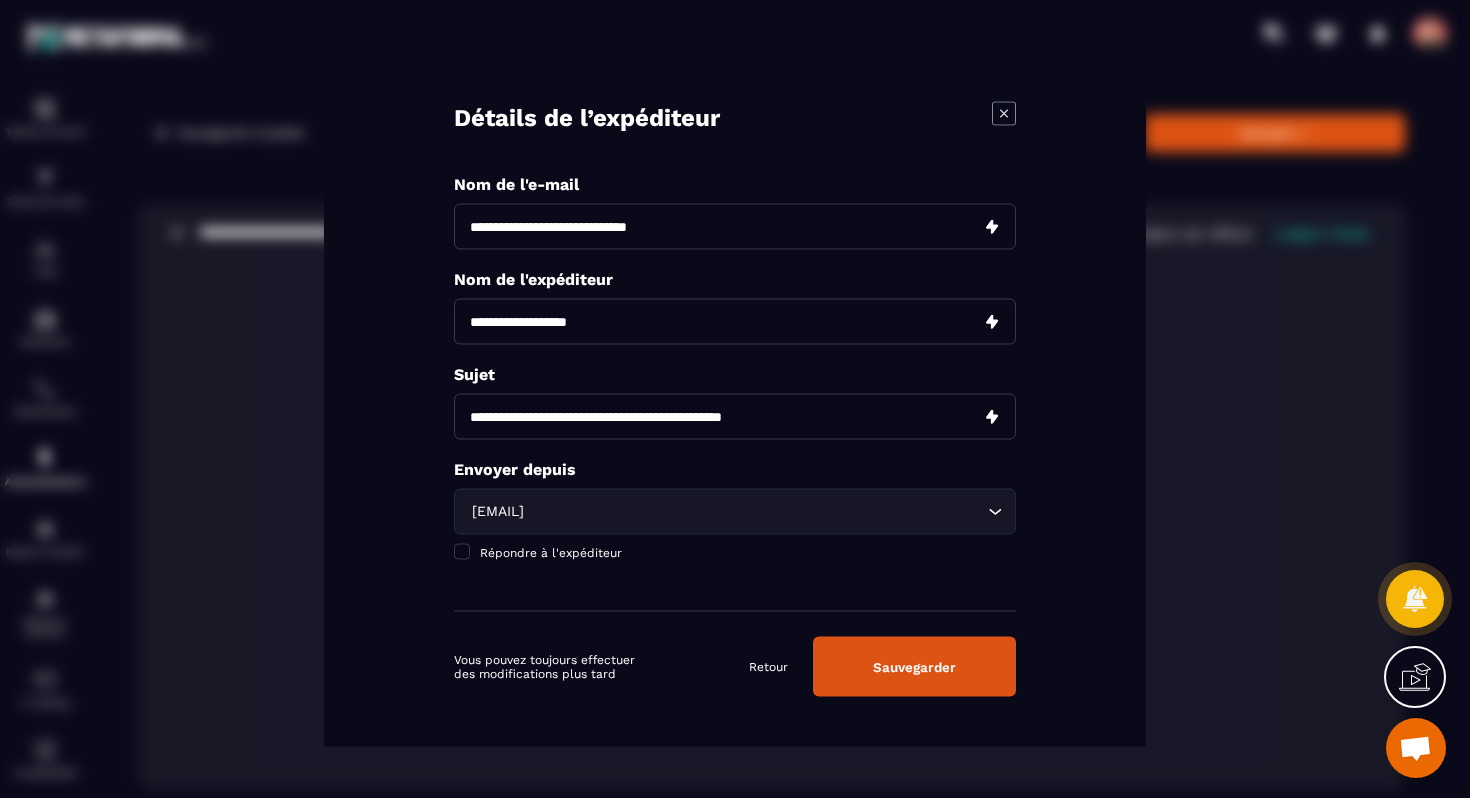drag, startPoint x: 631, startPoint y: 318, endPoint x: 430, endPoint y: 304, distance: 201.48697 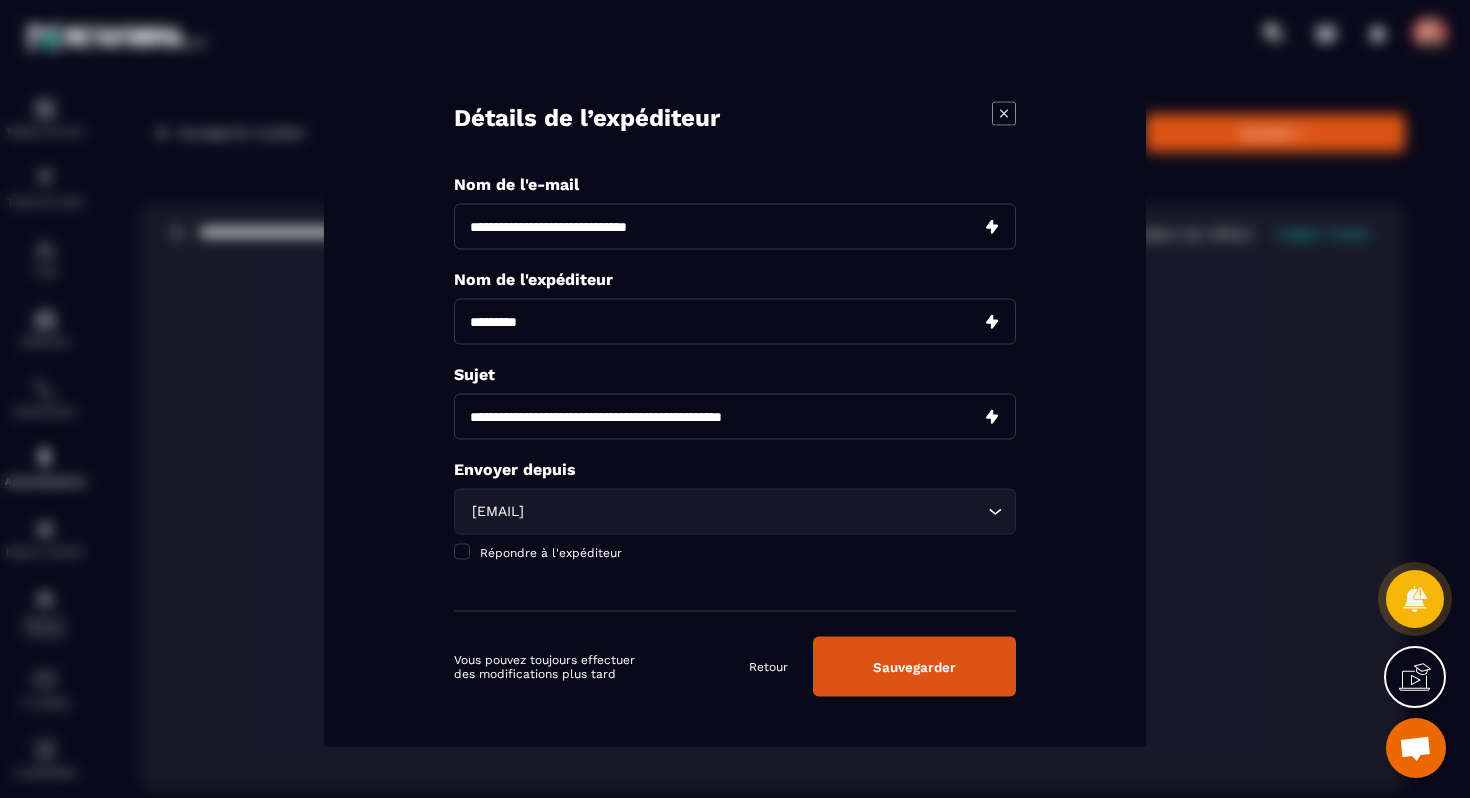 click on "Sauvegarder" at bounding box center [914, 667] 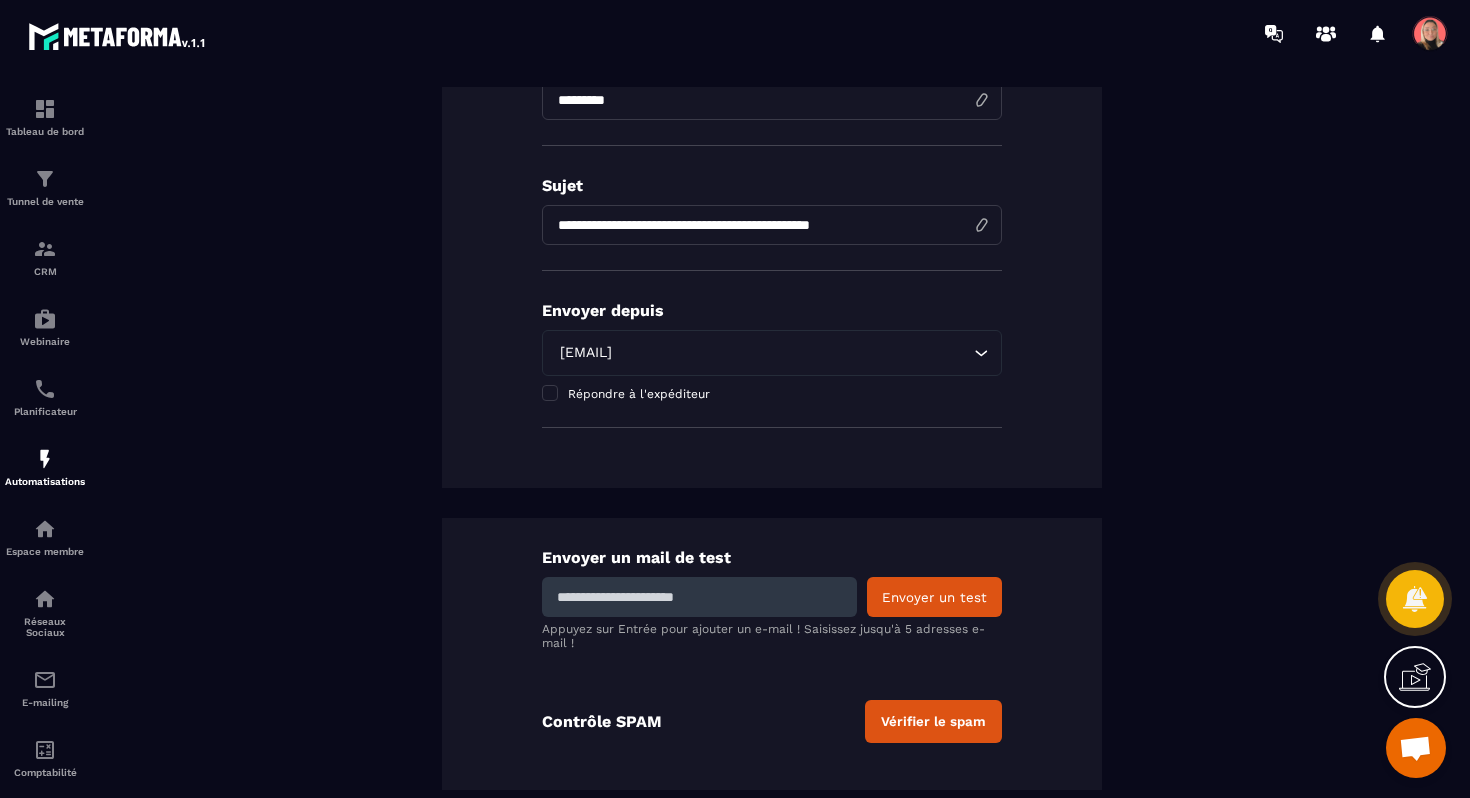 scroll, scrollTop: 379, scrollLeft: 0, axis: vertical 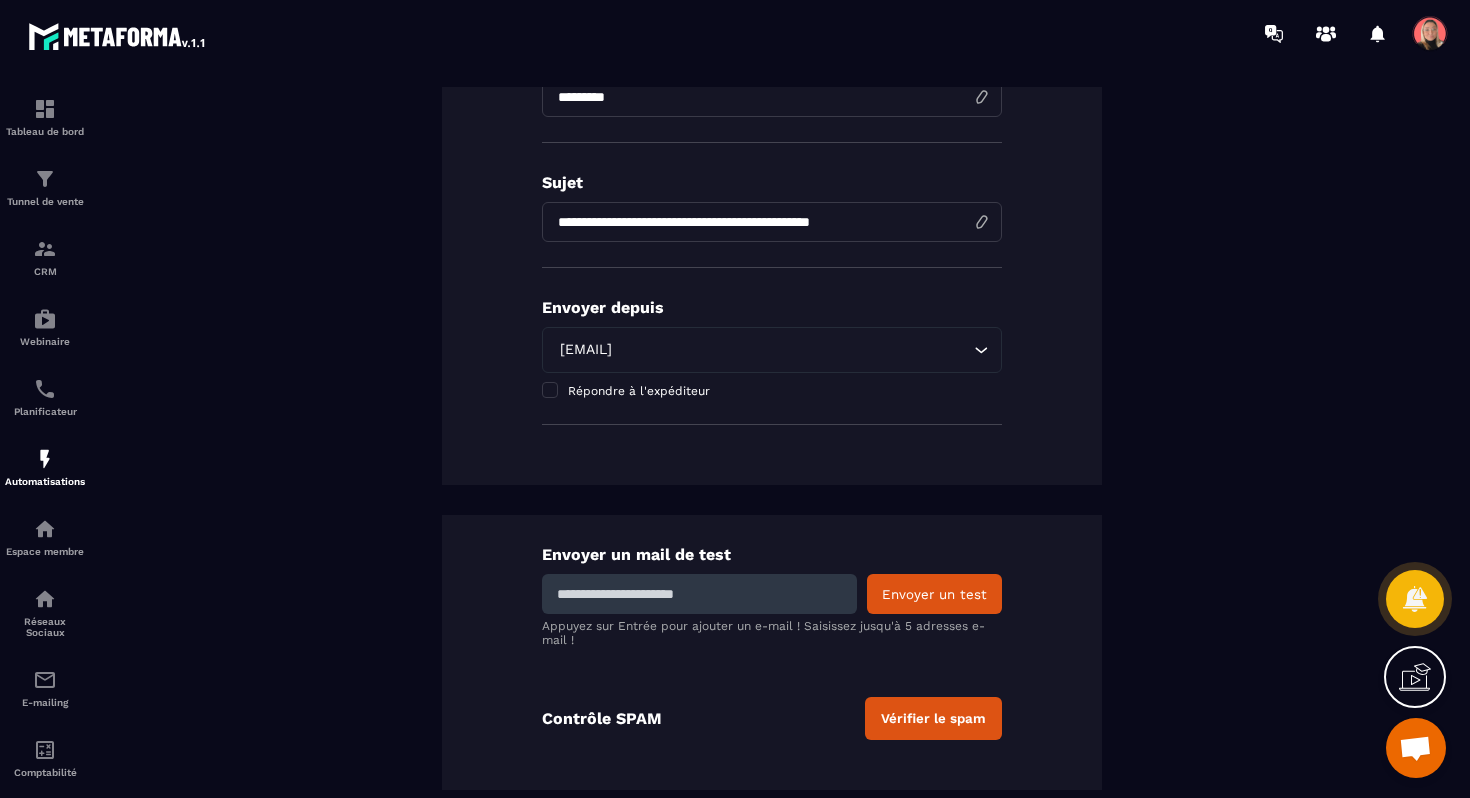 click at bounding box center (699, 594) 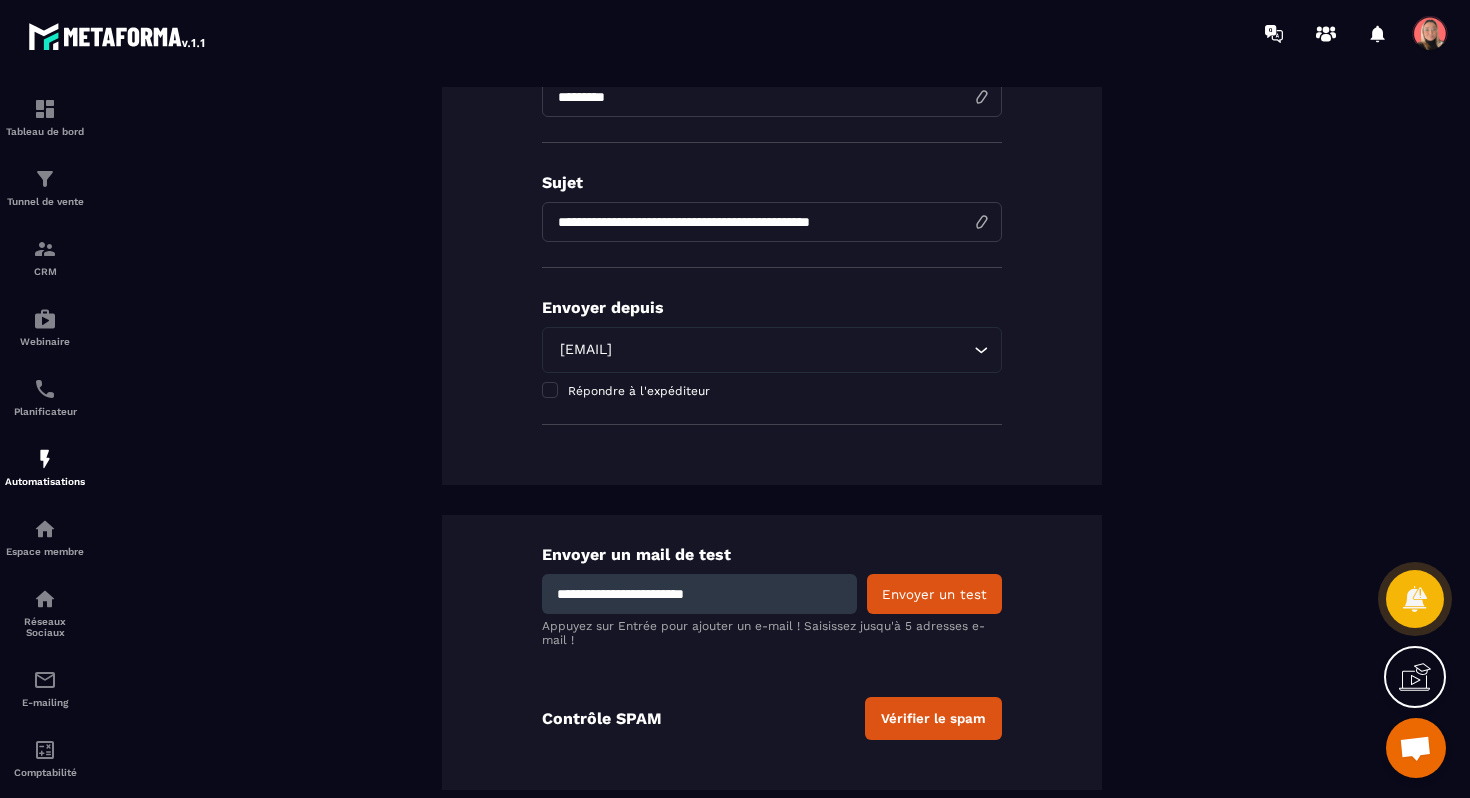 click on "Envoyer un test" at bounding box center (934, 594) 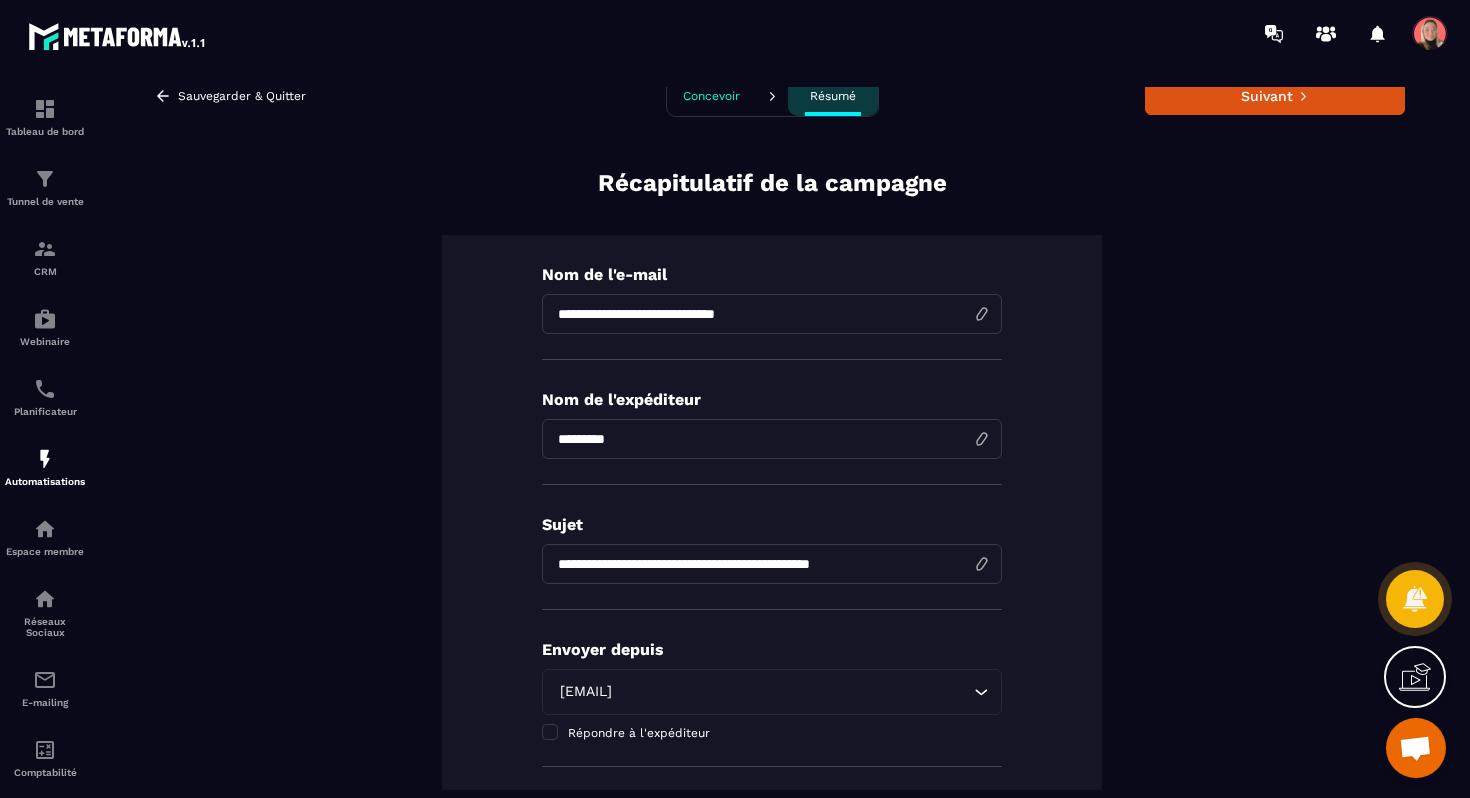 scroll, scrollTop: 0, scrollLeft: 0, axis: both 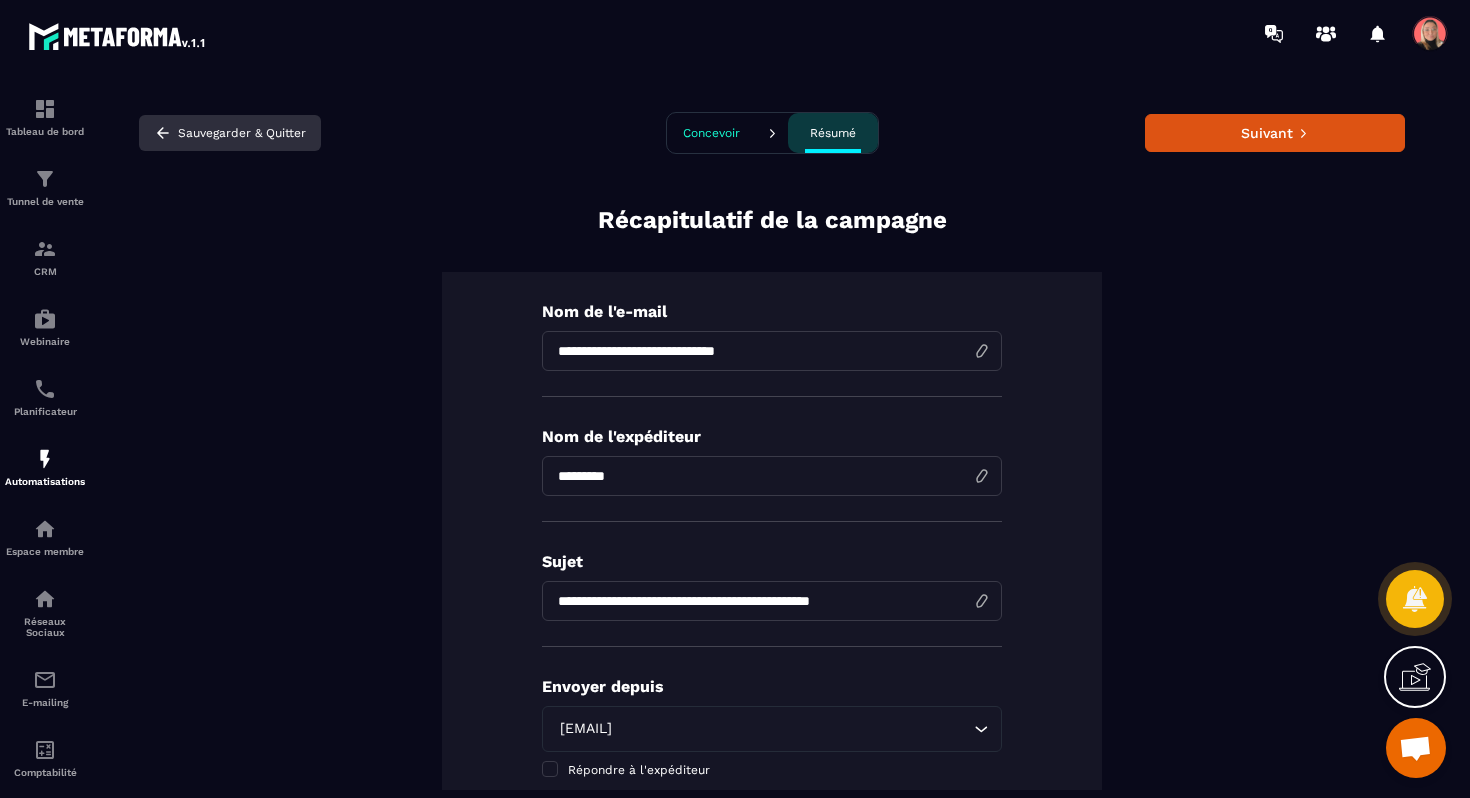 click on "Sauvegarder & Quitter" at bounding box center [230, 133] 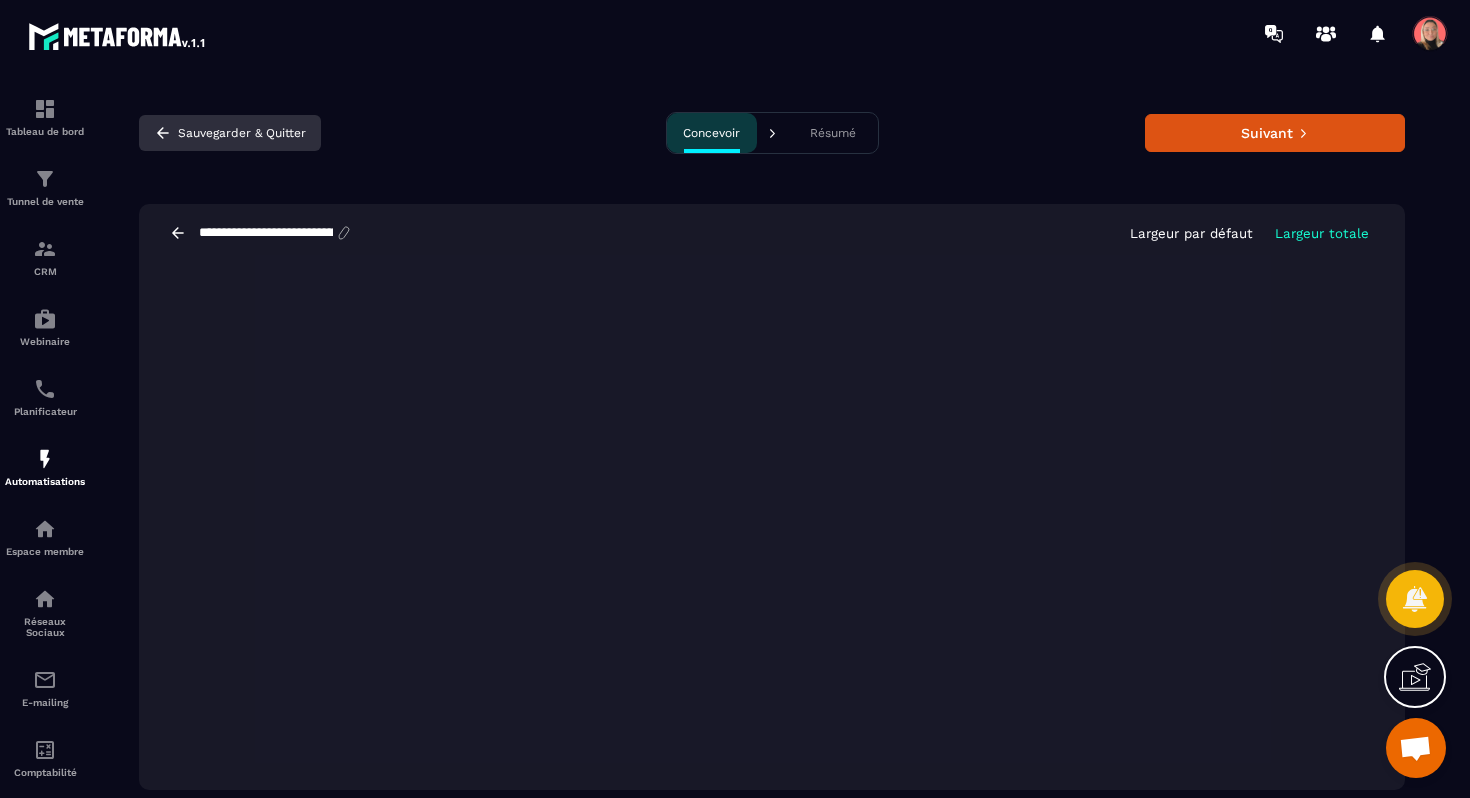 click on "Sauvegarder & Quitter" at bounding box center (230, 133) 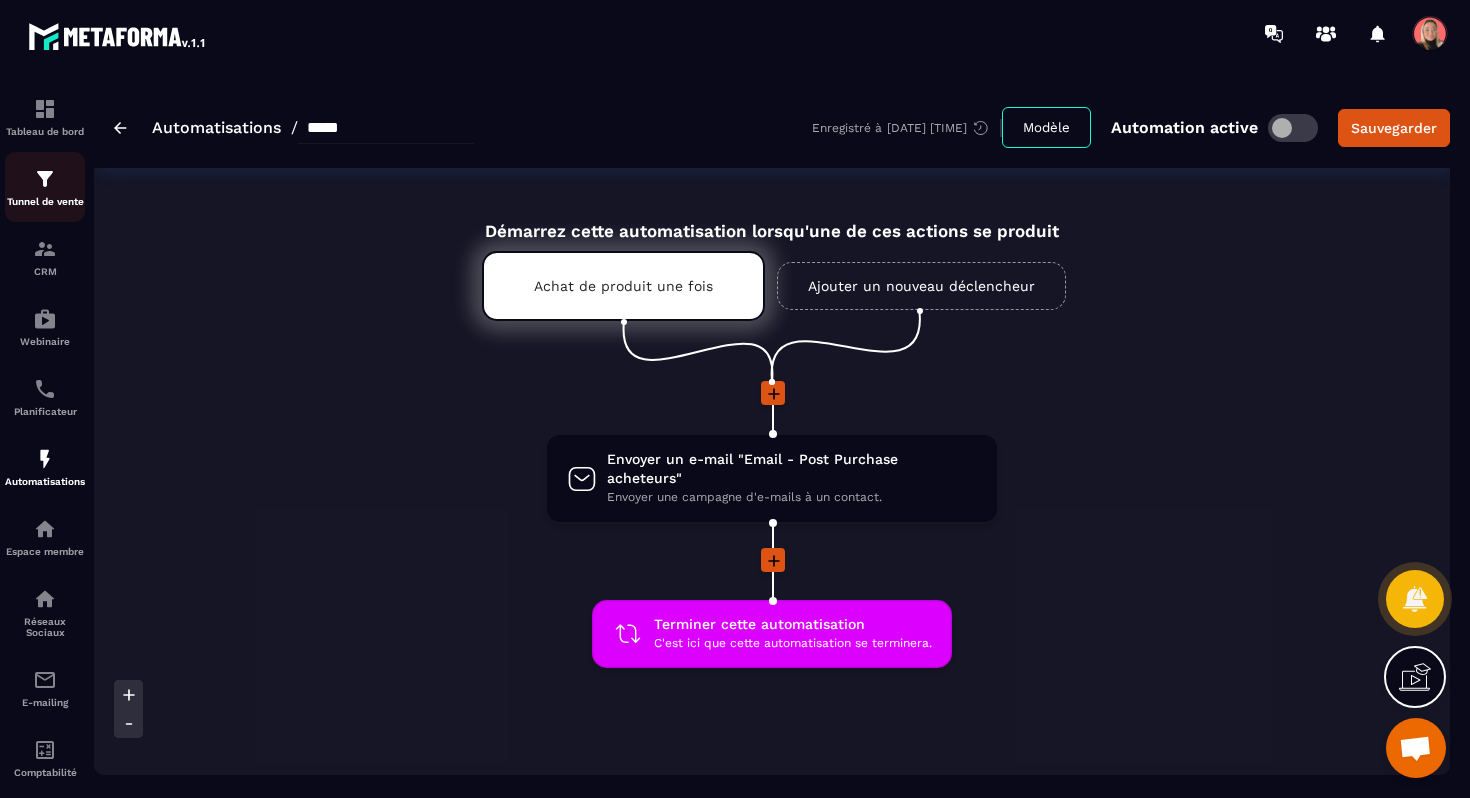 click on "Tunnel de vente" at bounding box center [45, 201] 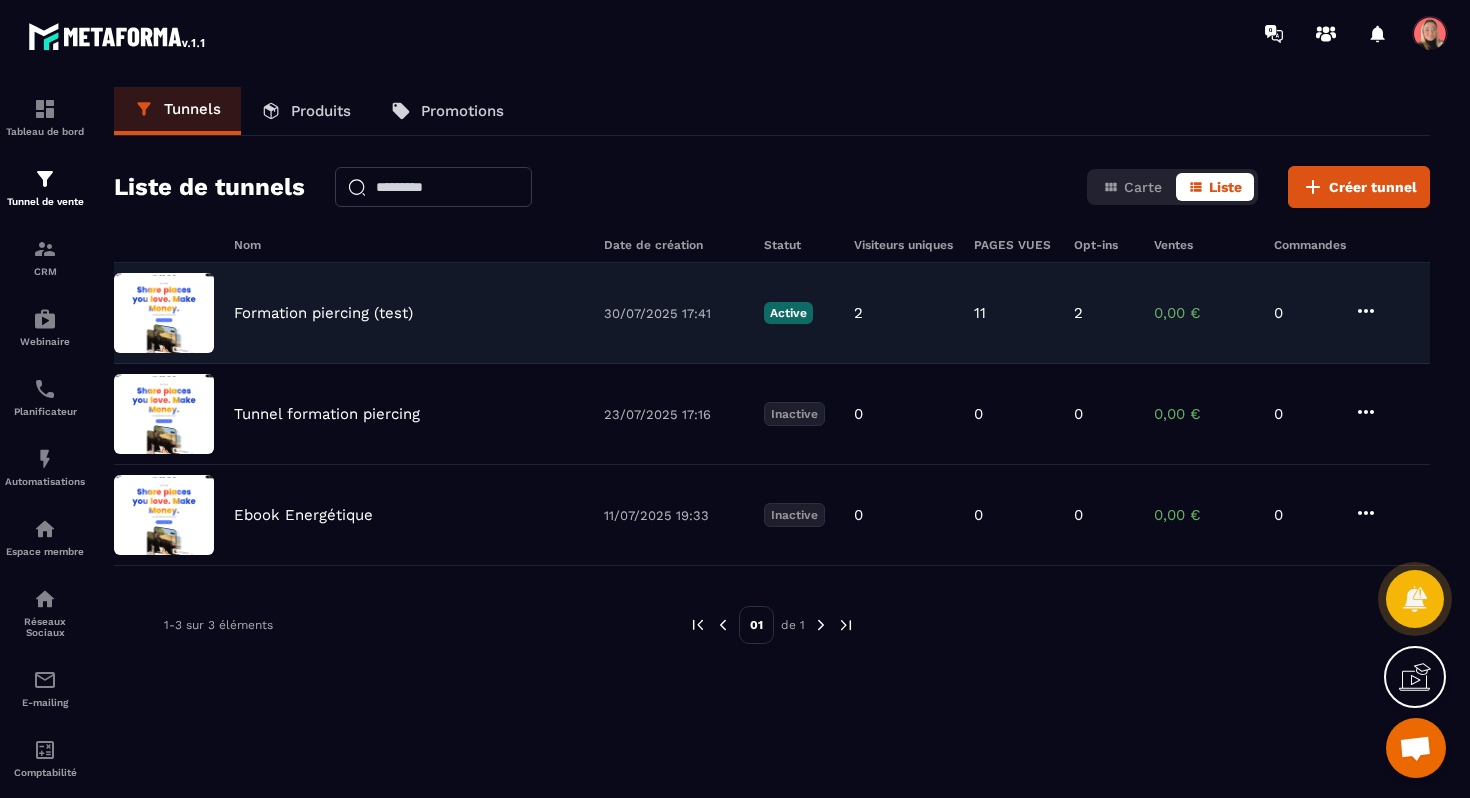 click on "Formation piercing (test)" at bounding box center (323, 313) 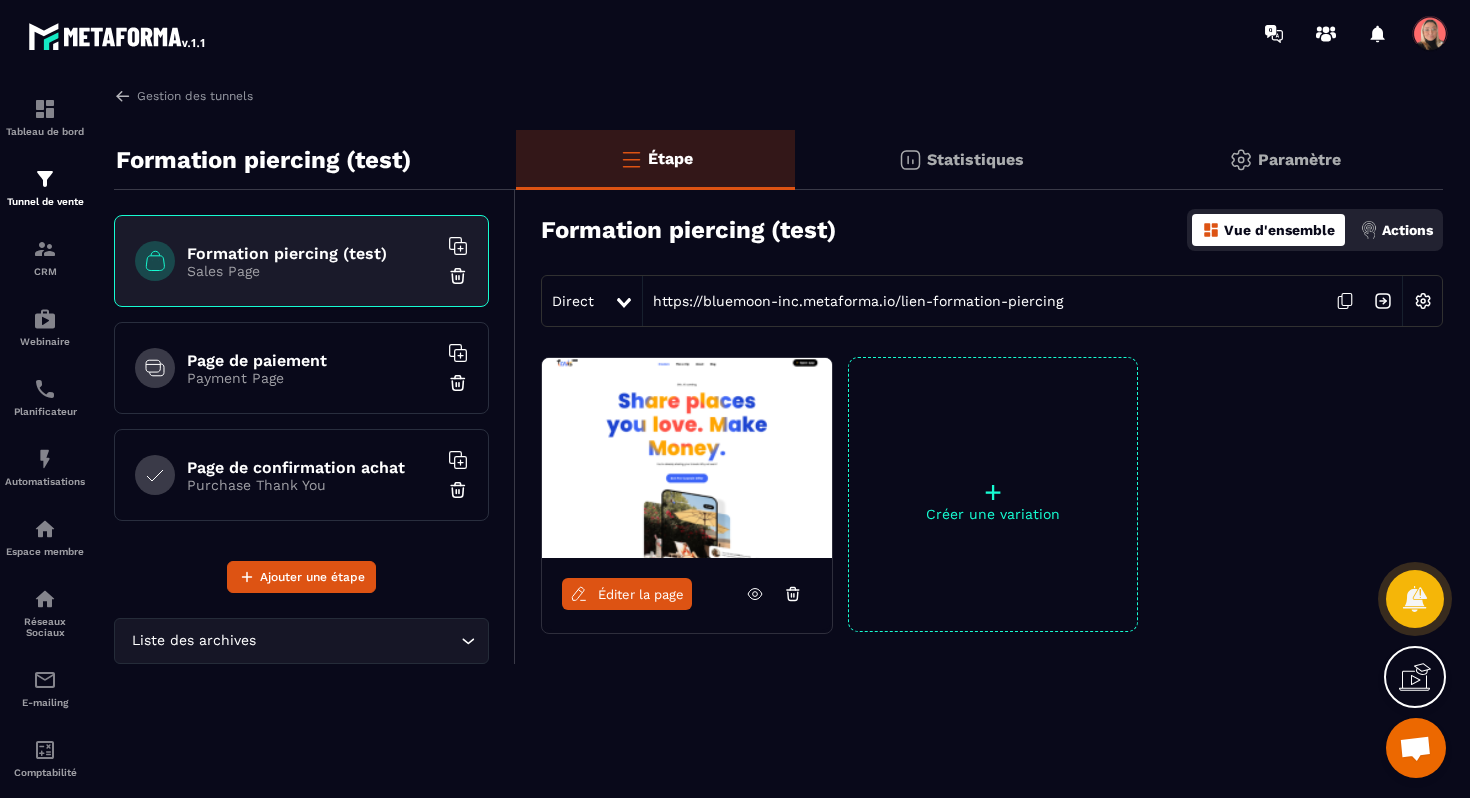 click on "Page de paiement Payment Page" at bounding box center (301, 368) 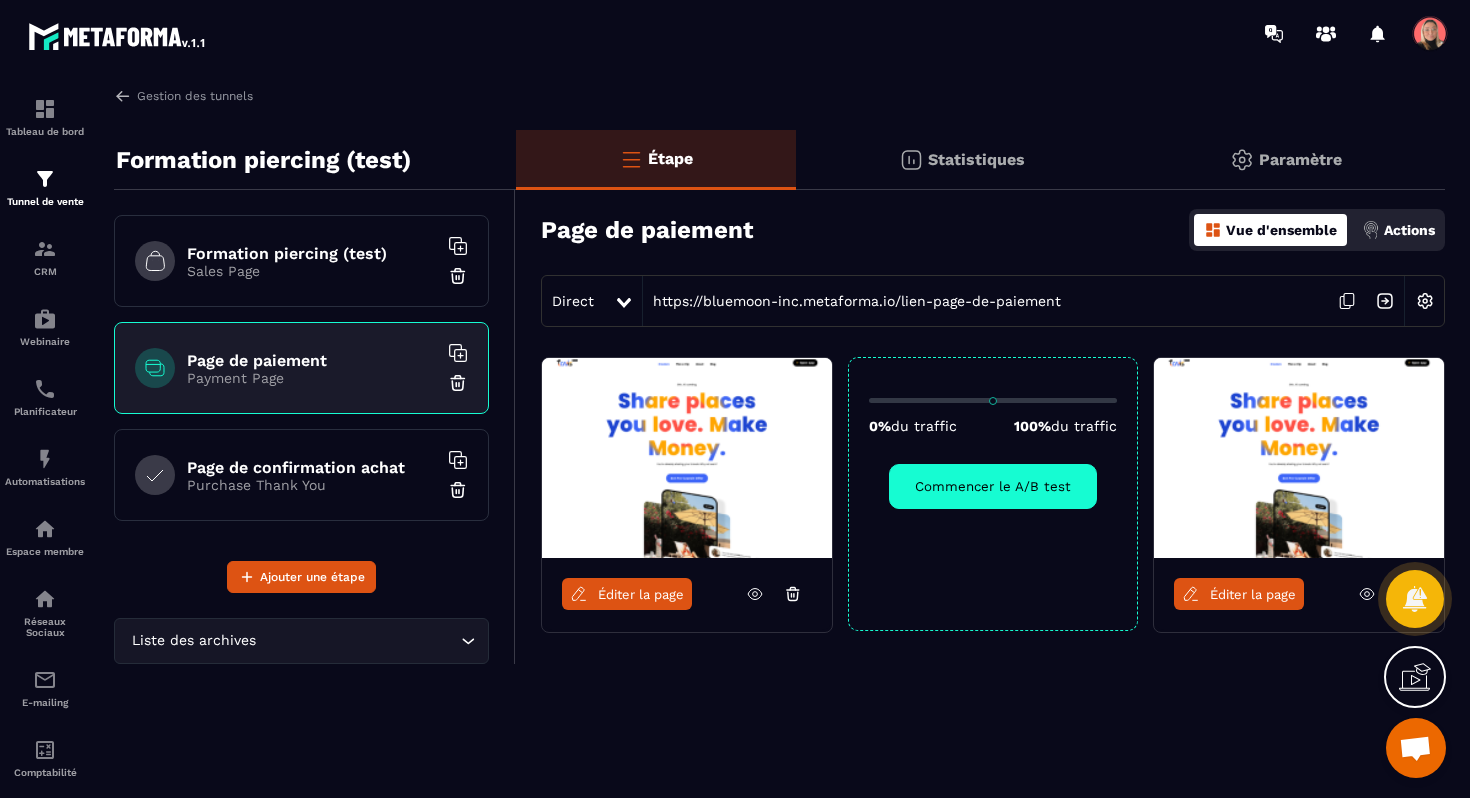 click on "Éditer la page" at bounding box center [641, 594] 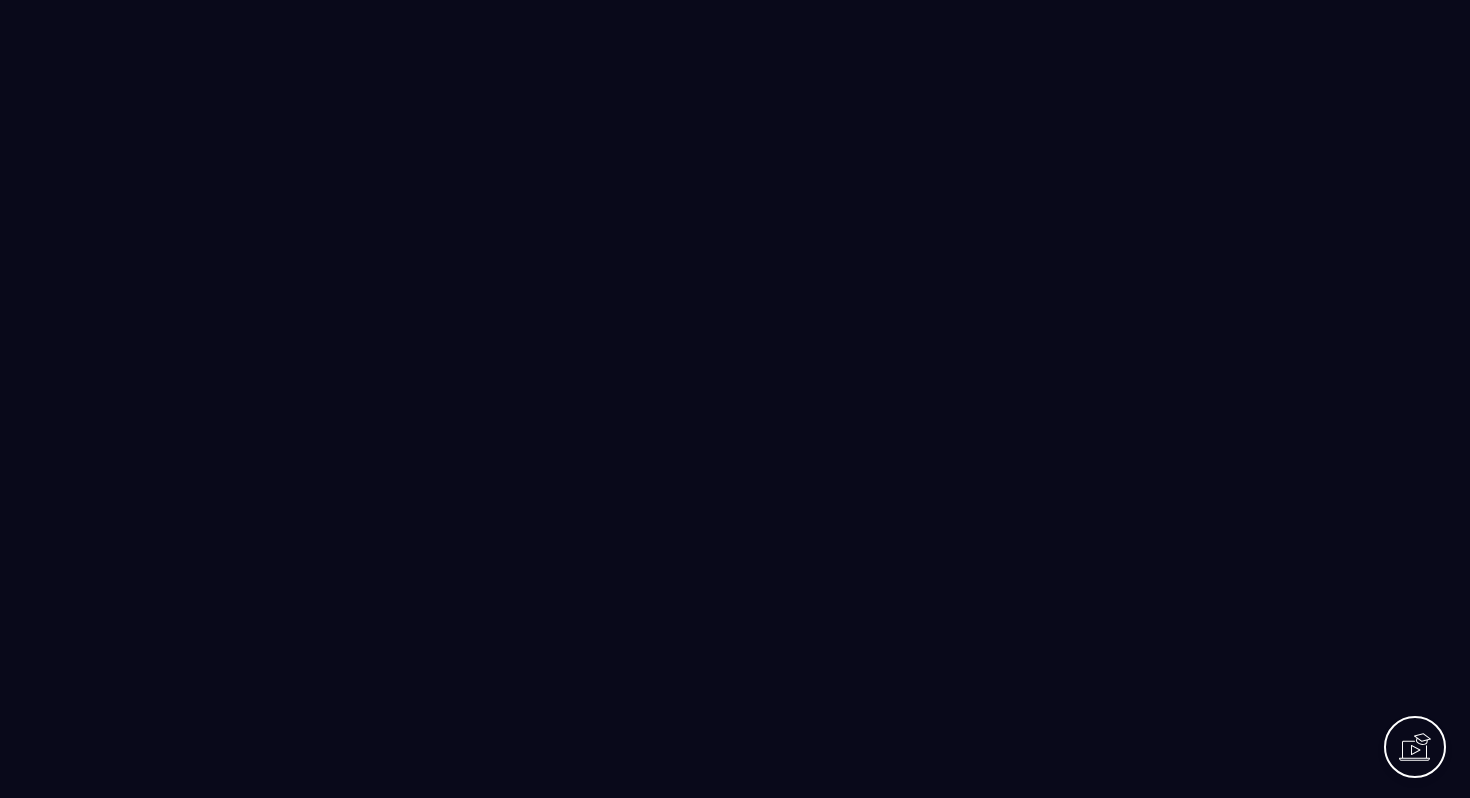 scroll, scrollTop: 0, scrollLeft: 0, axis: both 